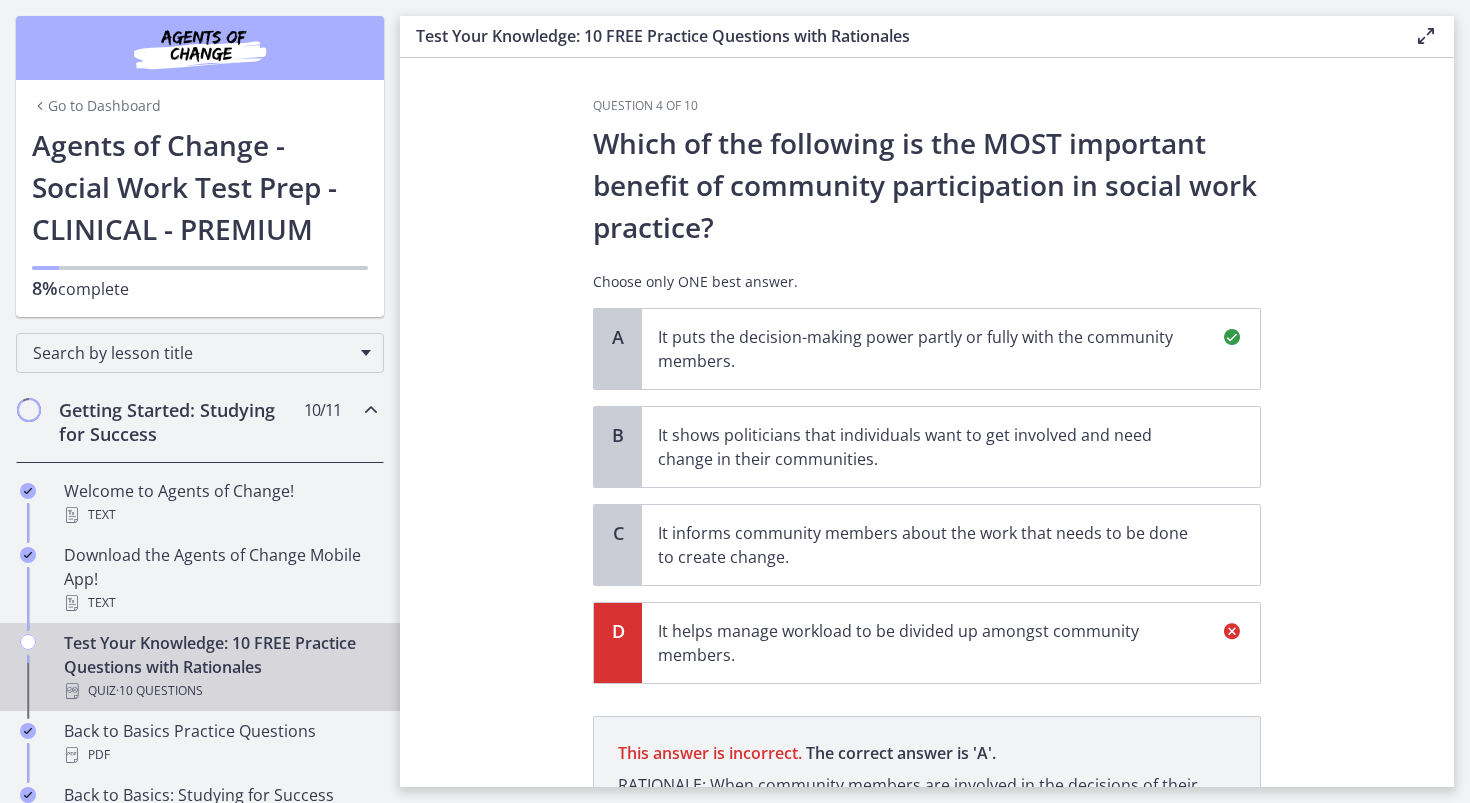 scroll, scrollTop: 0, scrollLeft: 0, axis: both 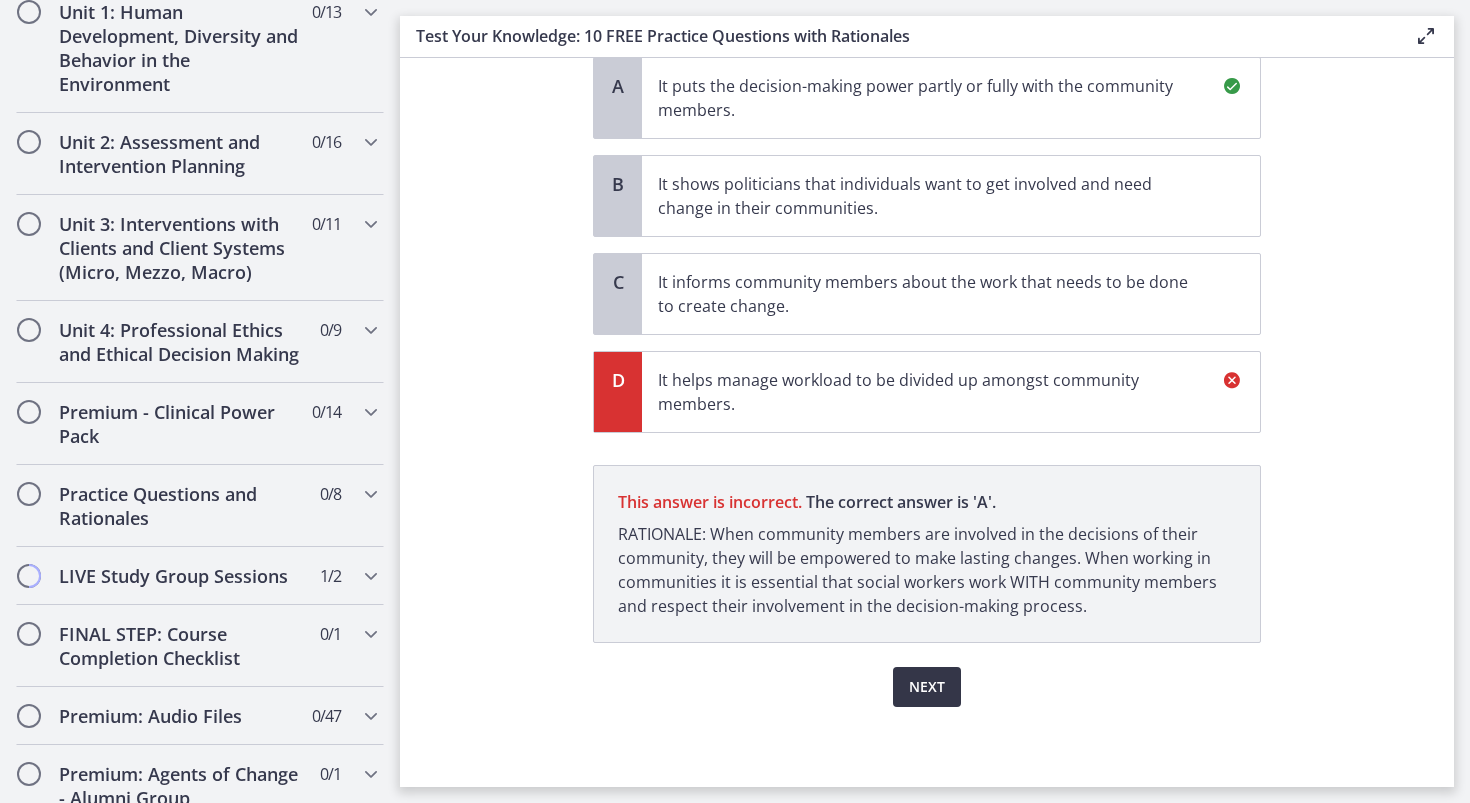 click on "Next" at bounding box center (927, 687) 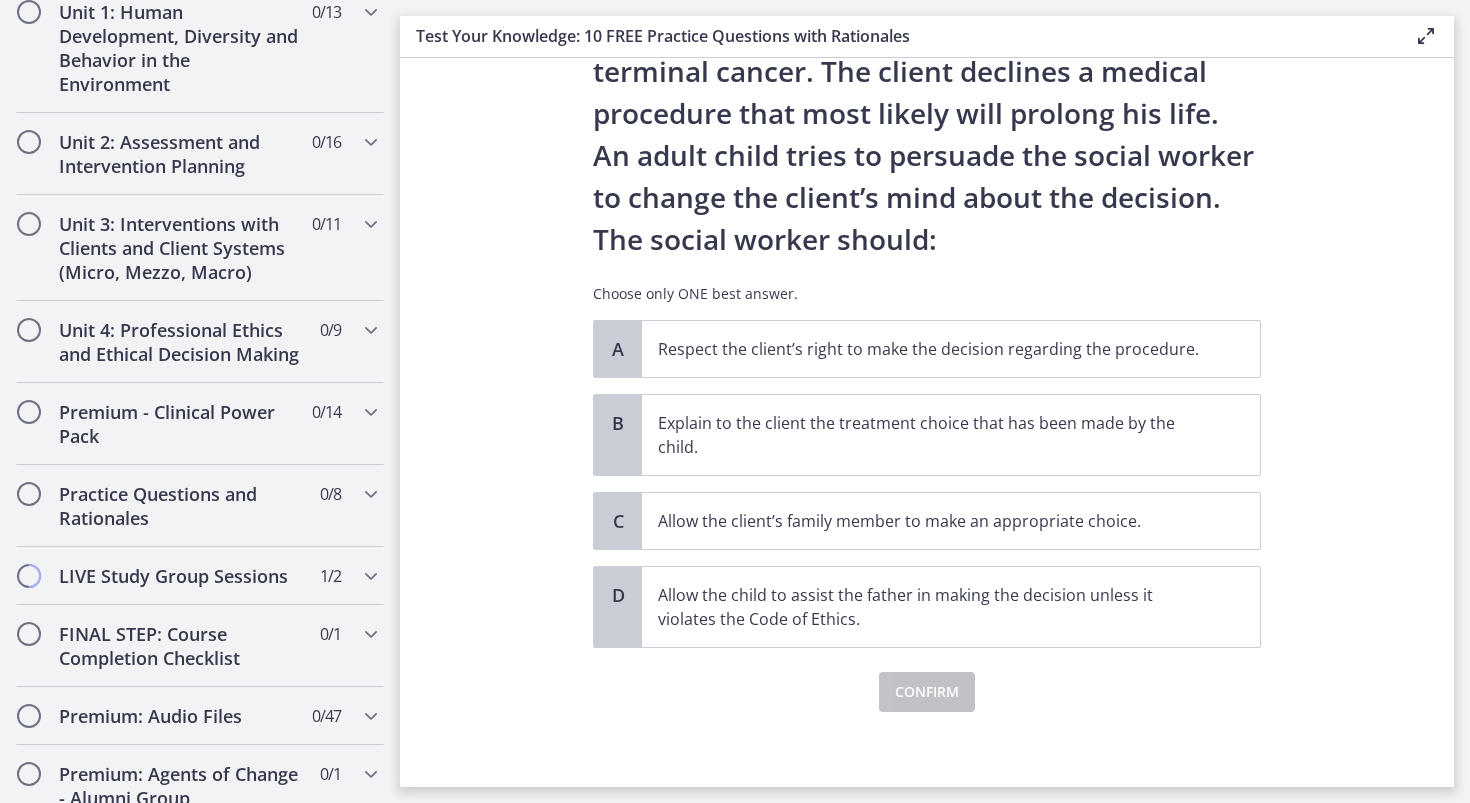scroll, scrollTop: 161, scrollLeft: 0, axis: vertical 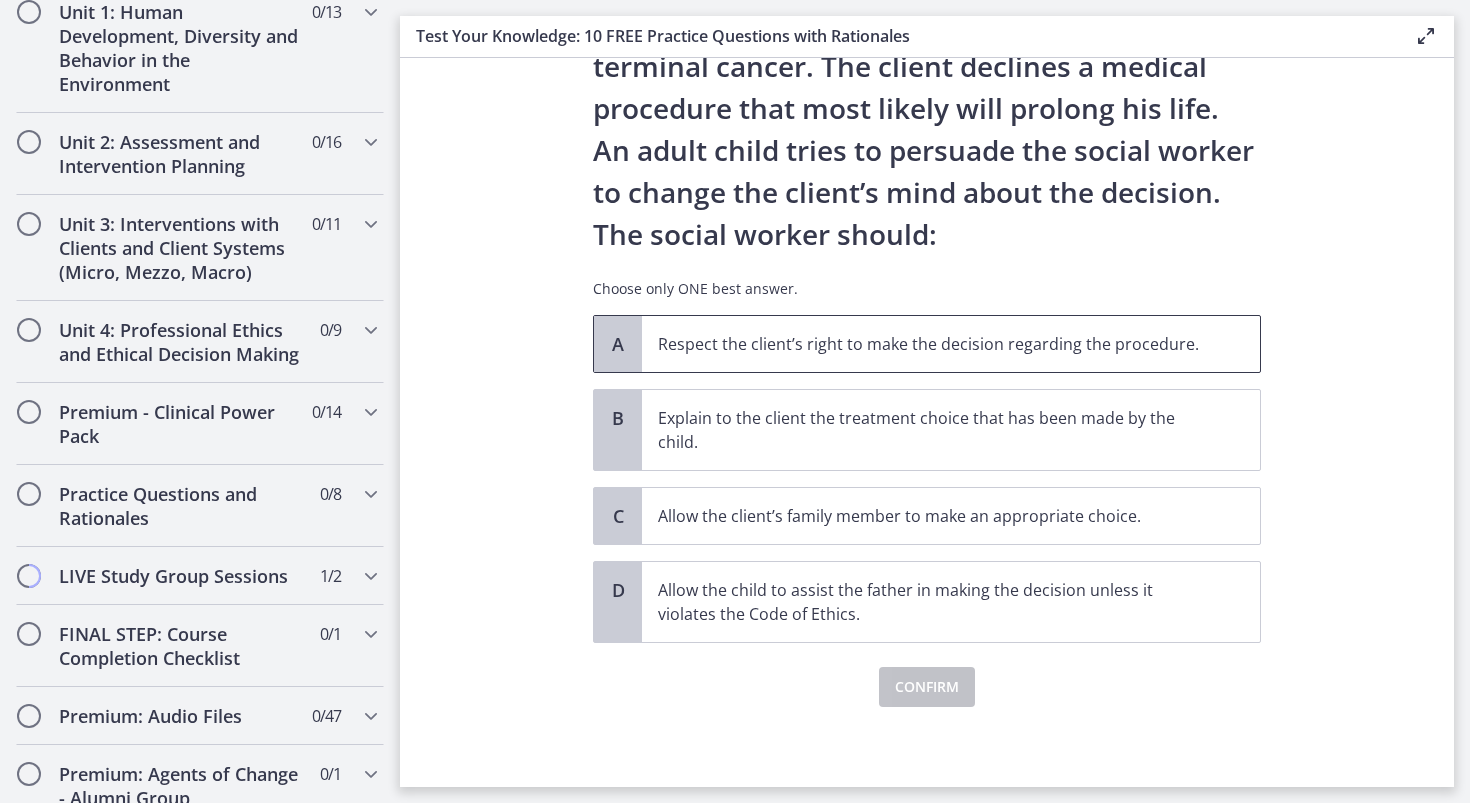 click on "Respect the client’s right to make the decision regarding the procedure." at bounding box center (931, 344) 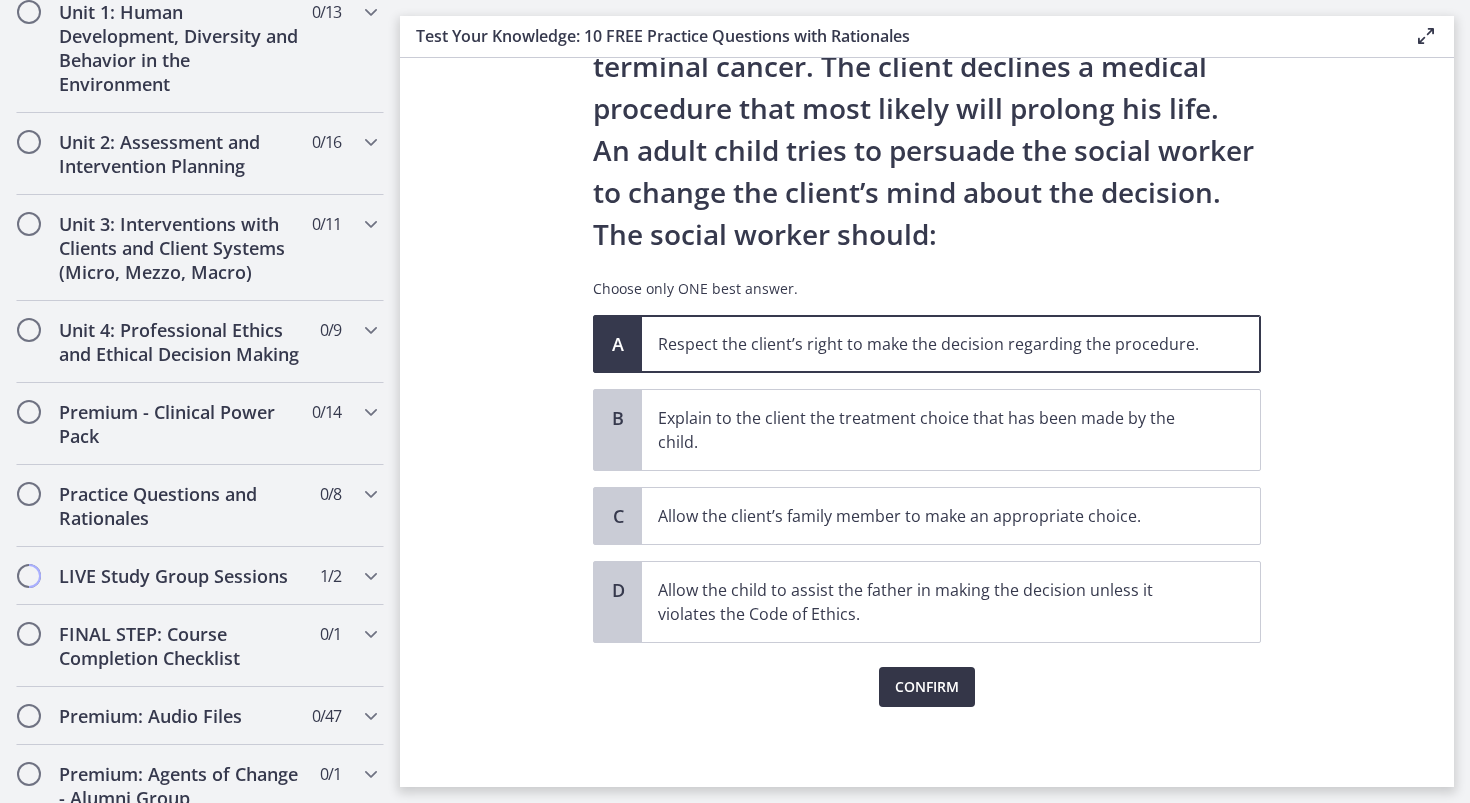 click on "Confirm" at bounding box center [927, 687] 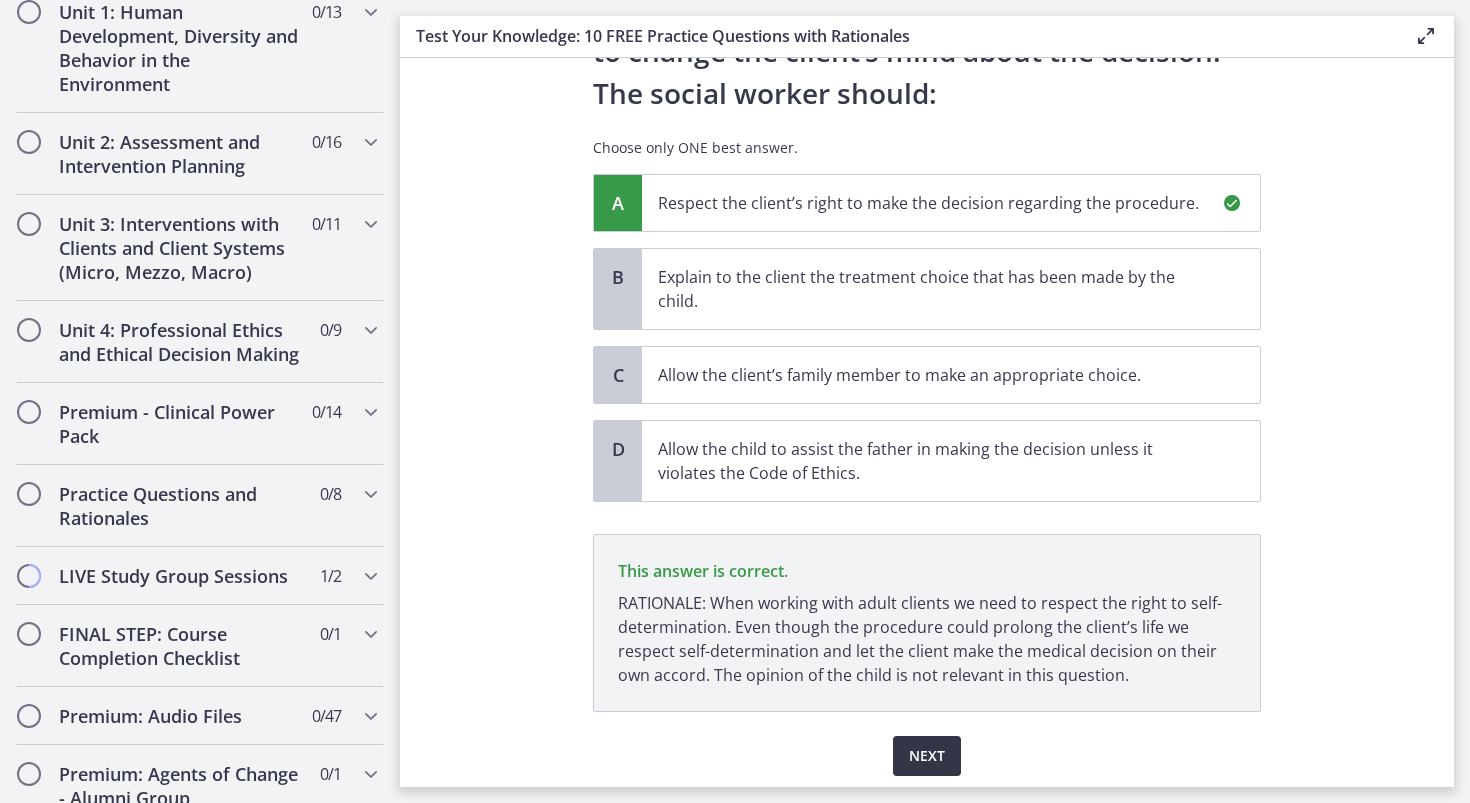 scroll, scrollTop: 371, scrollLeft: 0, axis: vertical 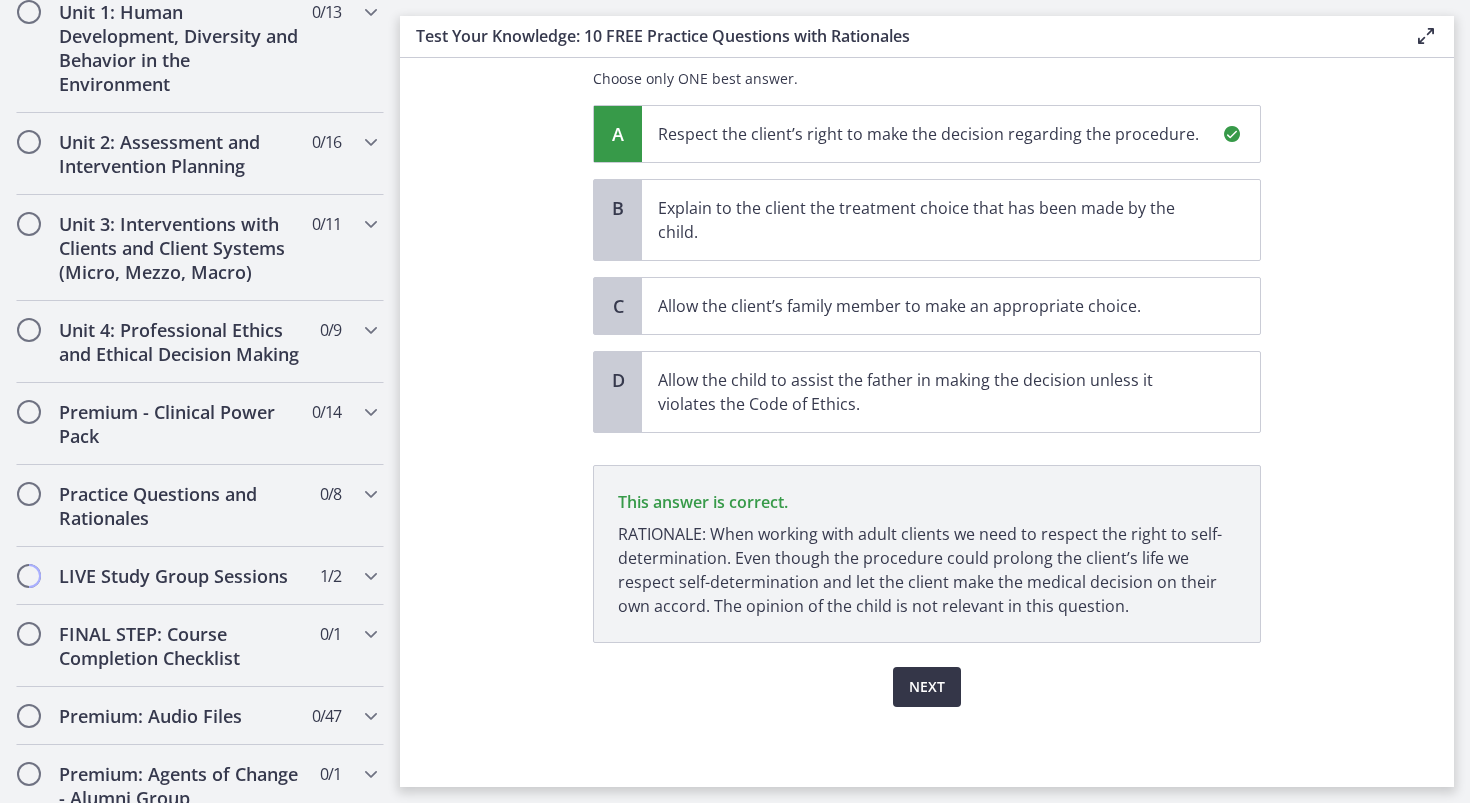 click on "Next" at bounding box center [927, 687] 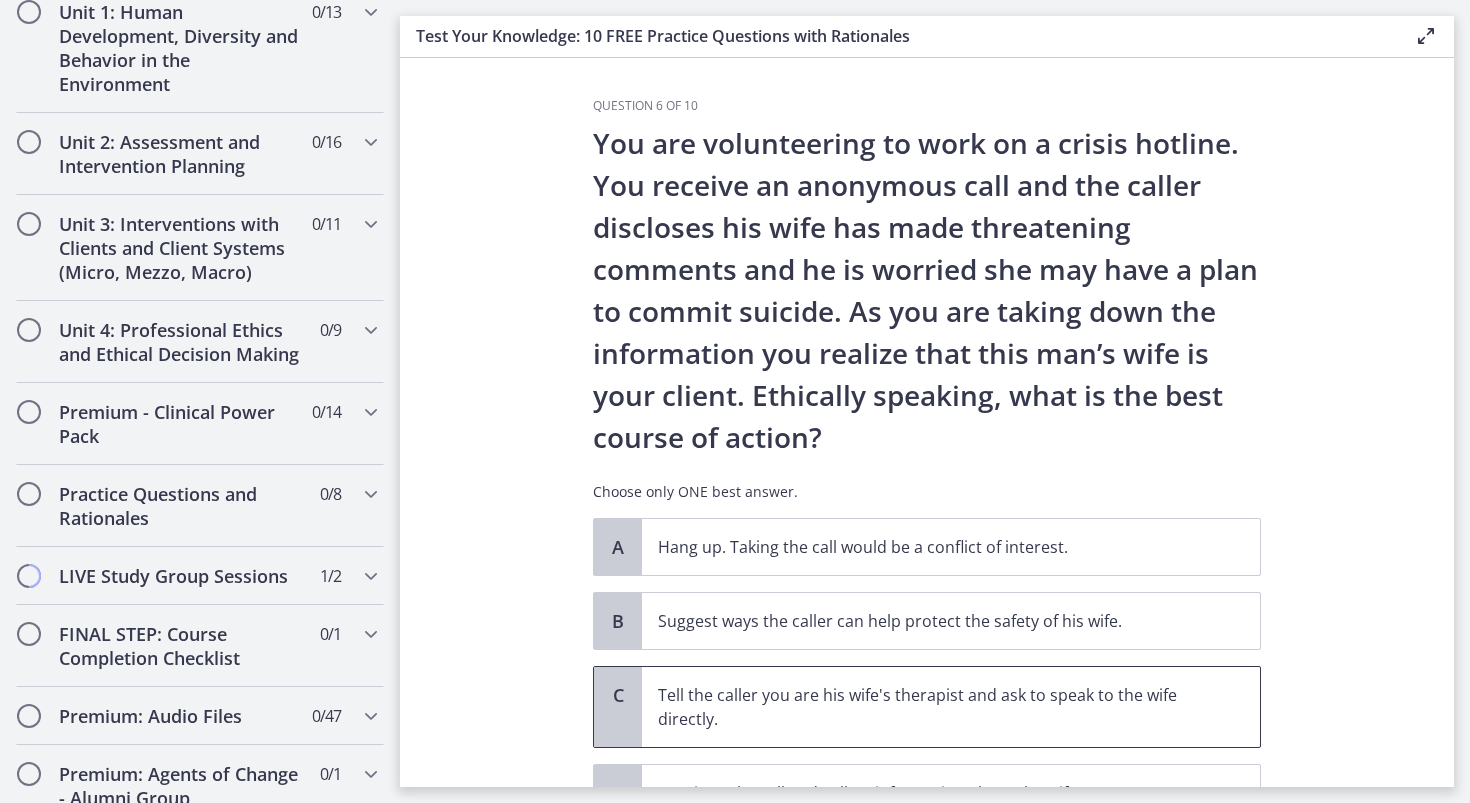 click on "Tell the caller you are his wife's therapist and ask to speak to the wife directly." at bounding box center [931, 707] 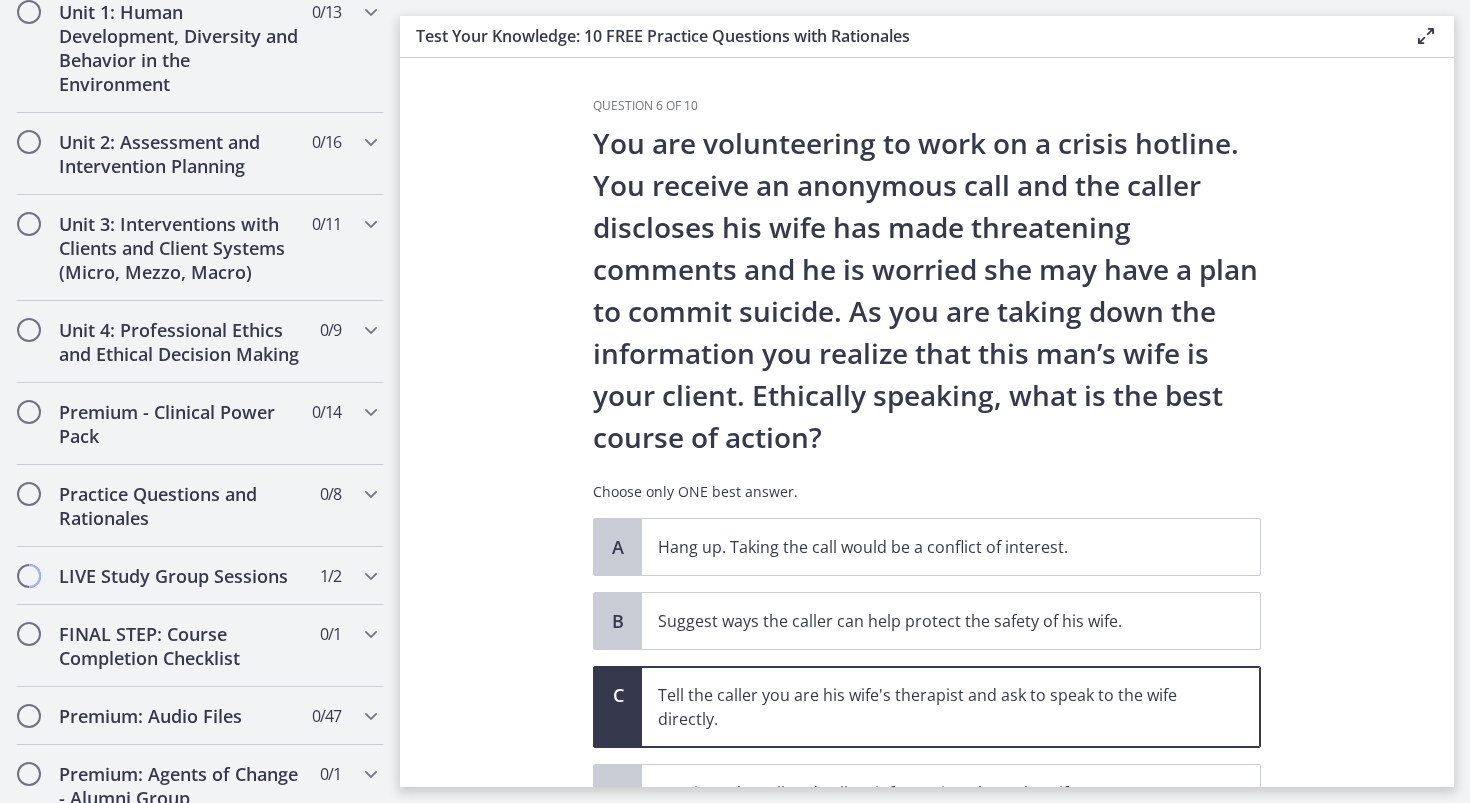 click on "You are volunteering to work on a crisis hotline. You receive an anonymous call and the caller discloses his wife has made threatening comments and he is worried she may have a plan to commit suicide. As you are taking down the information you realize that this man’s wife is your client. Ethically speaking, what is the best course of action?
Choose only ONE best answer." at bounding box center [927, 320] 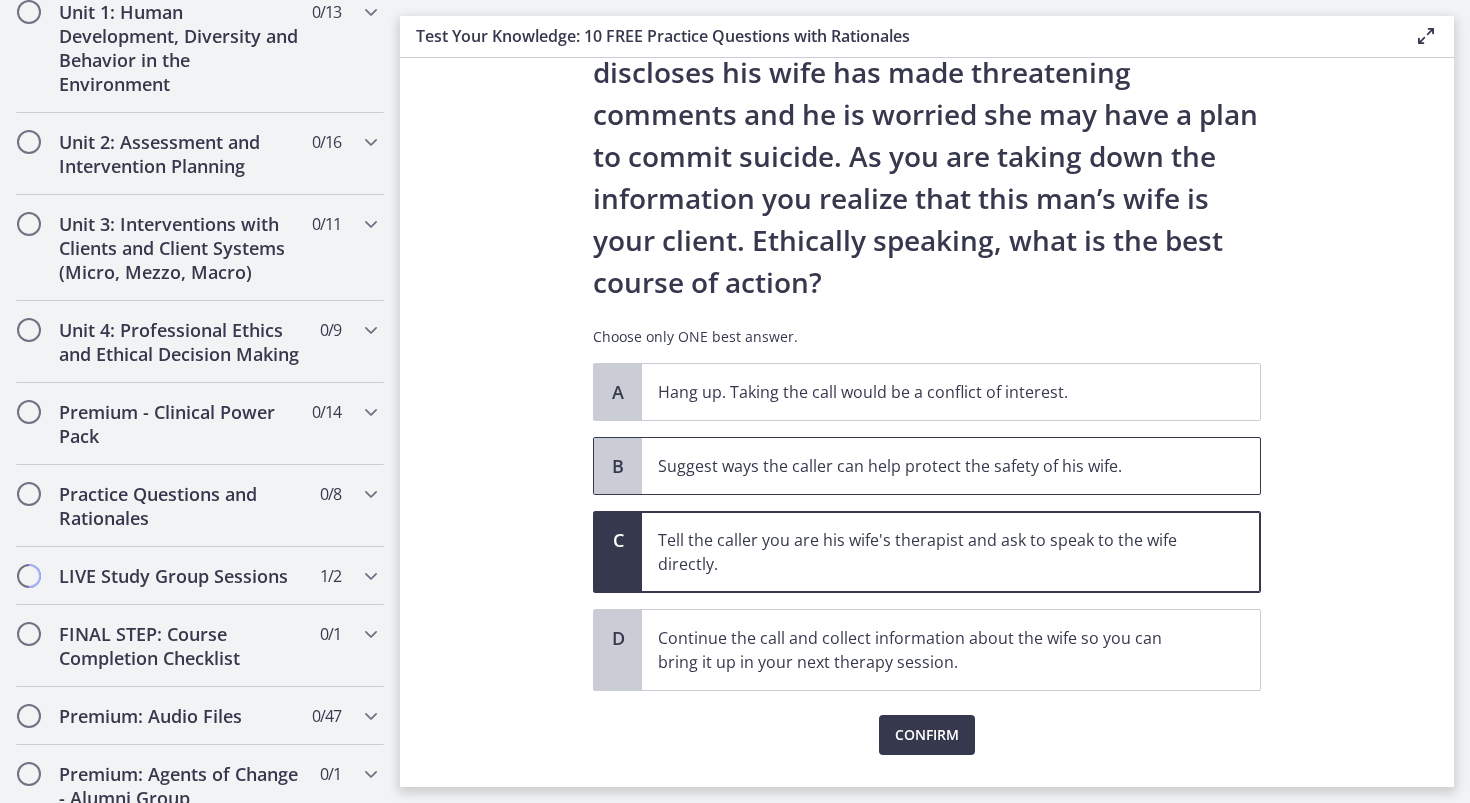 scroll, scrollTop: 161, scrollLeft: 0, axis: vertical 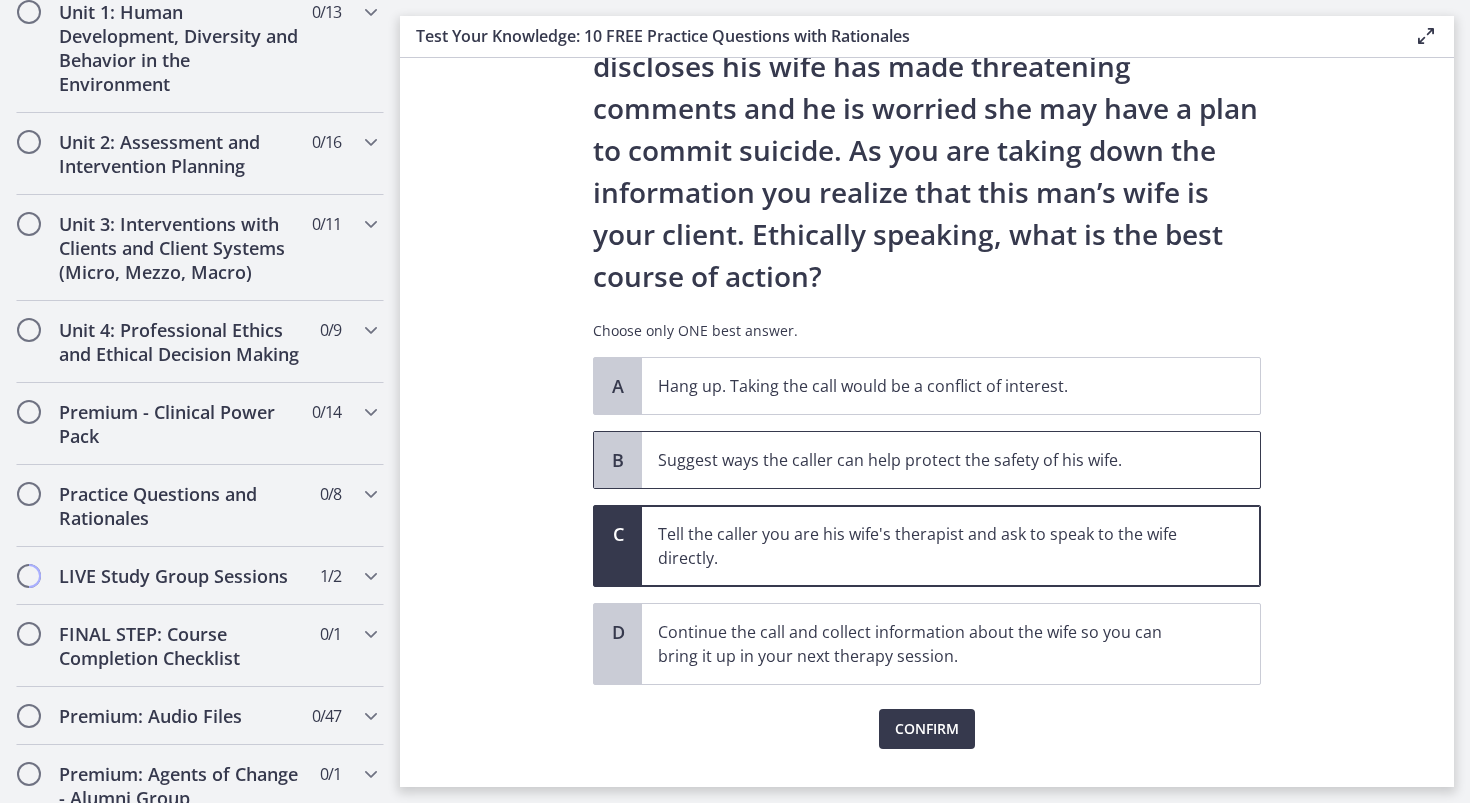 click on "Suggest ways the caller can help protect the safety of his wife." at bounding box center (931, 460) 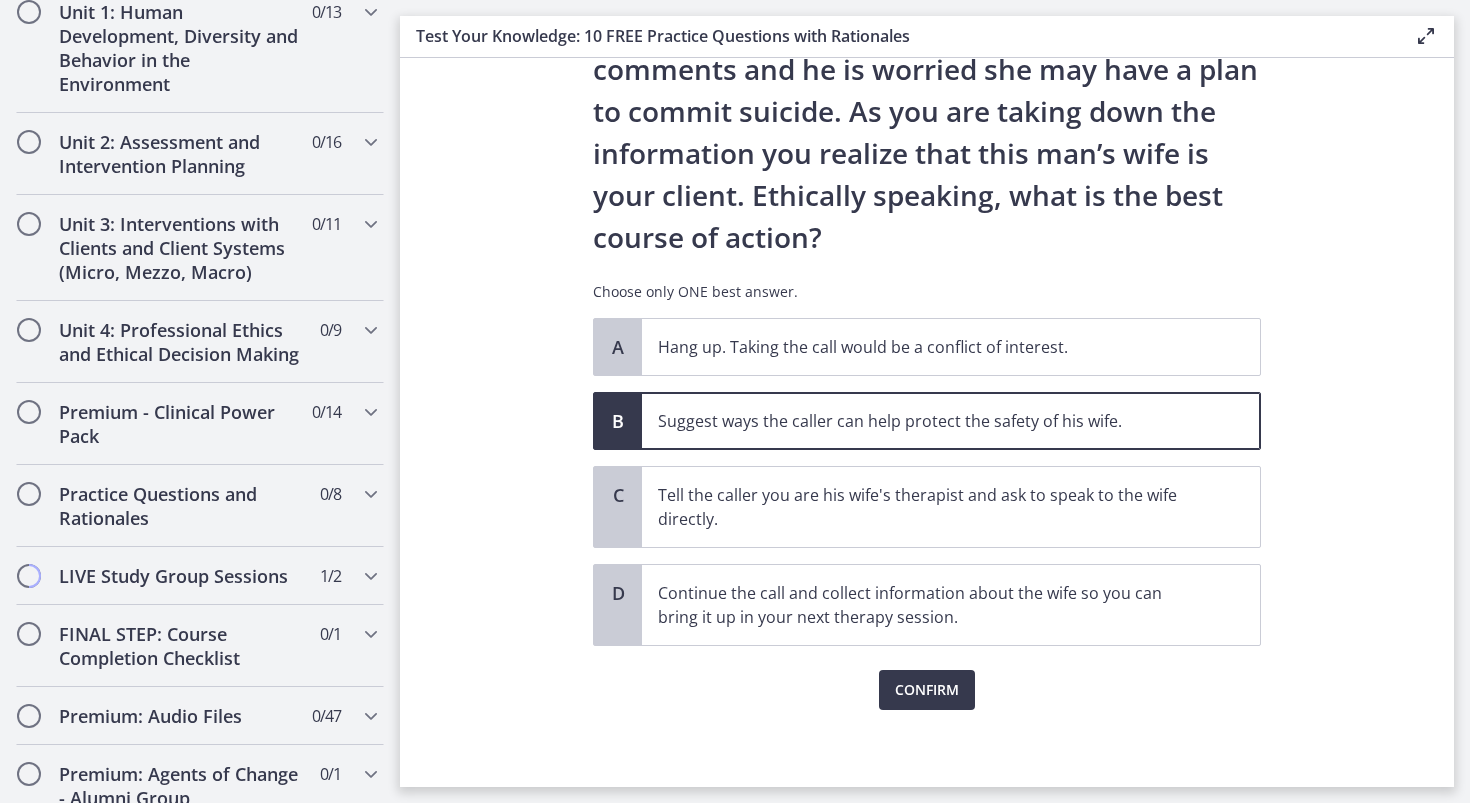 scroll, scrollTop: 203, scrollLeft: 0, axis: vertical 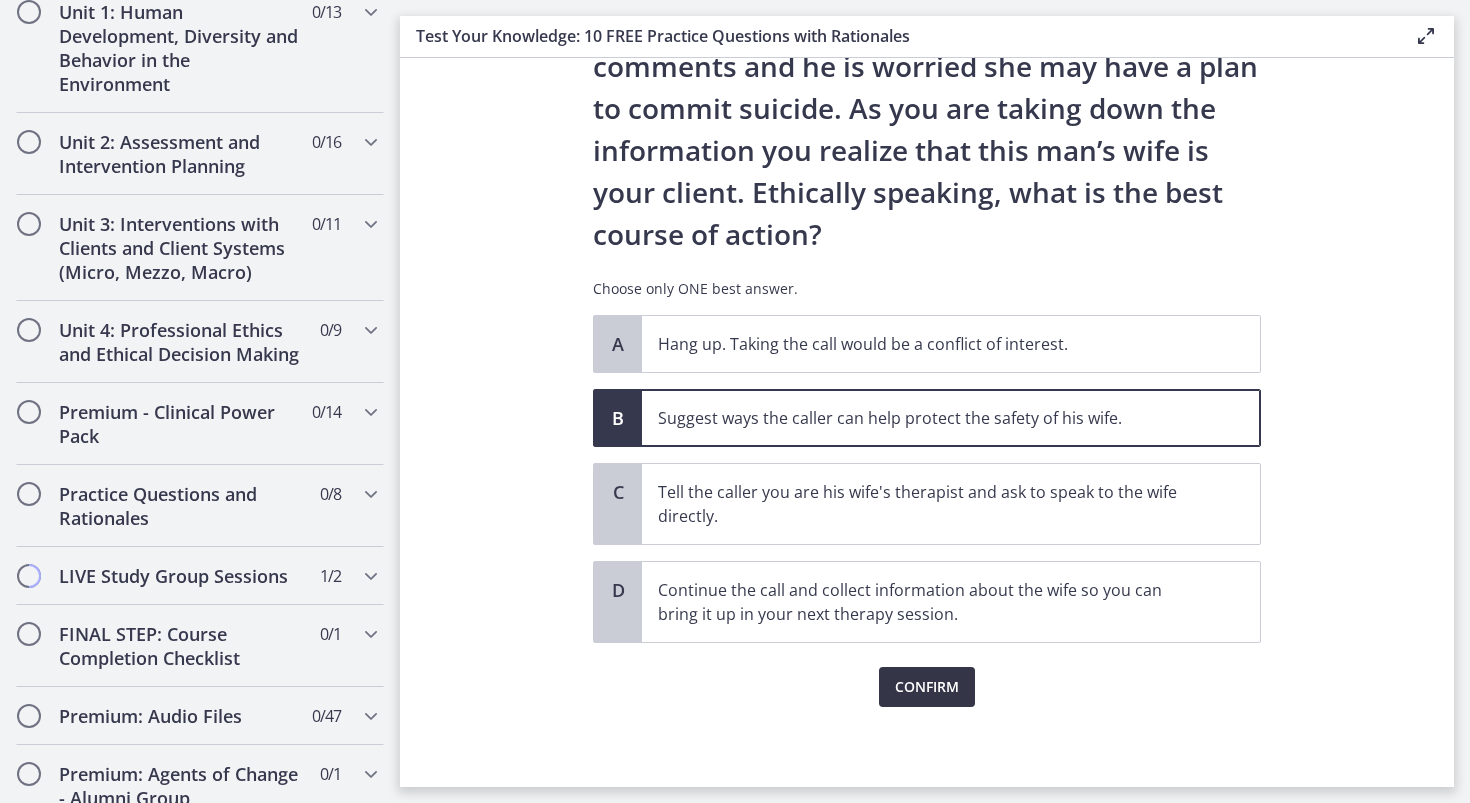 click on "Confirm" at bounding box center [927, 687] 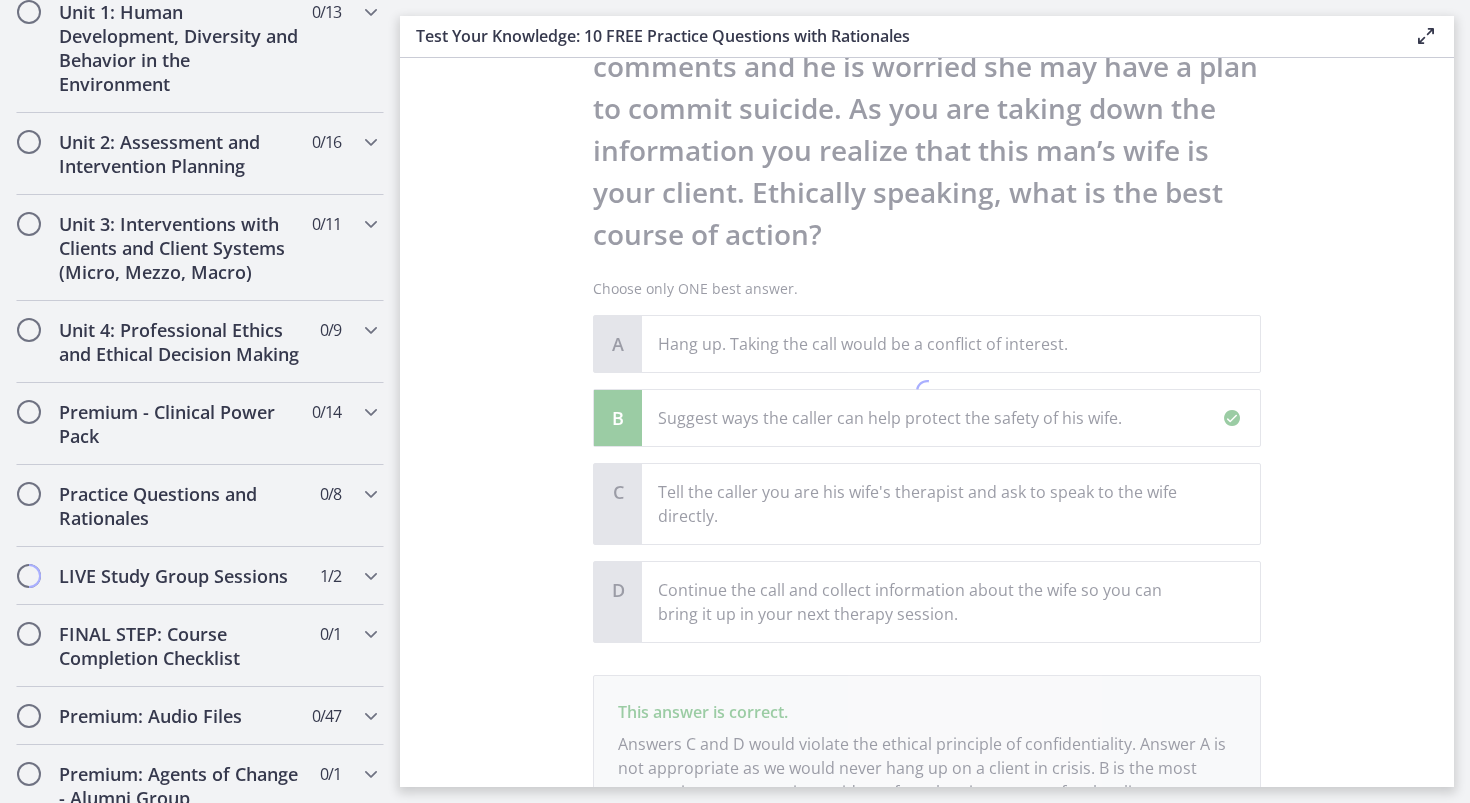 scroll, scrollTop: 389, scrollLeft: 0, axis: vertical 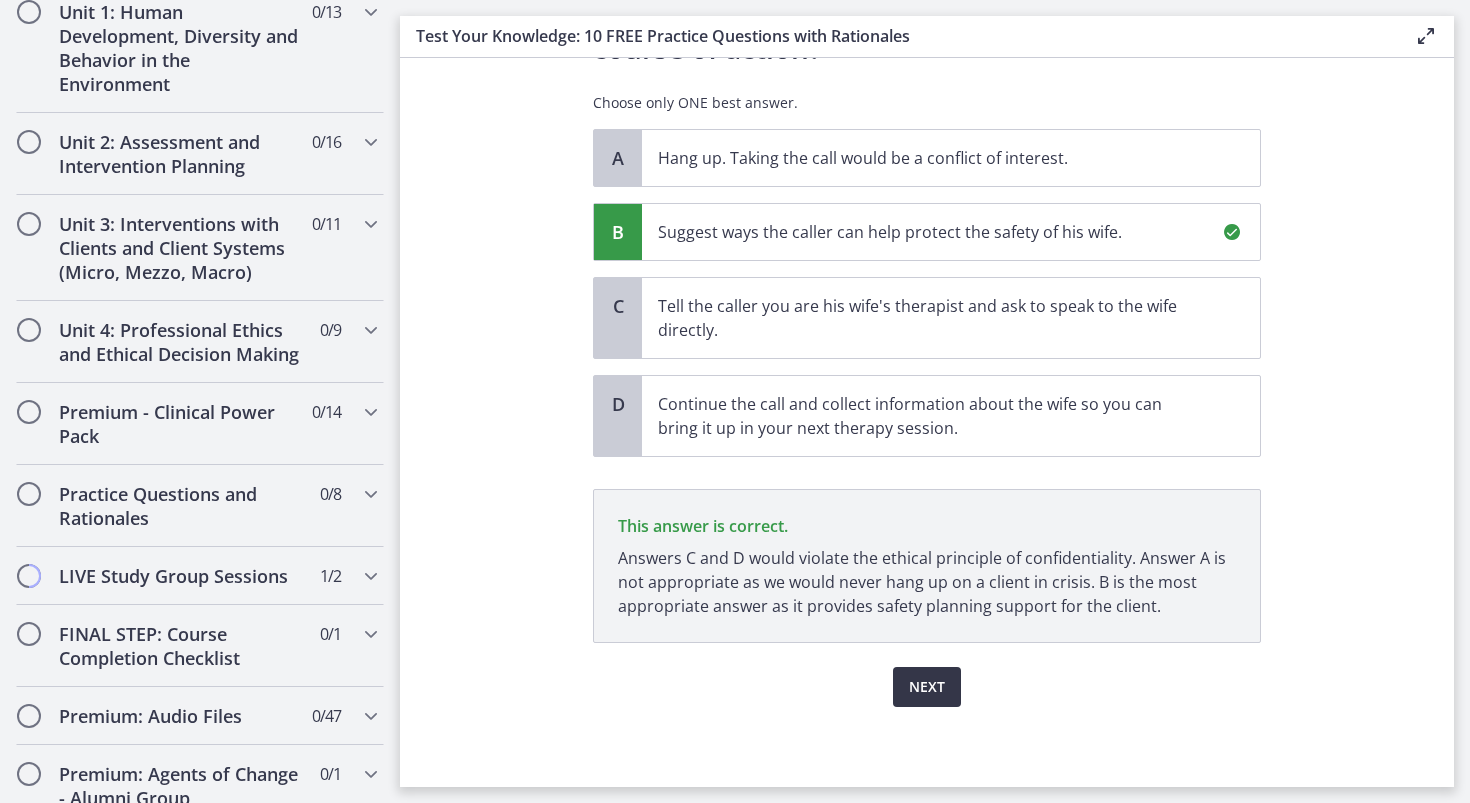 click on "Next" at bounding box center (927, 687) 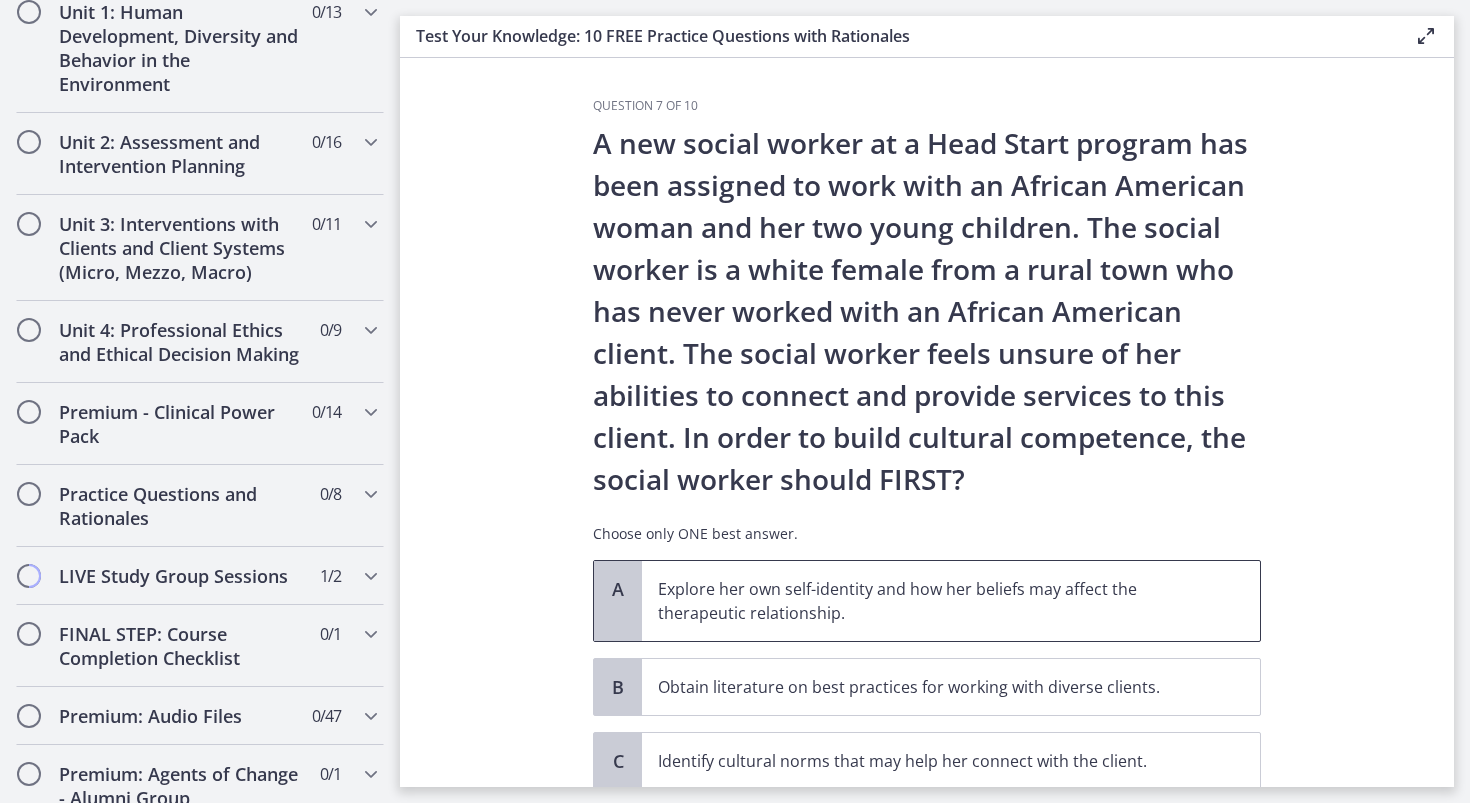click on "Explore her own self-identity and how her beliefs may affect the therapeutic relationship." at bounding box center [931, 601] 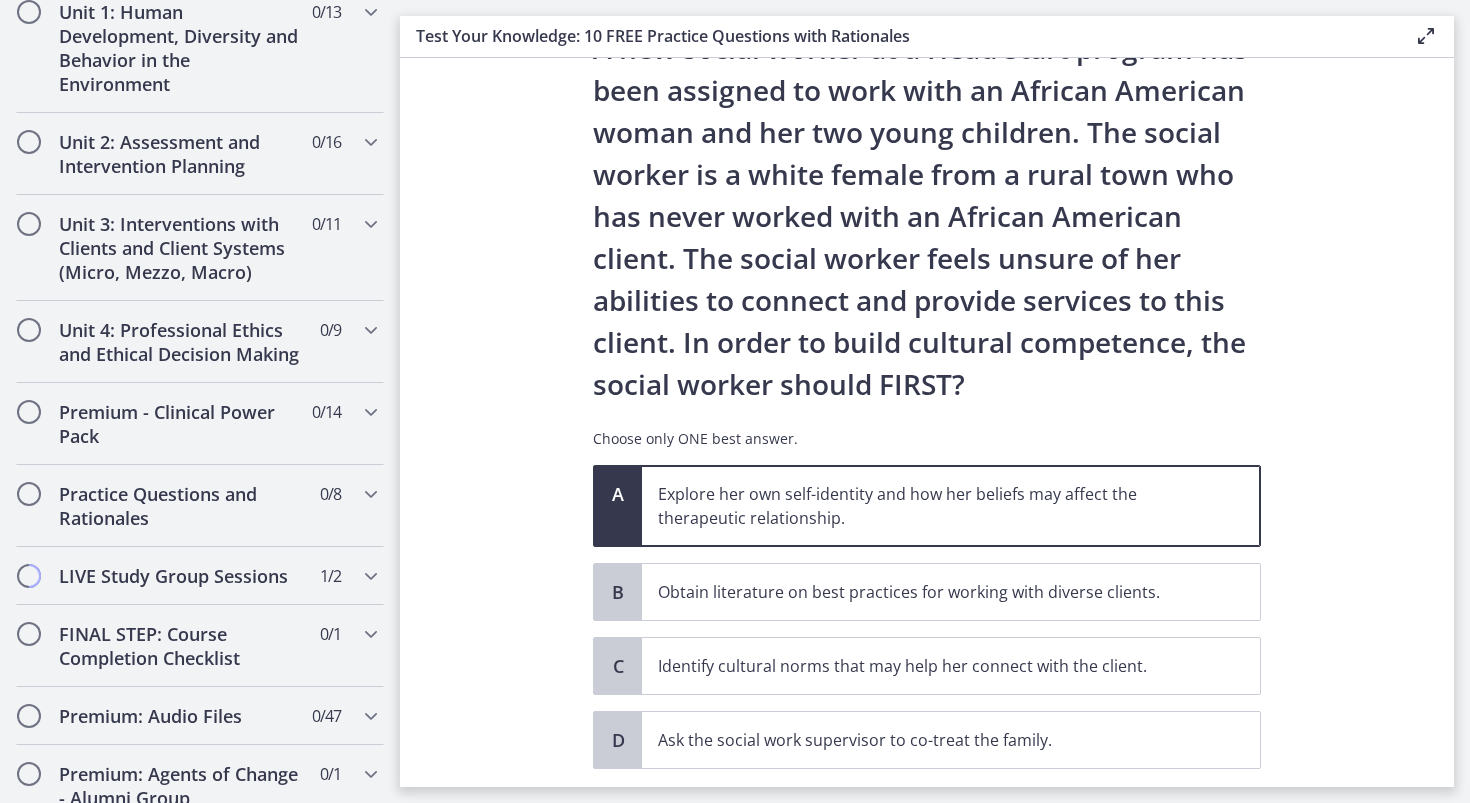 scroll, scrollTop: 221, scrollLeft: 0, axis: vertical 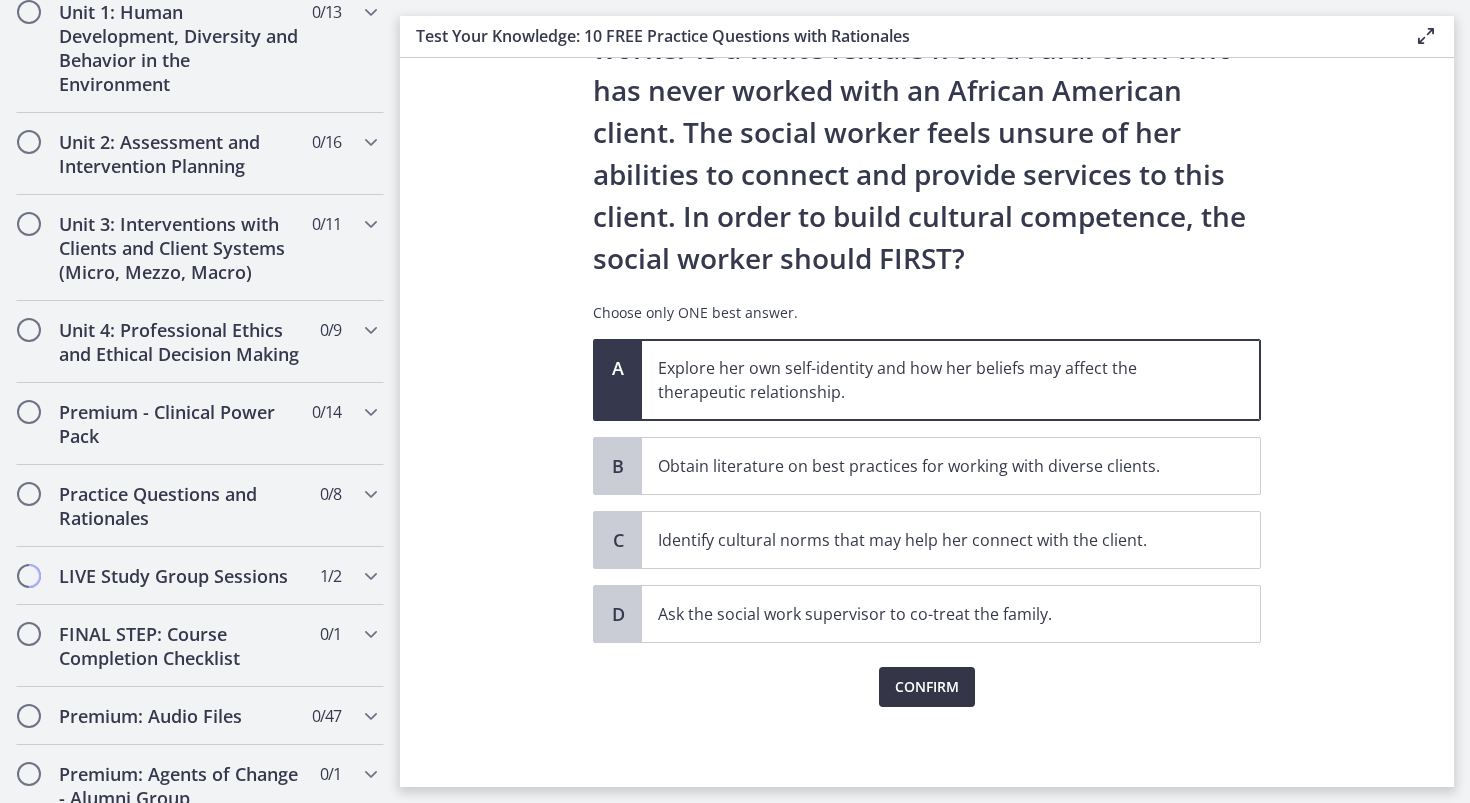 click on "Confirm" at bounding box center [927, 687] 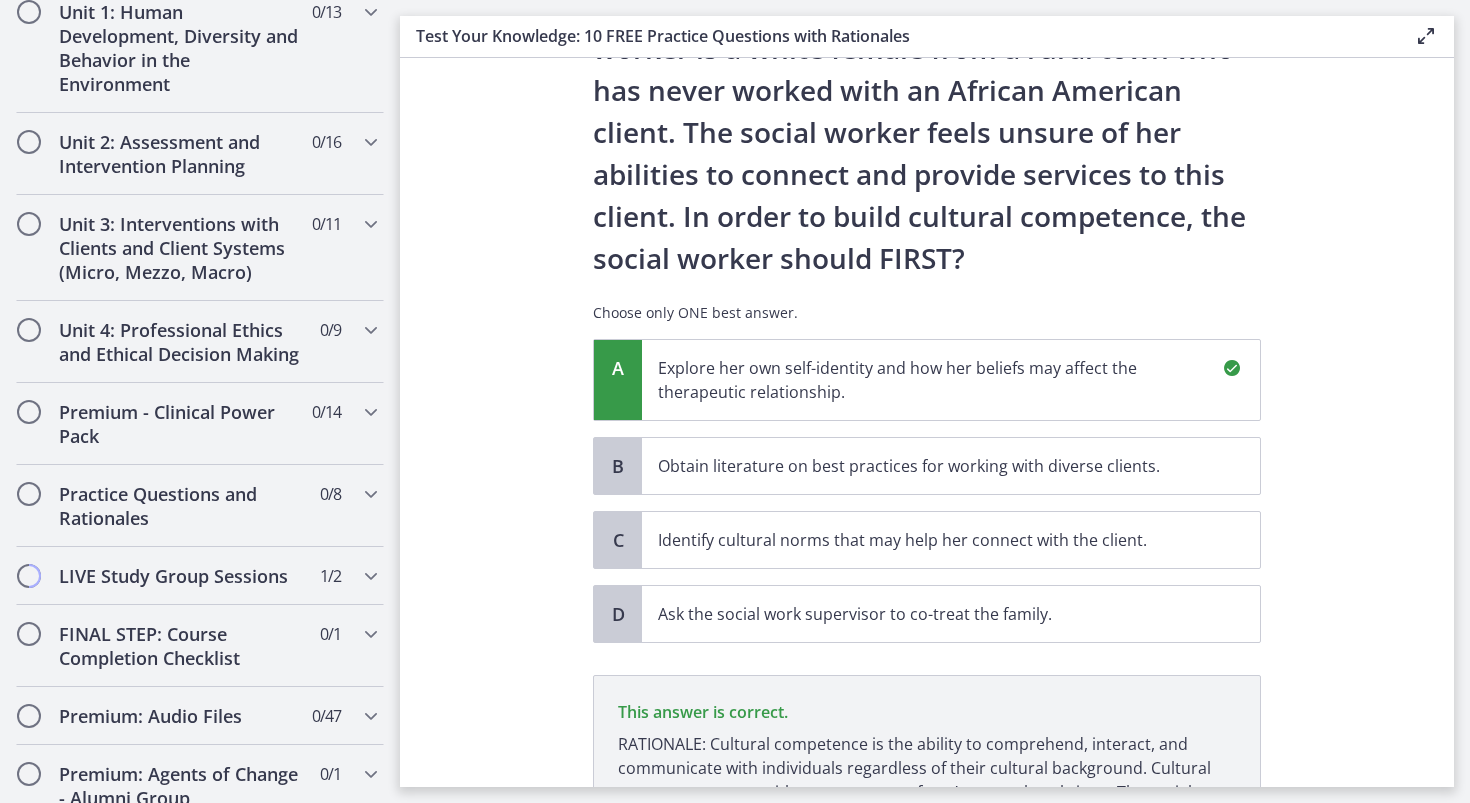 scroll, scrollTop: 455, scrollLeft: 0, axis: vertical 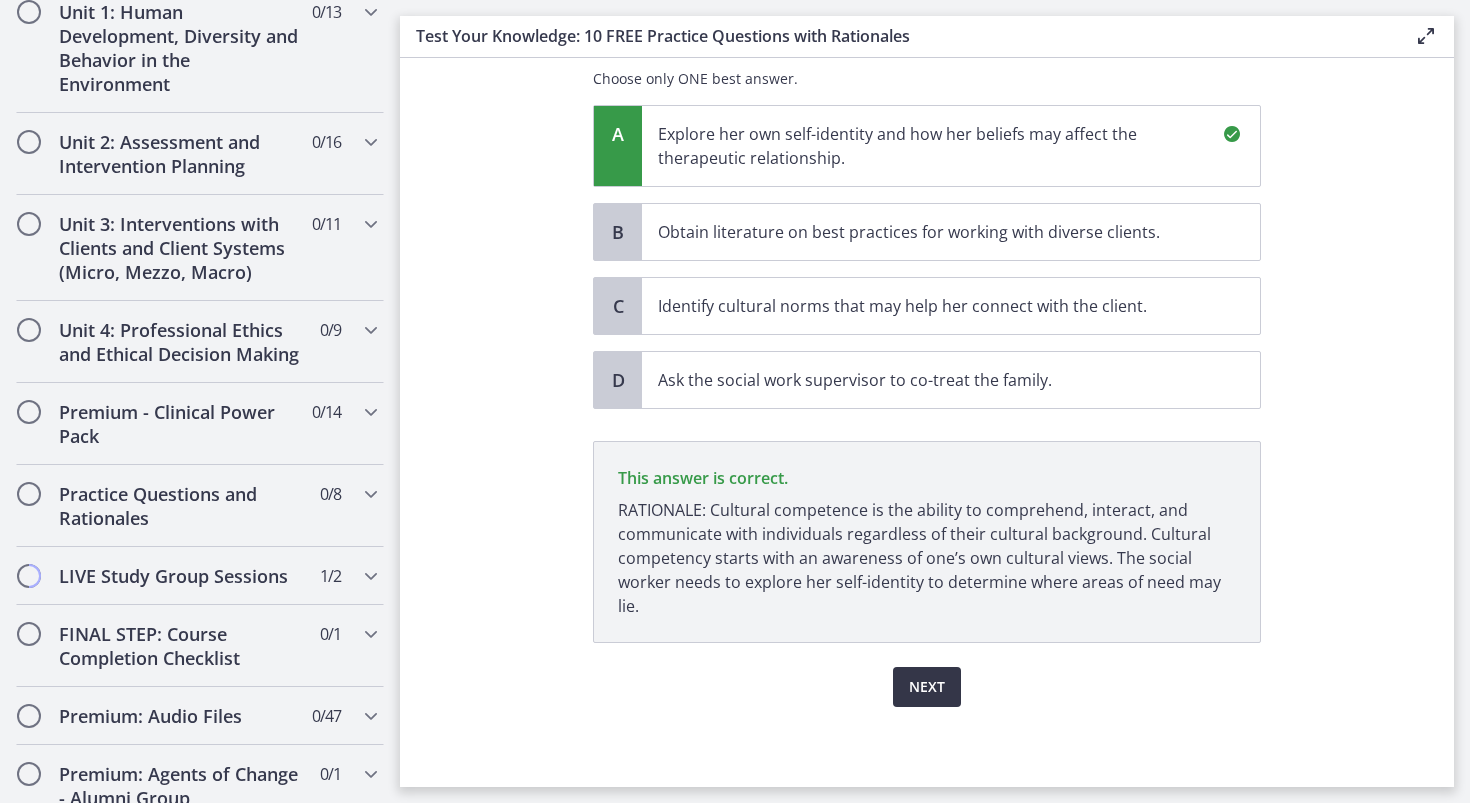 click on "Next" at bounding box center (927, 687) 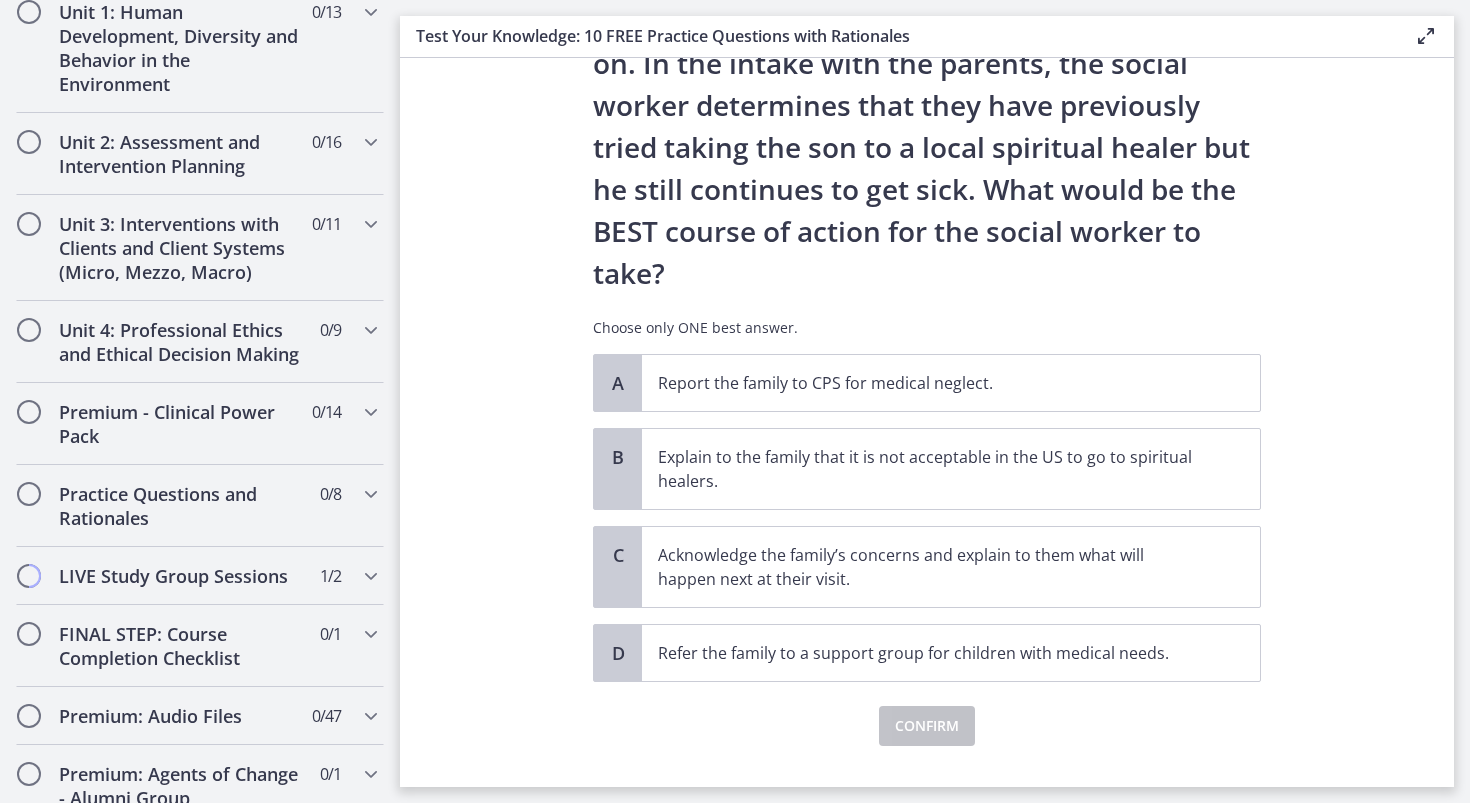 scroll, scrollTop: 293, scrollLeft: 0, axis: vertical 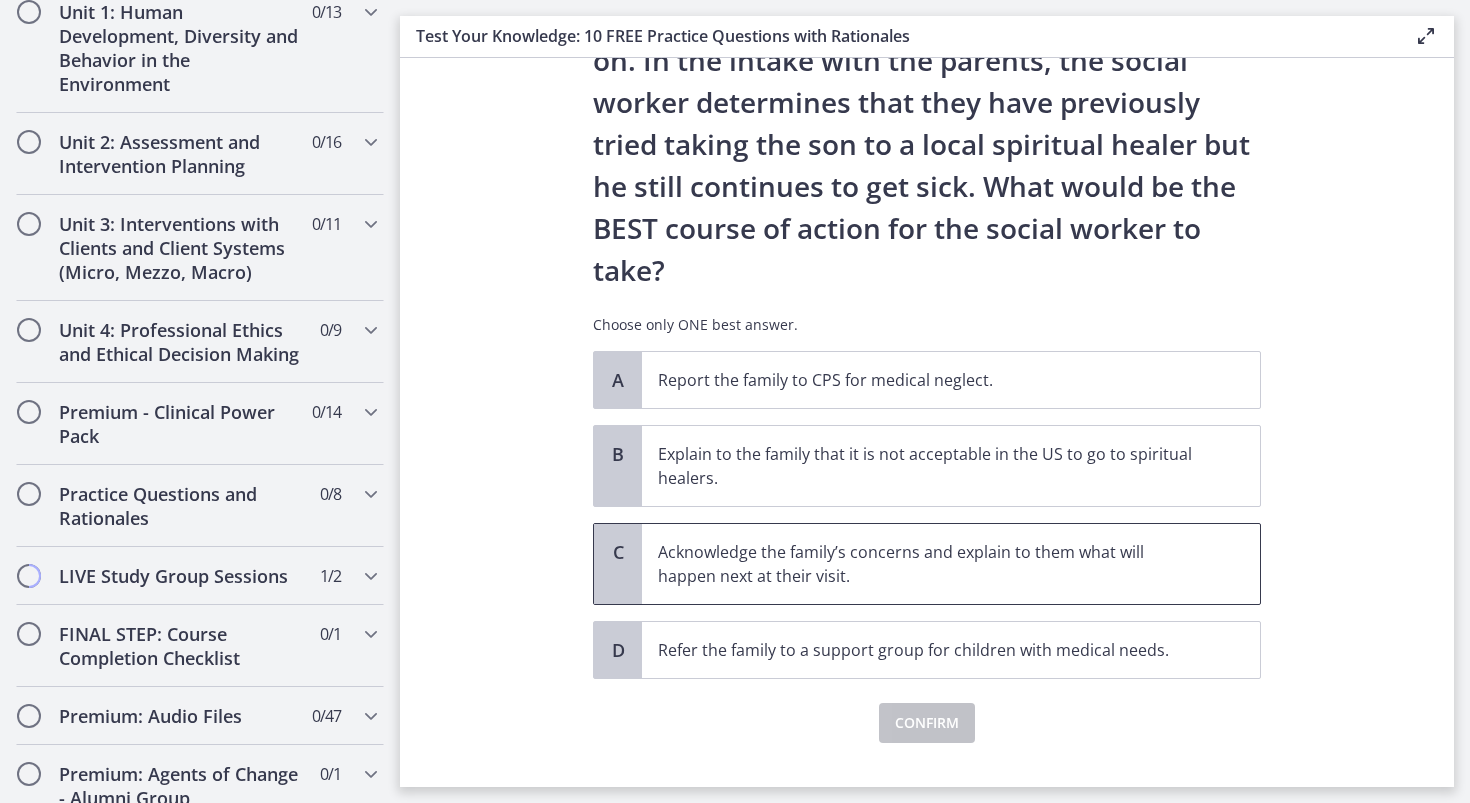 click on "C" at bounding box center (618, 552) 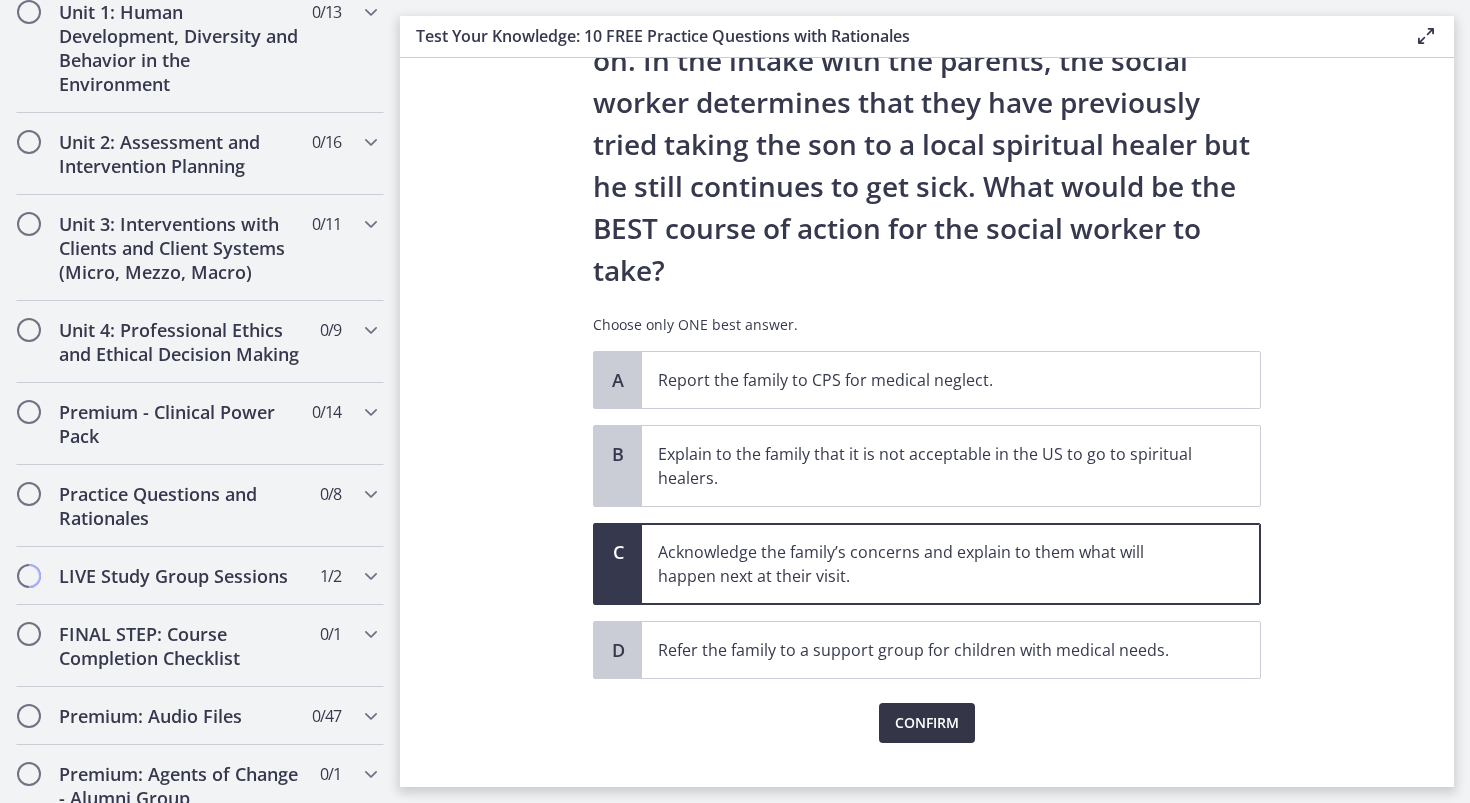 click on "Confirm" at bounding box center [927, 723] 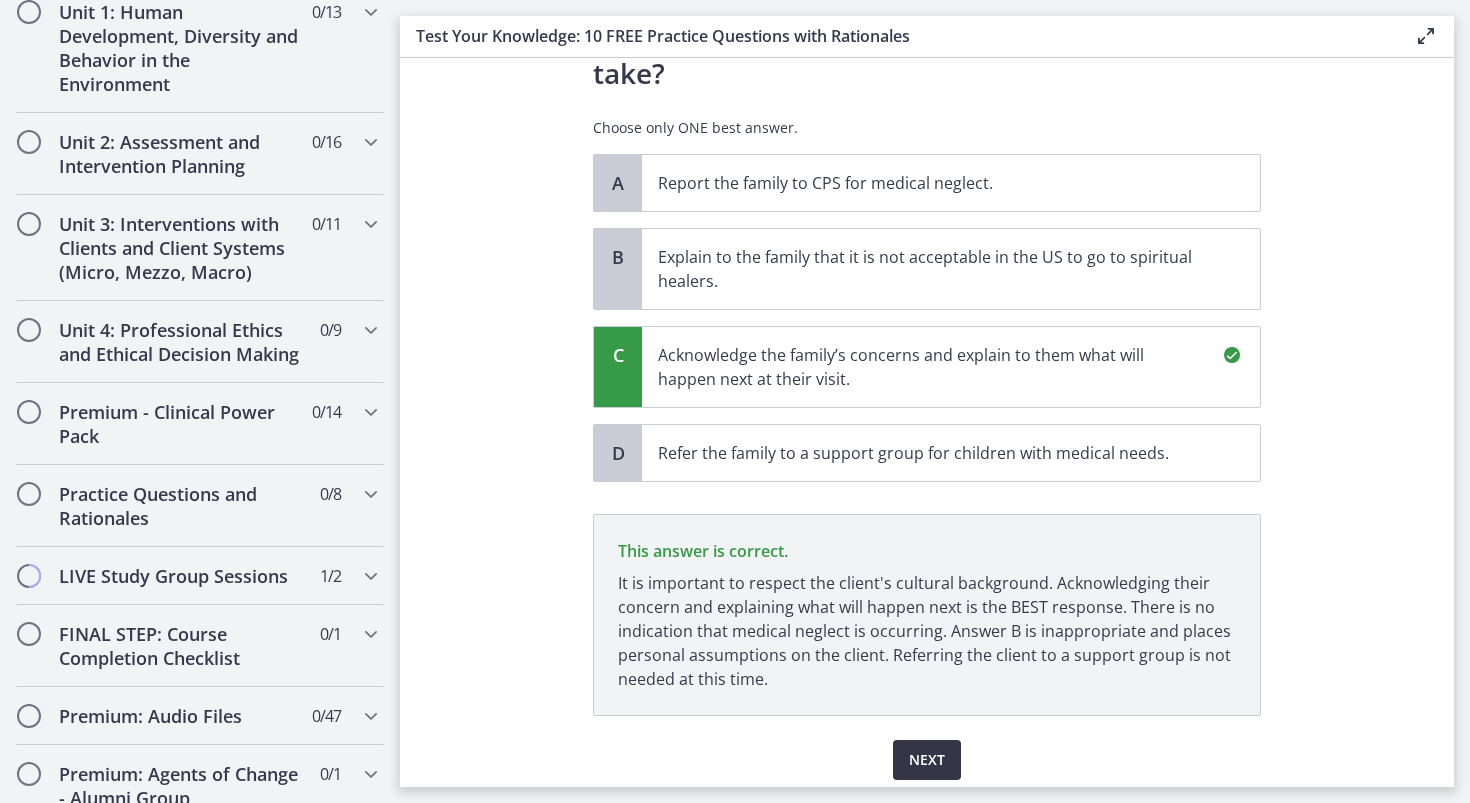 scroll, scrollTop: 563, scrollLeft: 0, axis: vertical 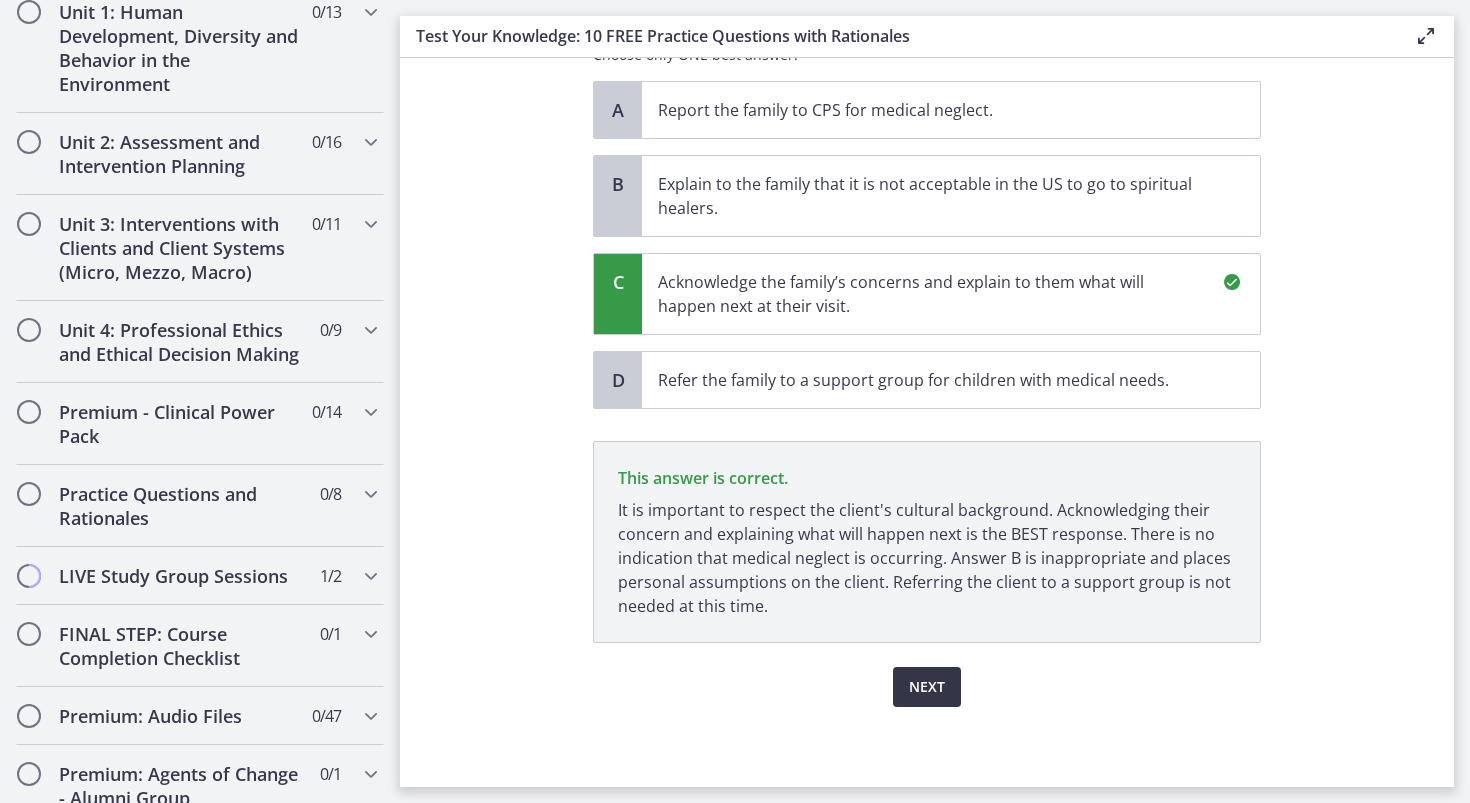 click on "Next" at bounding box center (927, 687) 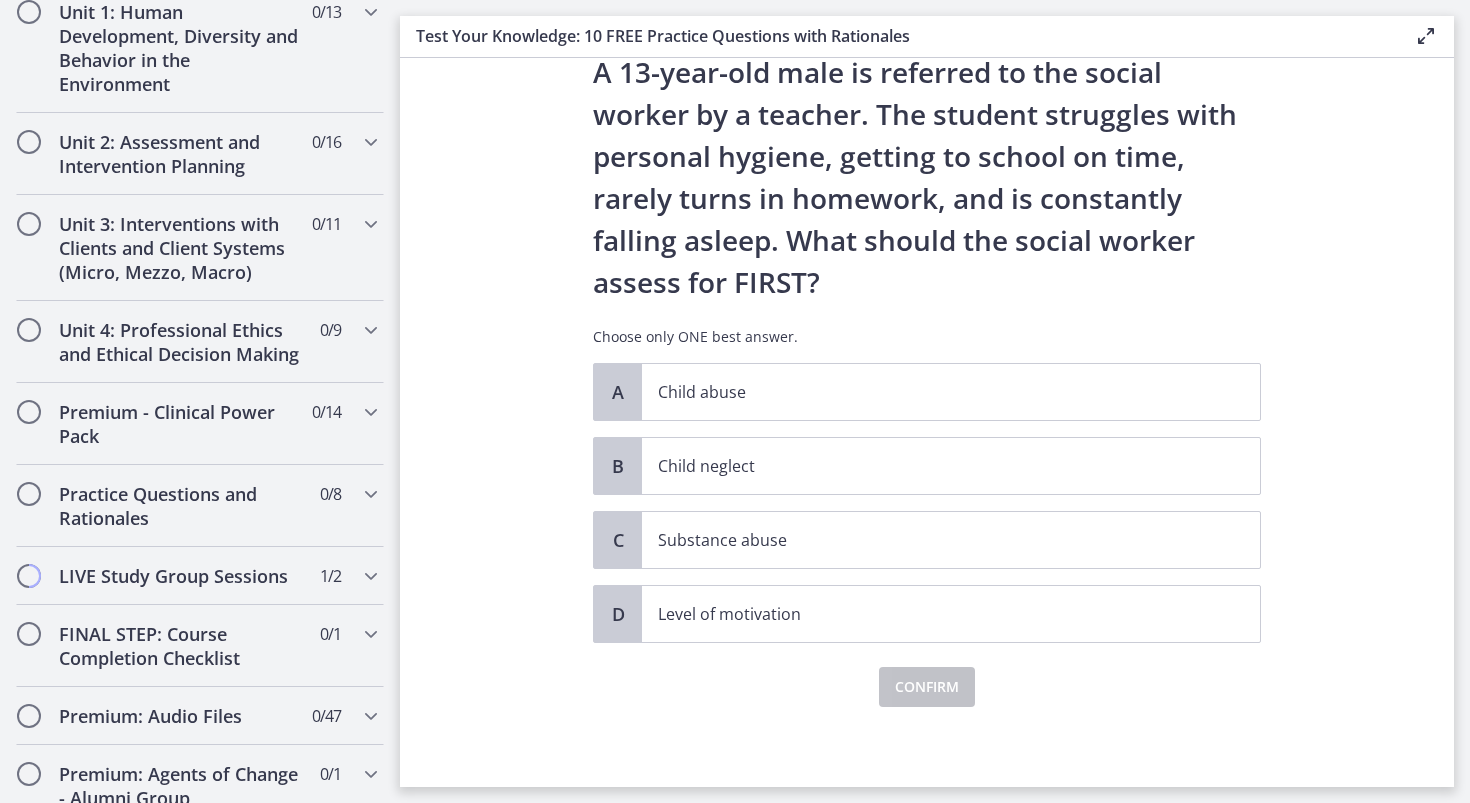 scroll, scrollTop: 0, scrollLeft: 0, axis: both 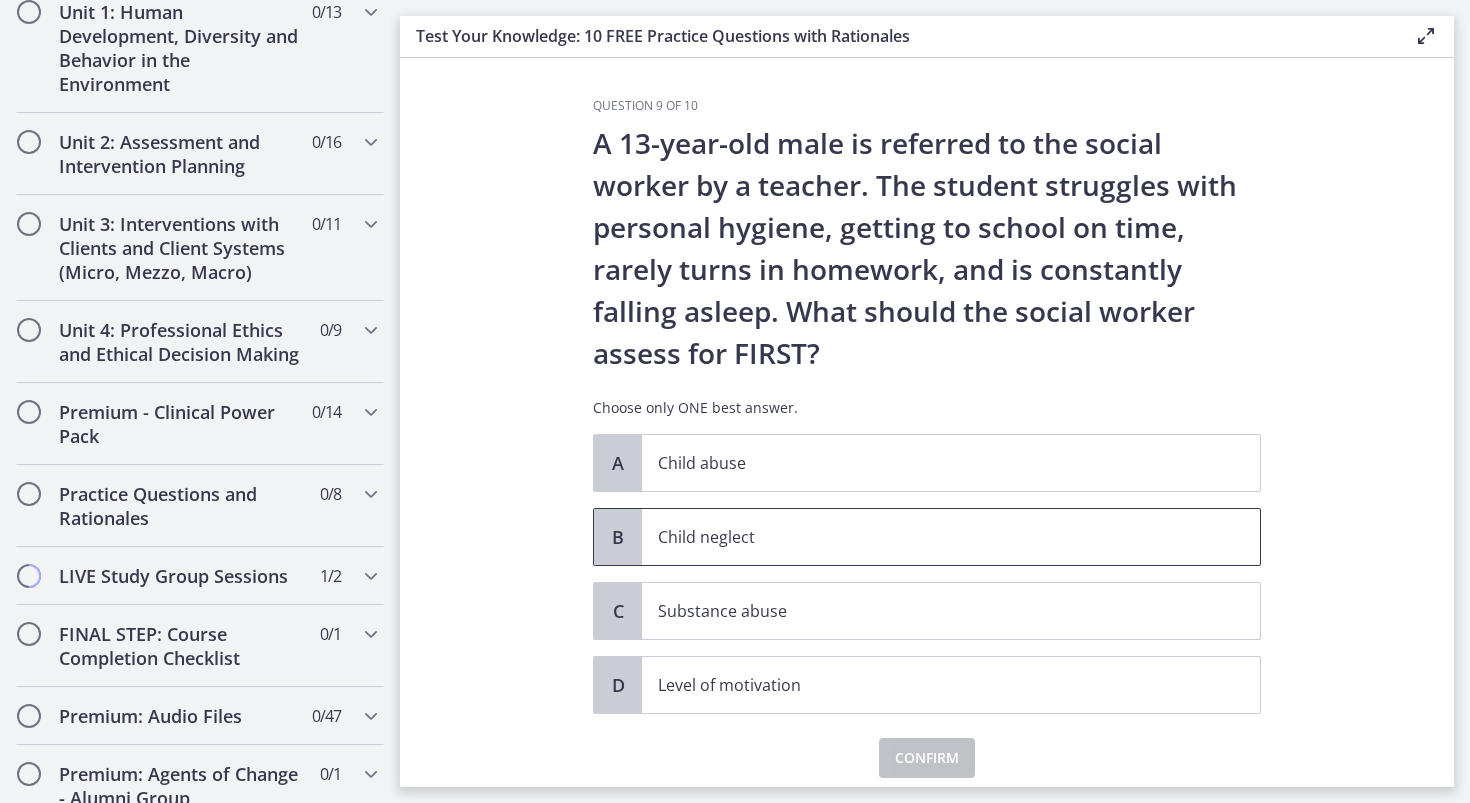 click on "Child neglect" at bounding box center [931, 537] 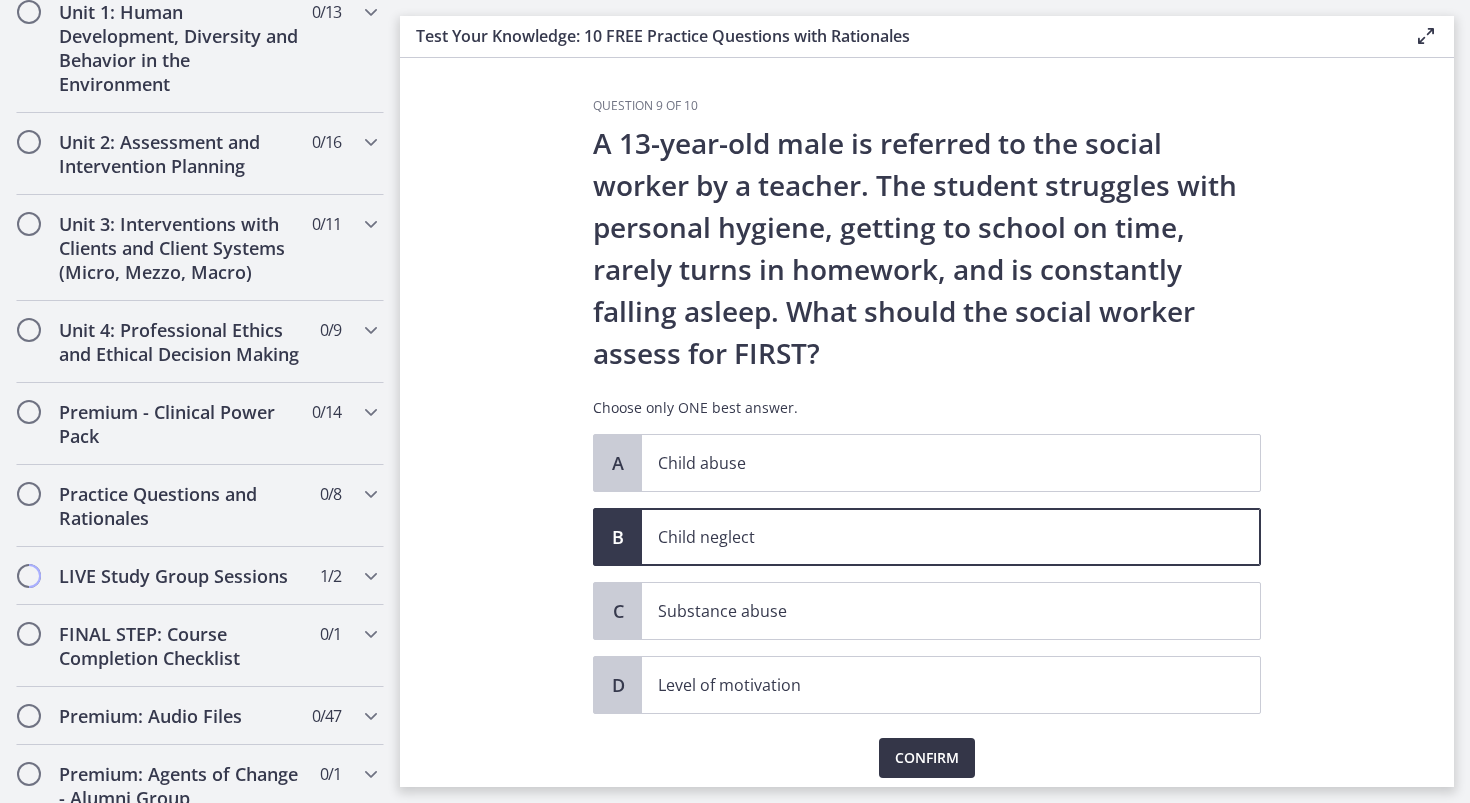 click on "Confirm" at bounding box center [927, 758] 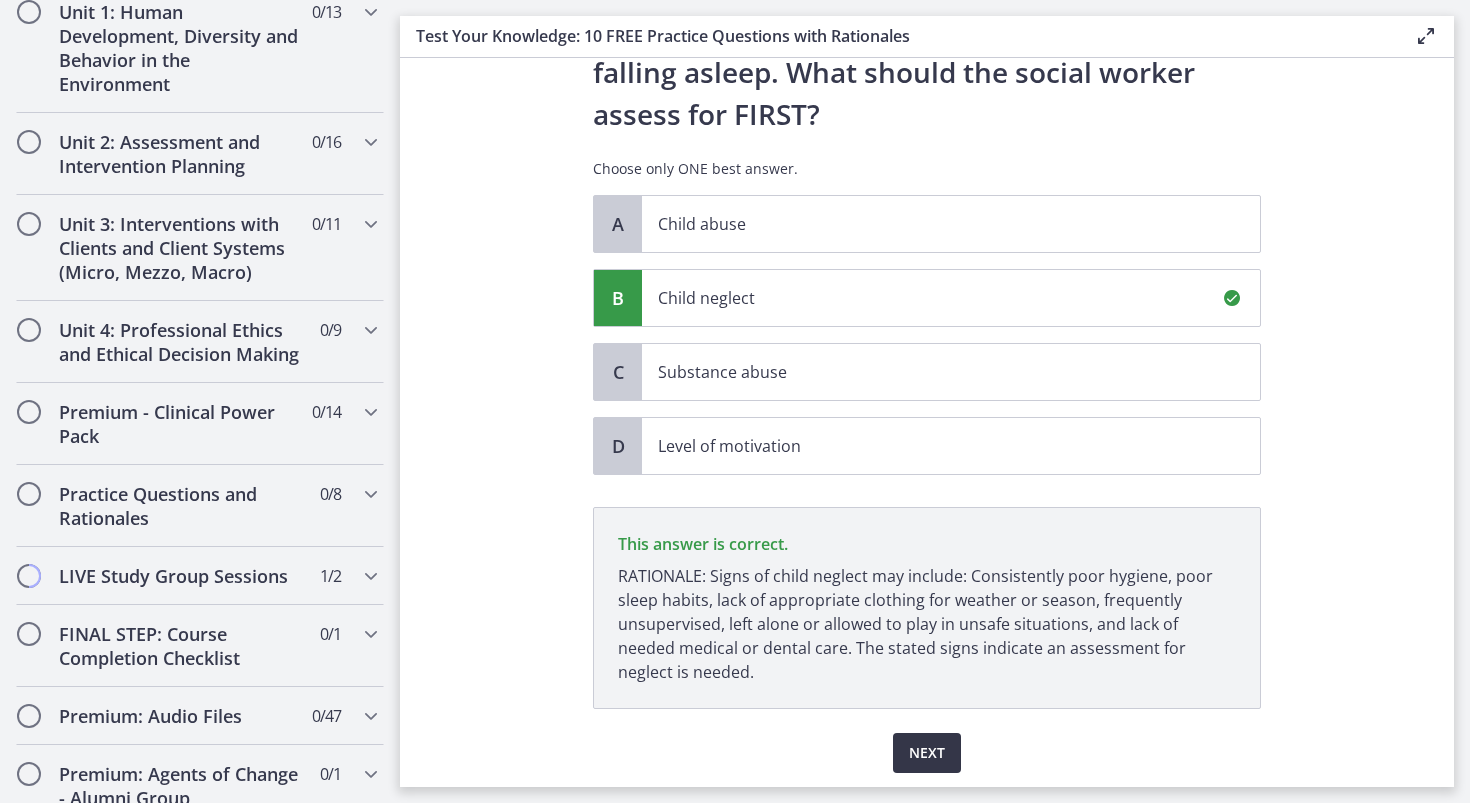 scroll, scrollTop: 305, scrollLeft: 0, axis: vertical 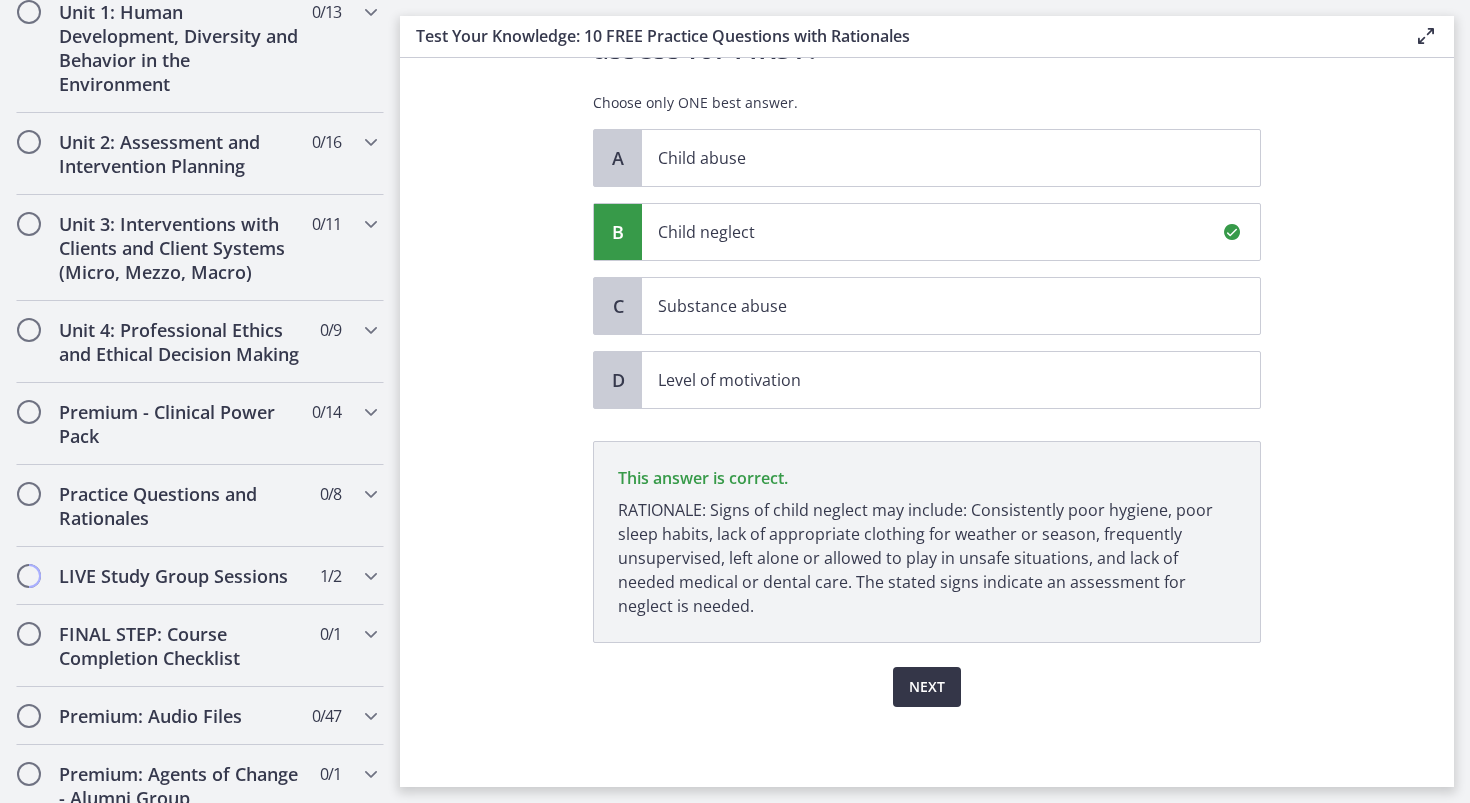 click on "Next" at bounding box center [927, 687] 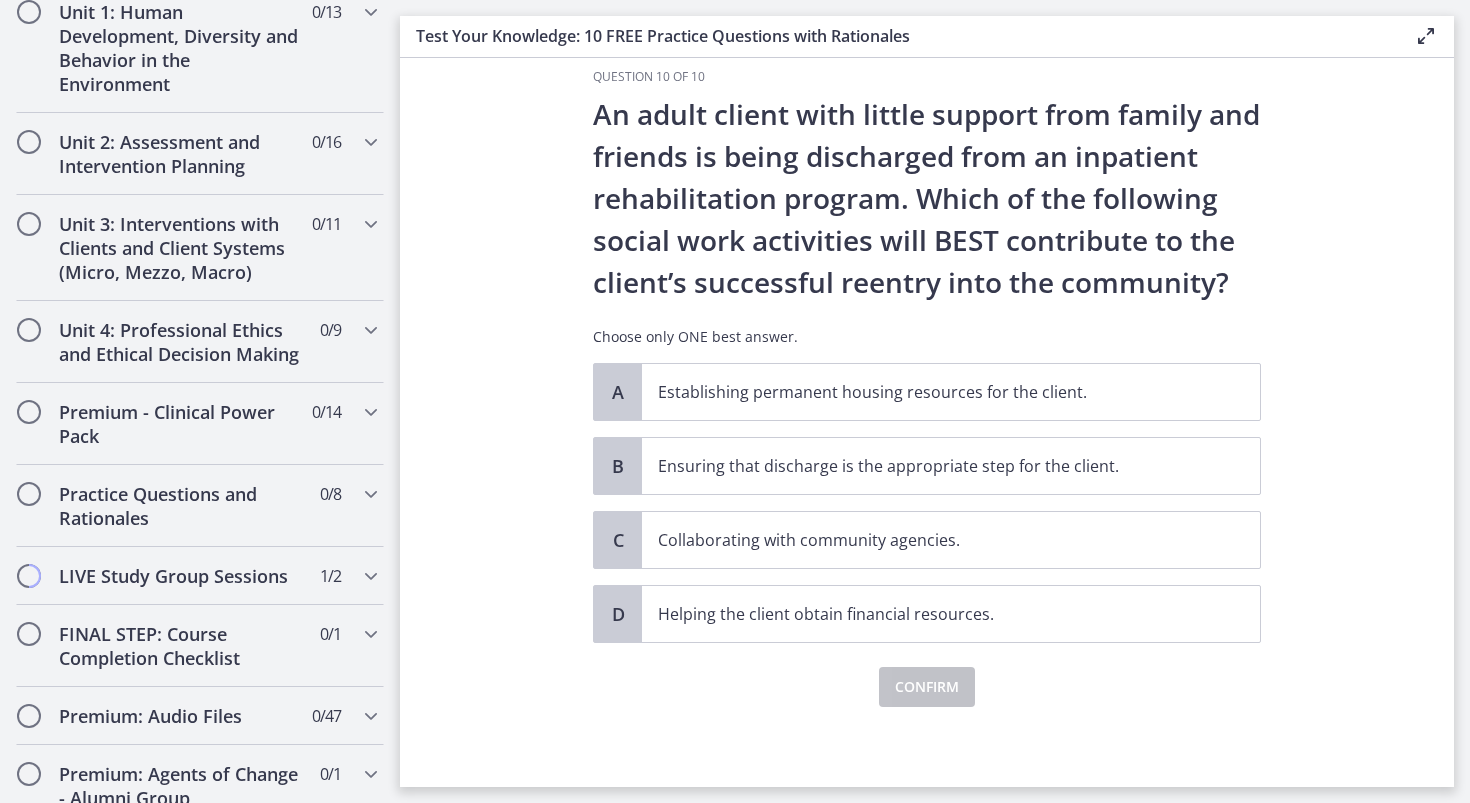 scroll, scrollTop: 0, scrollLeft: 0, axis: both 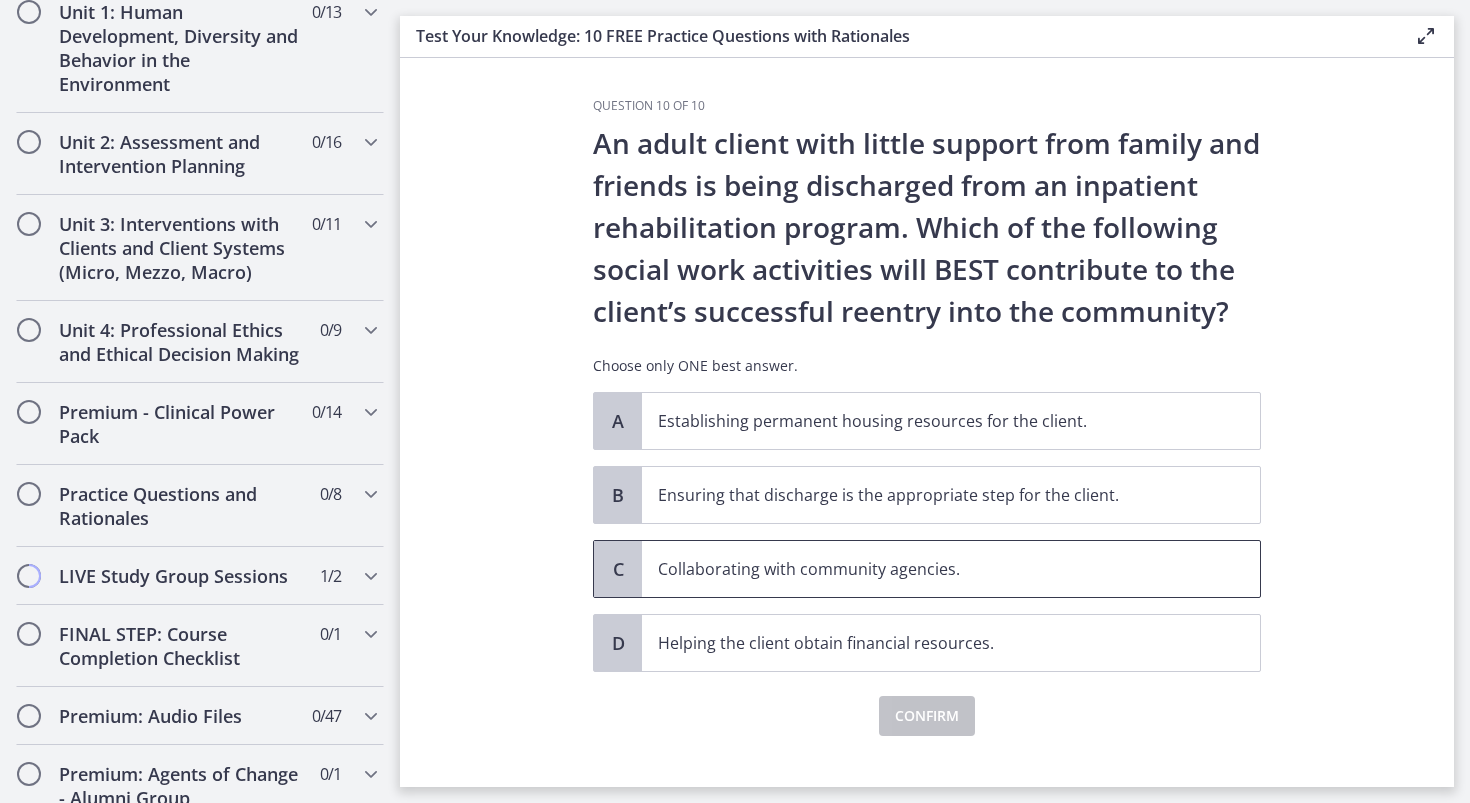 click on "Collaborating with community agencies." at bounding box center [931, 569] 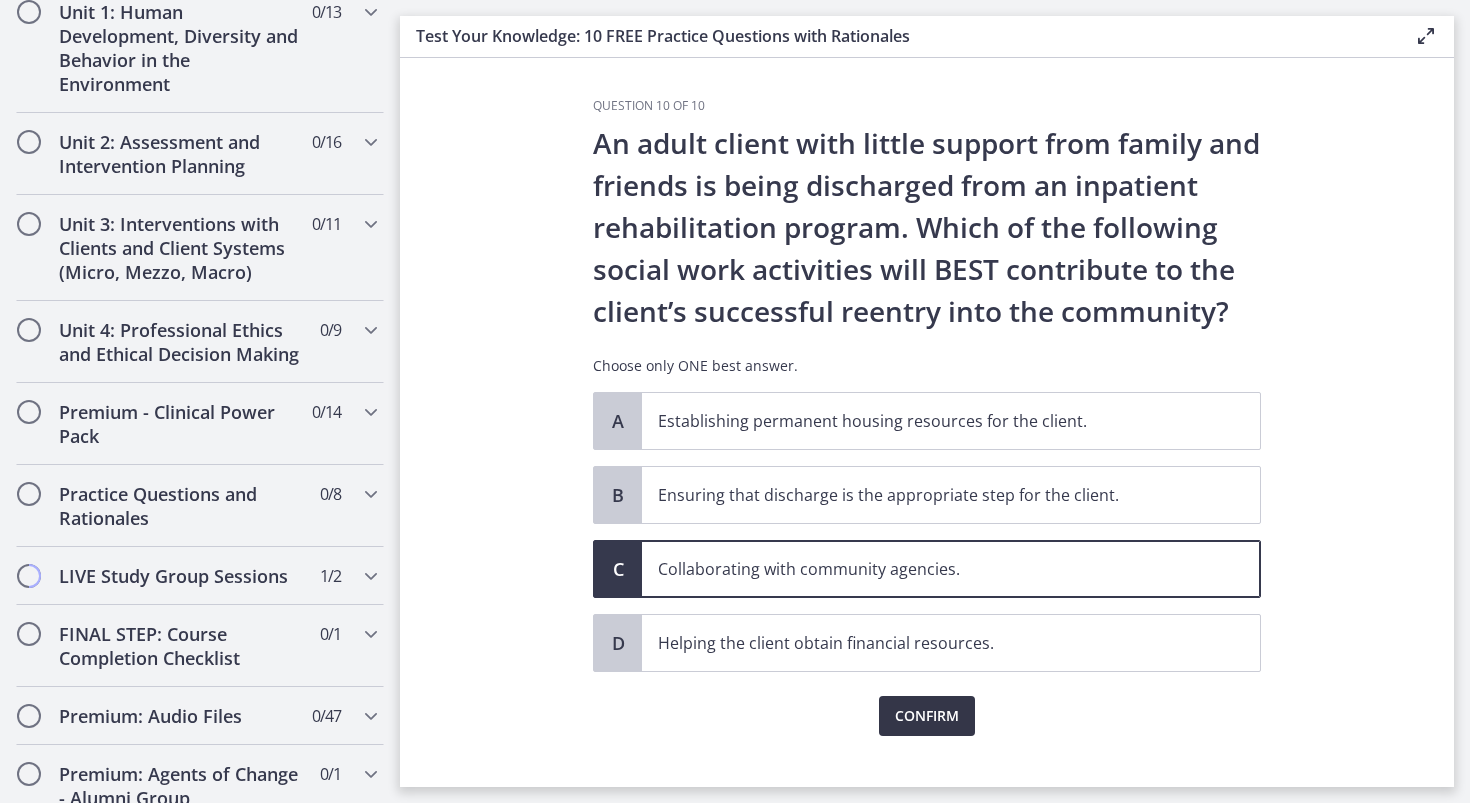 click on "Confirm" at bounding box center (927, 716) 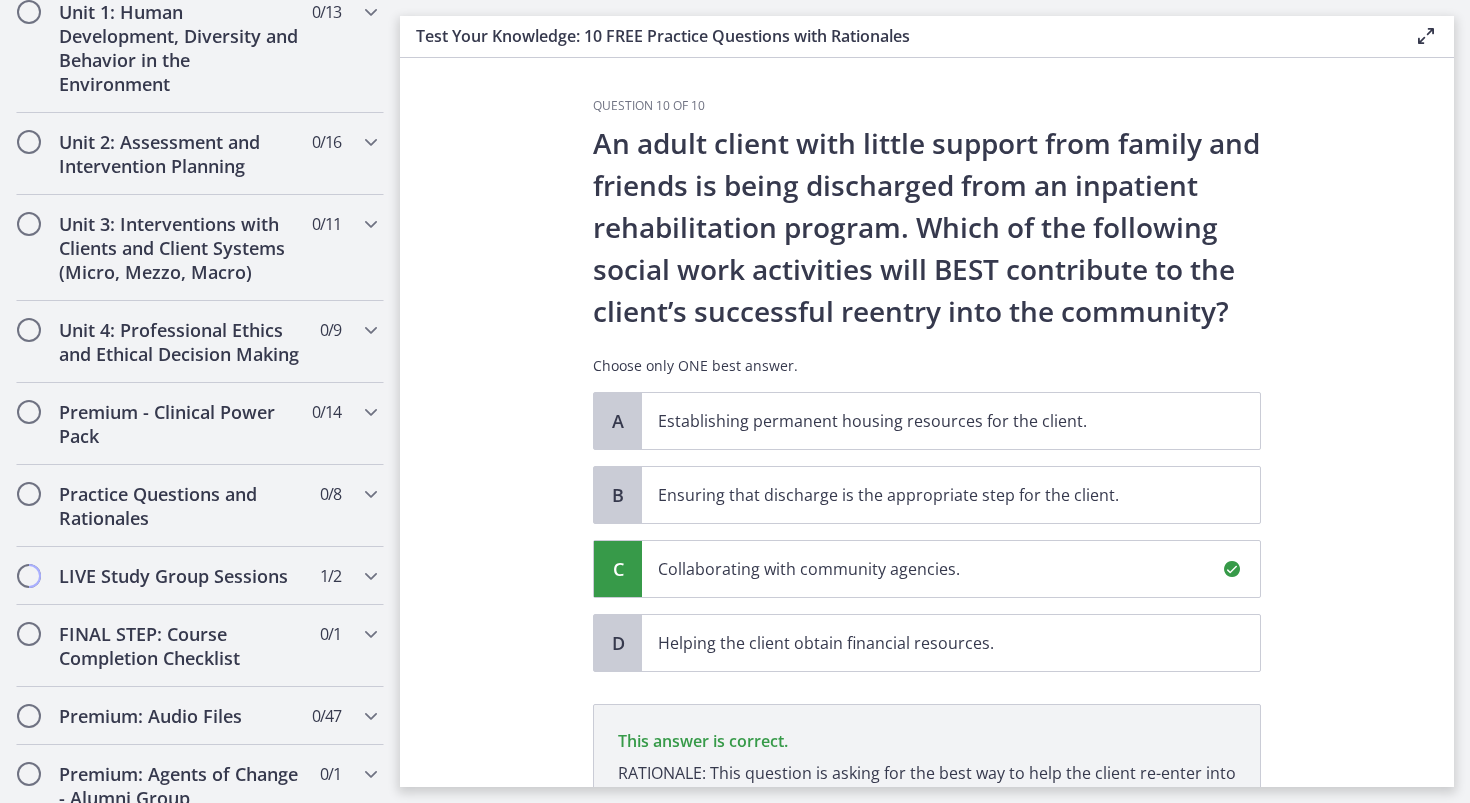scroll, scrollTop: 263, scrollLeft: 0, axis: vertical 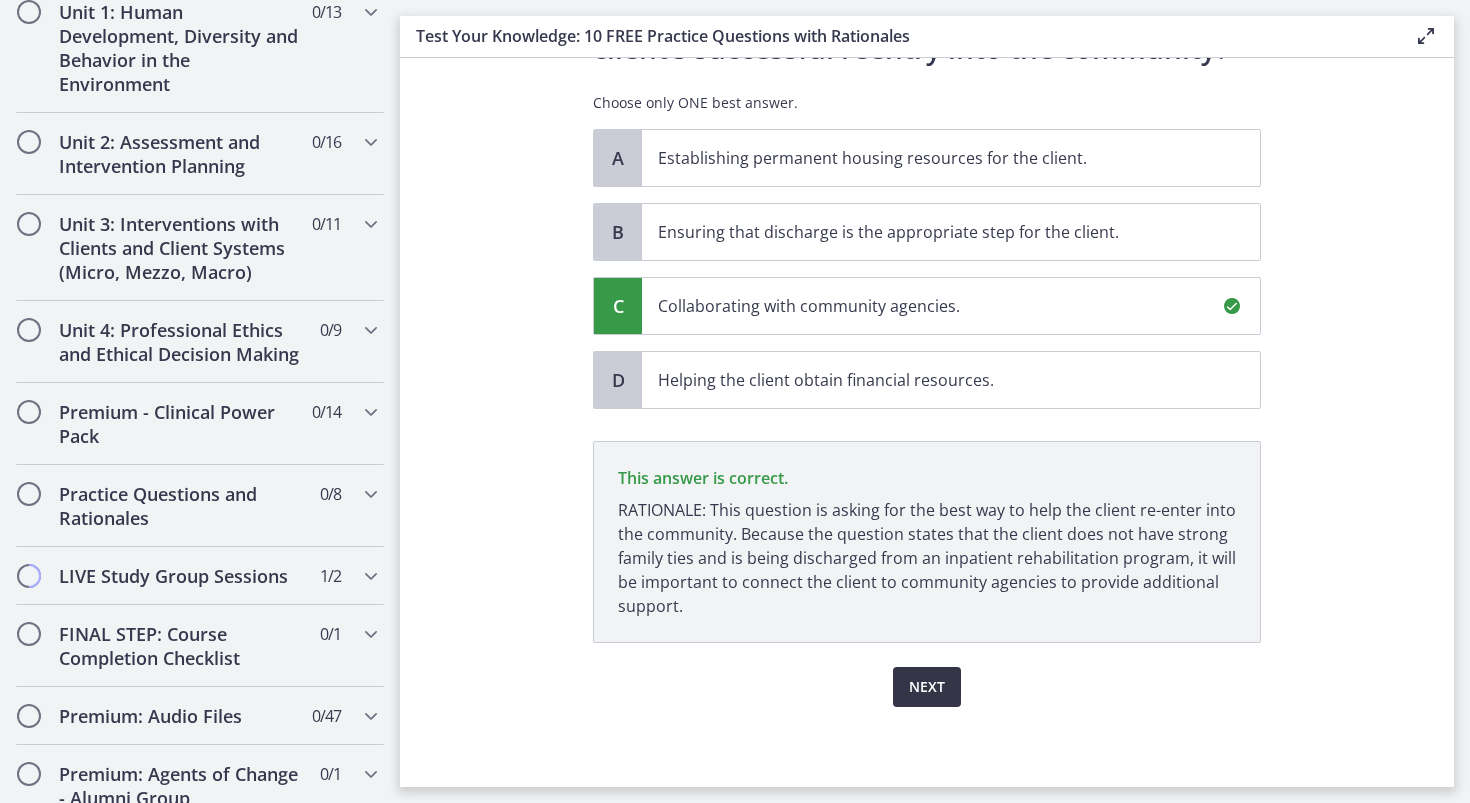 click on "Next" at bounding box center (927, 687) 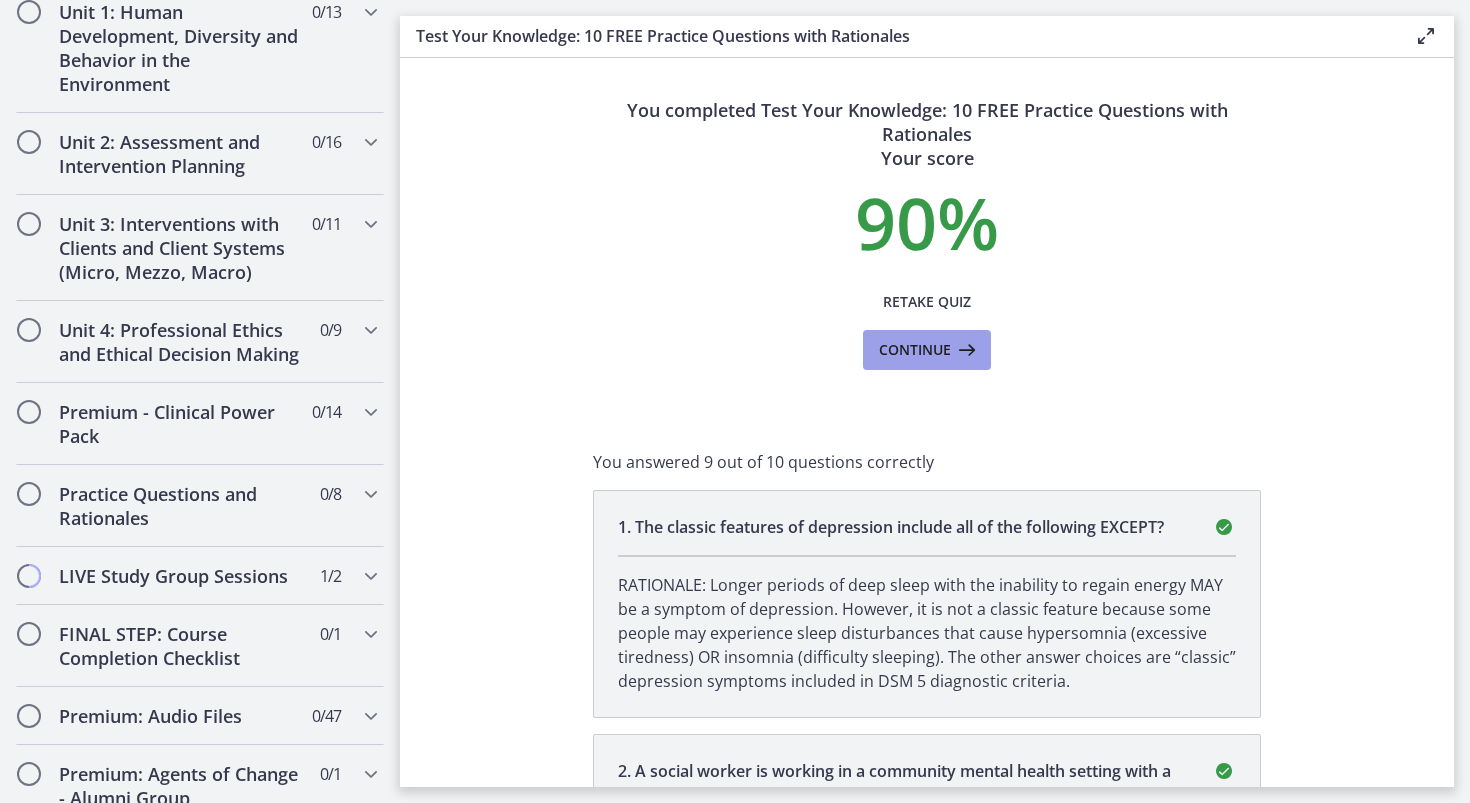 click on "Continue" at bounding box center [915, 350] 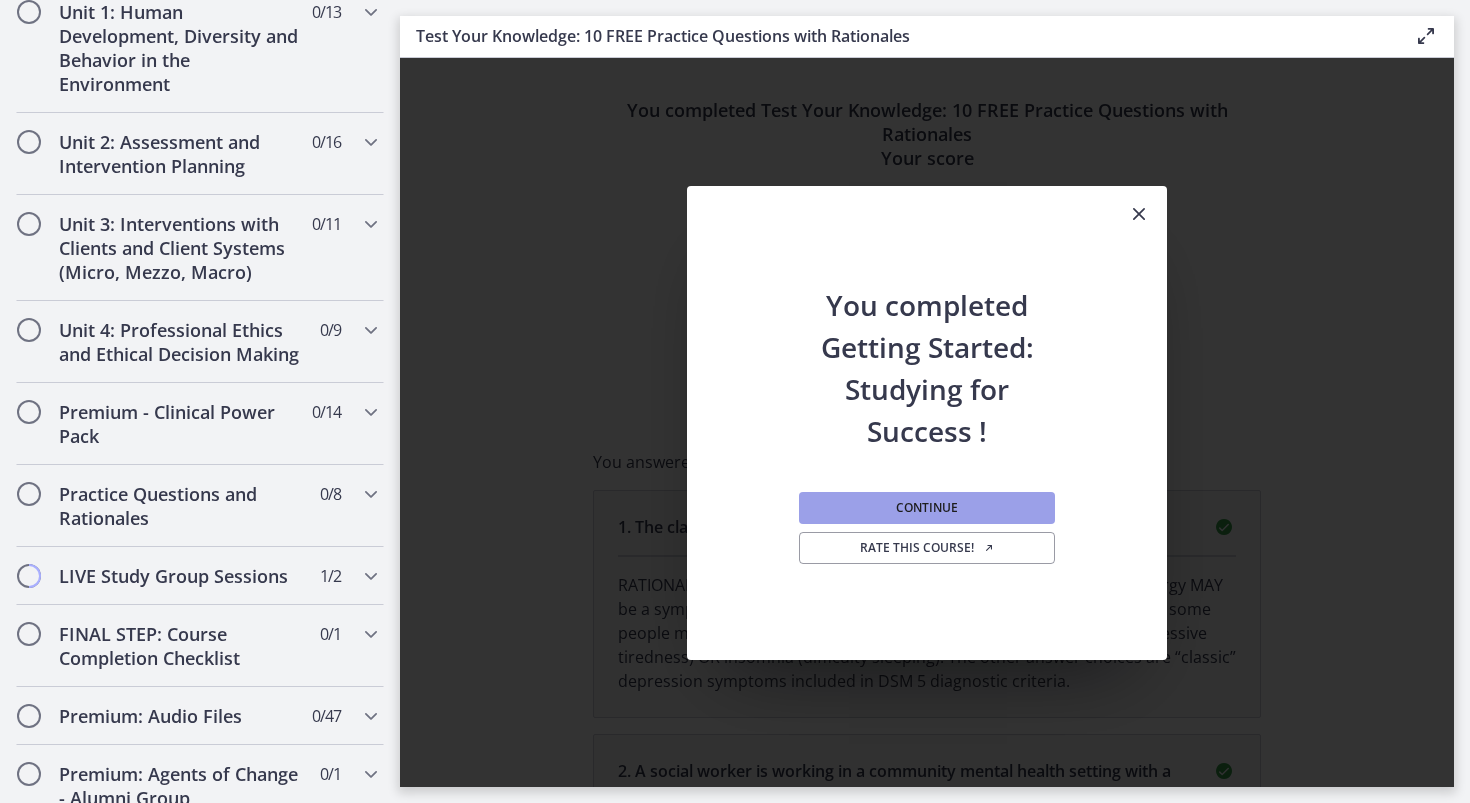 click on "Continue" at bounding box center (927, 508) 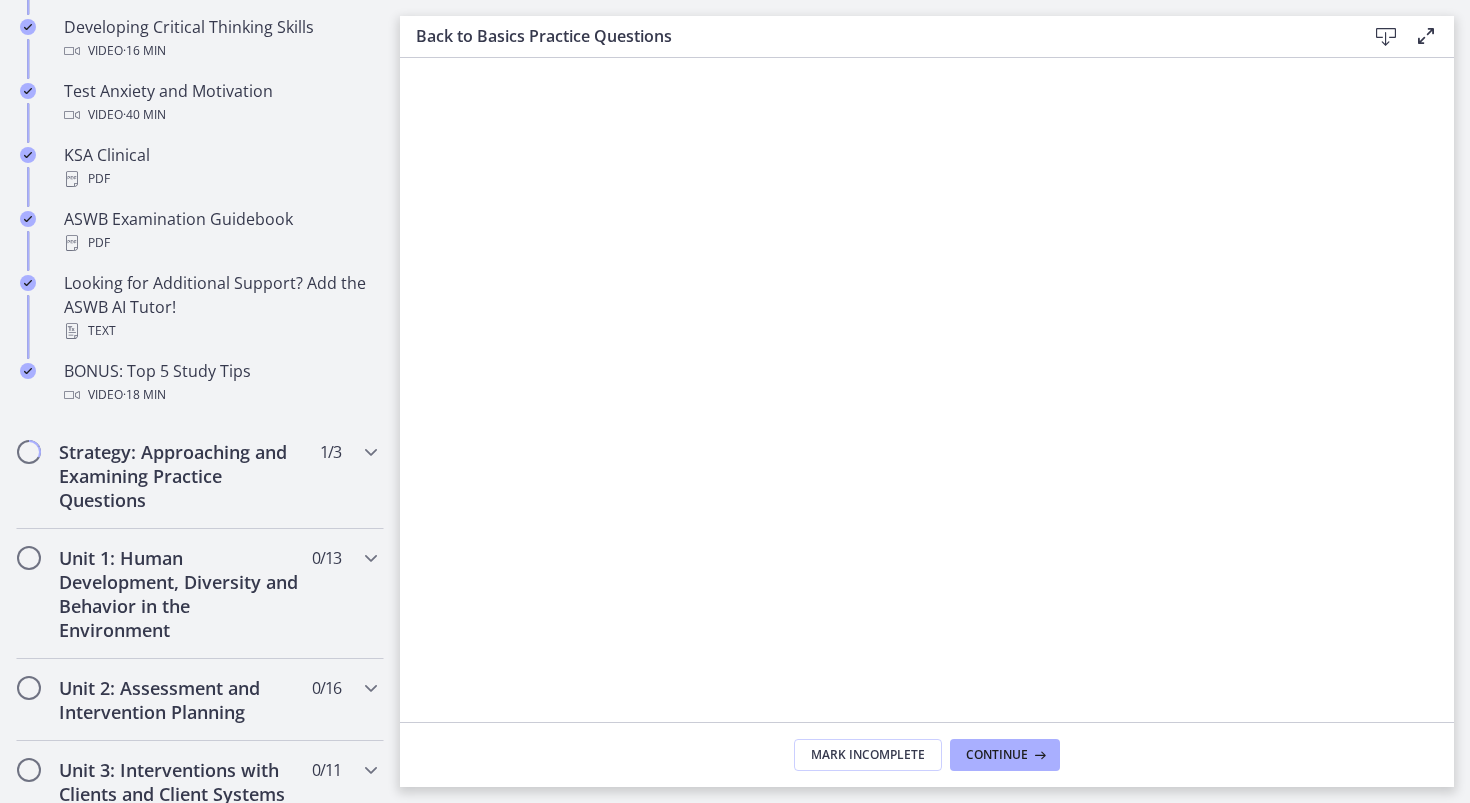 scroll, scrollTop: 837, scrollLeft: 0, axis: vertical 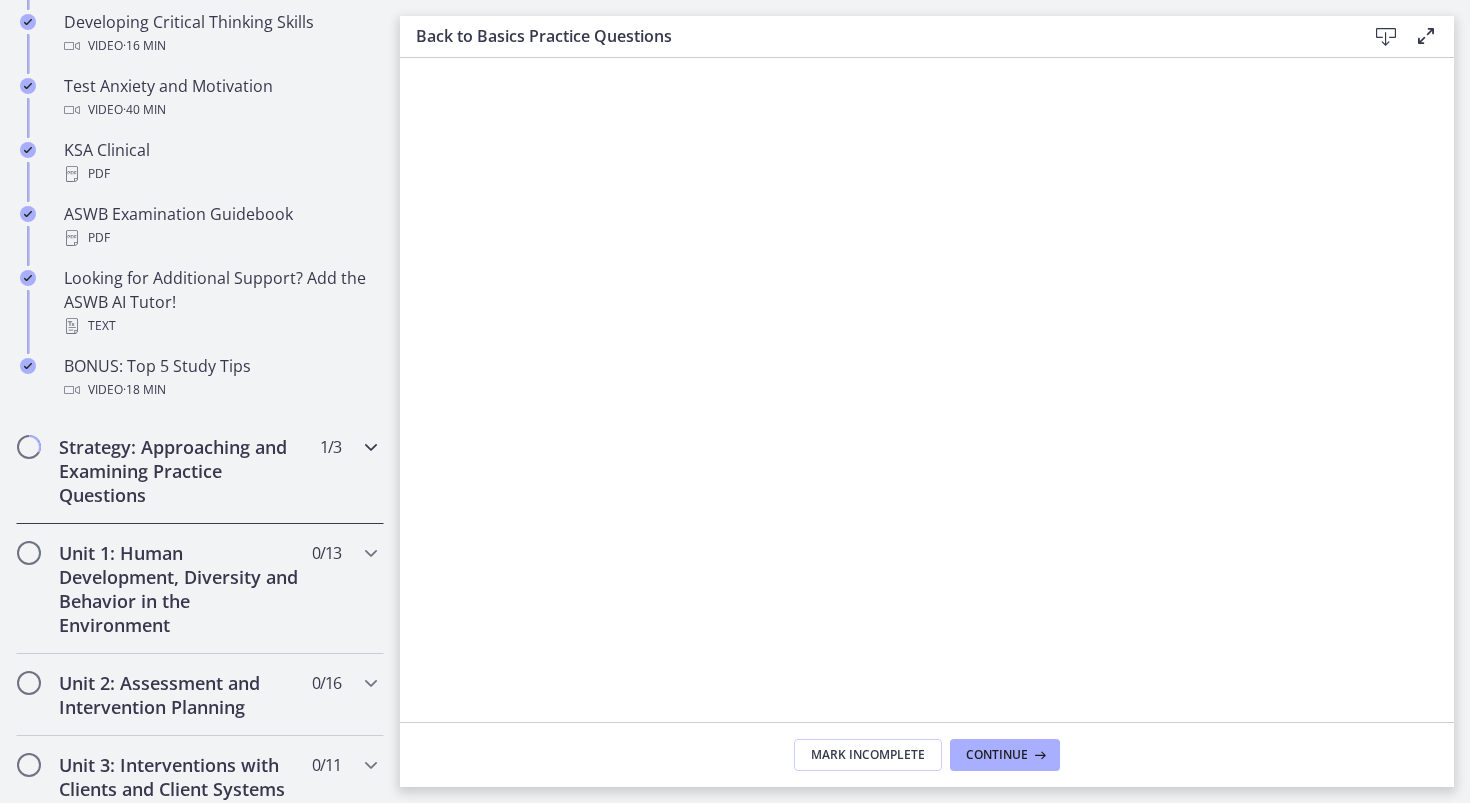 click on "Strategy: Approaching and Examining Practice Questions" at bounding box center (181, 471) 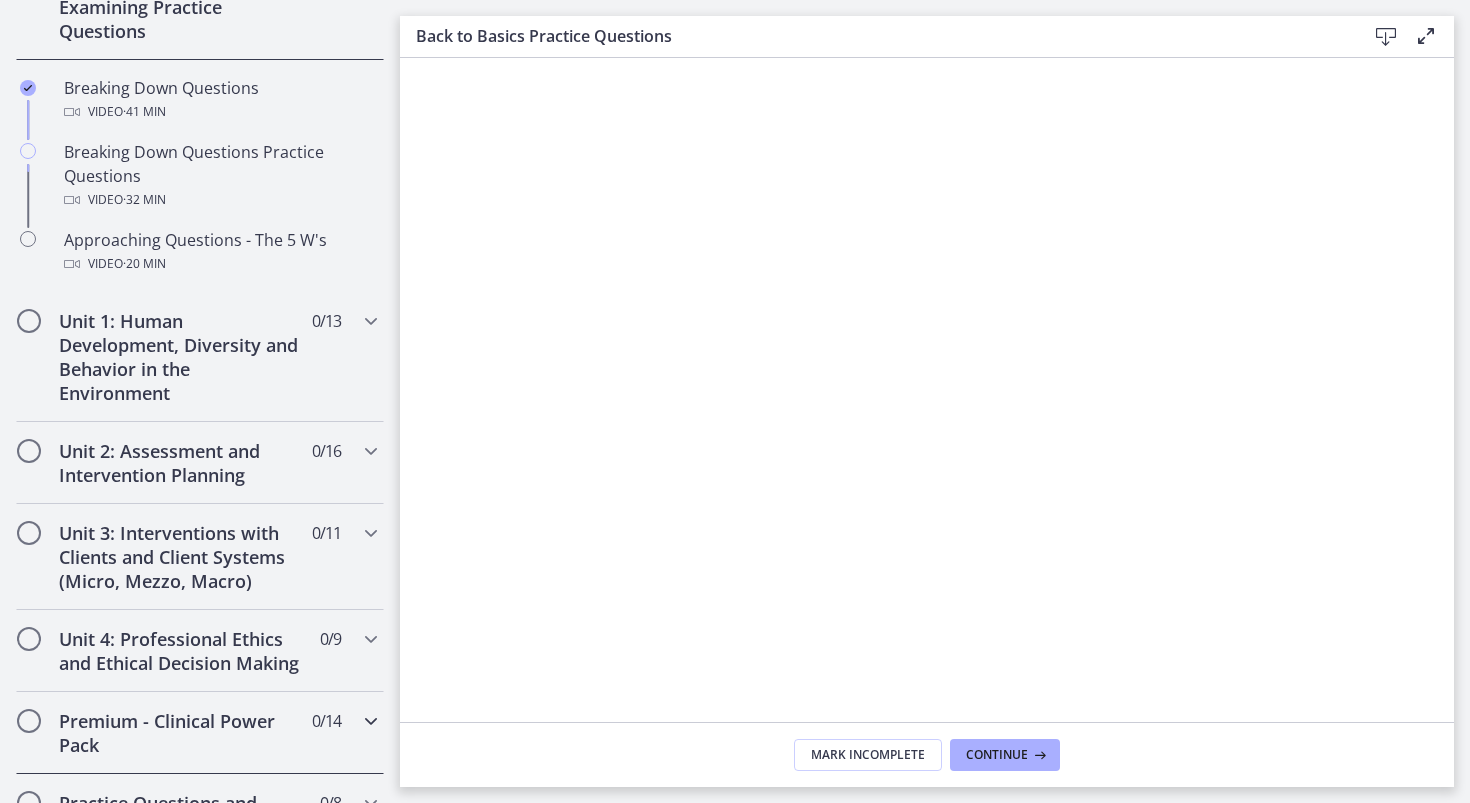 scroll, scrollTop: 489, scrollLeft: 0, axis: vertical 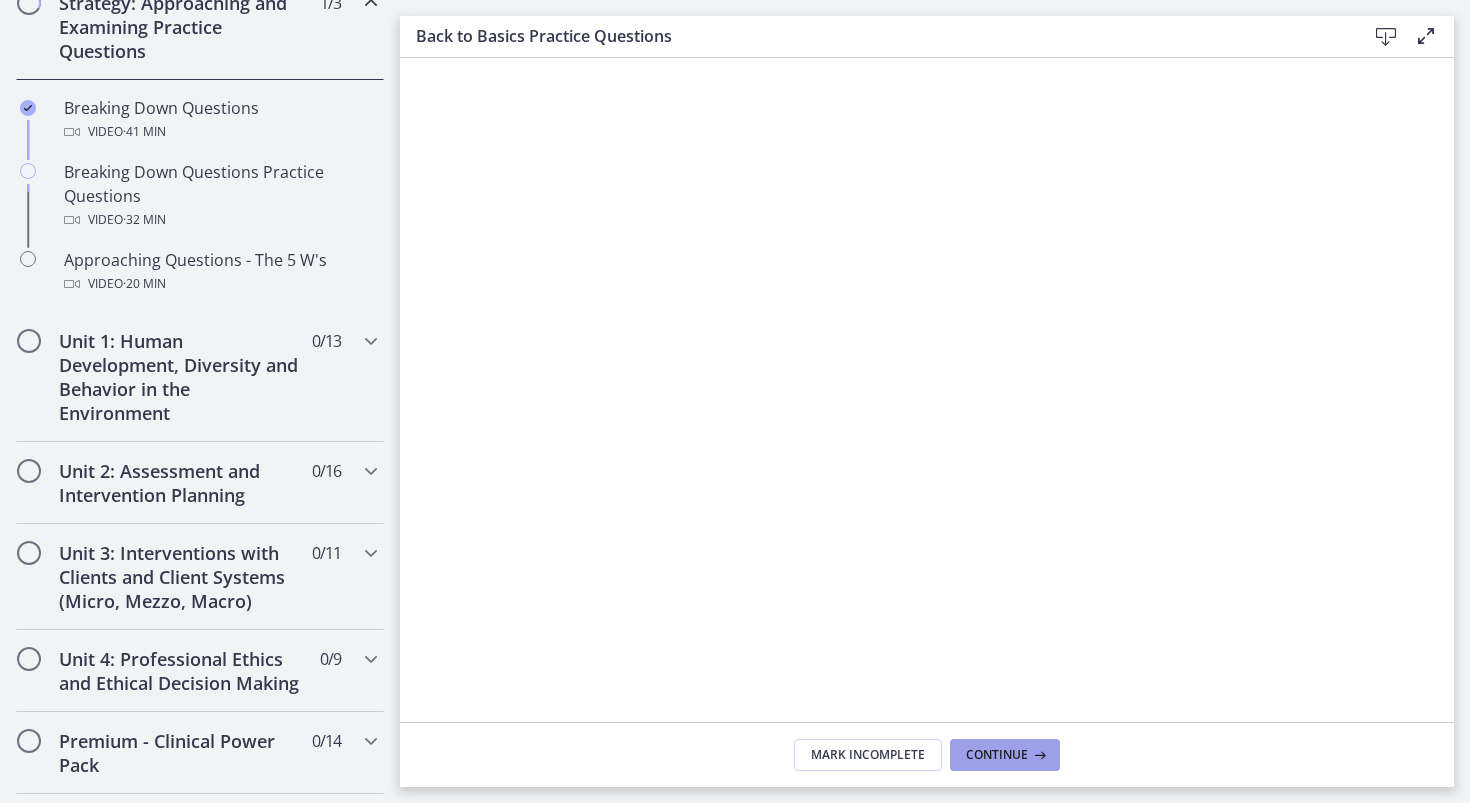 click on "Continue" at bounding box center [997, 755] 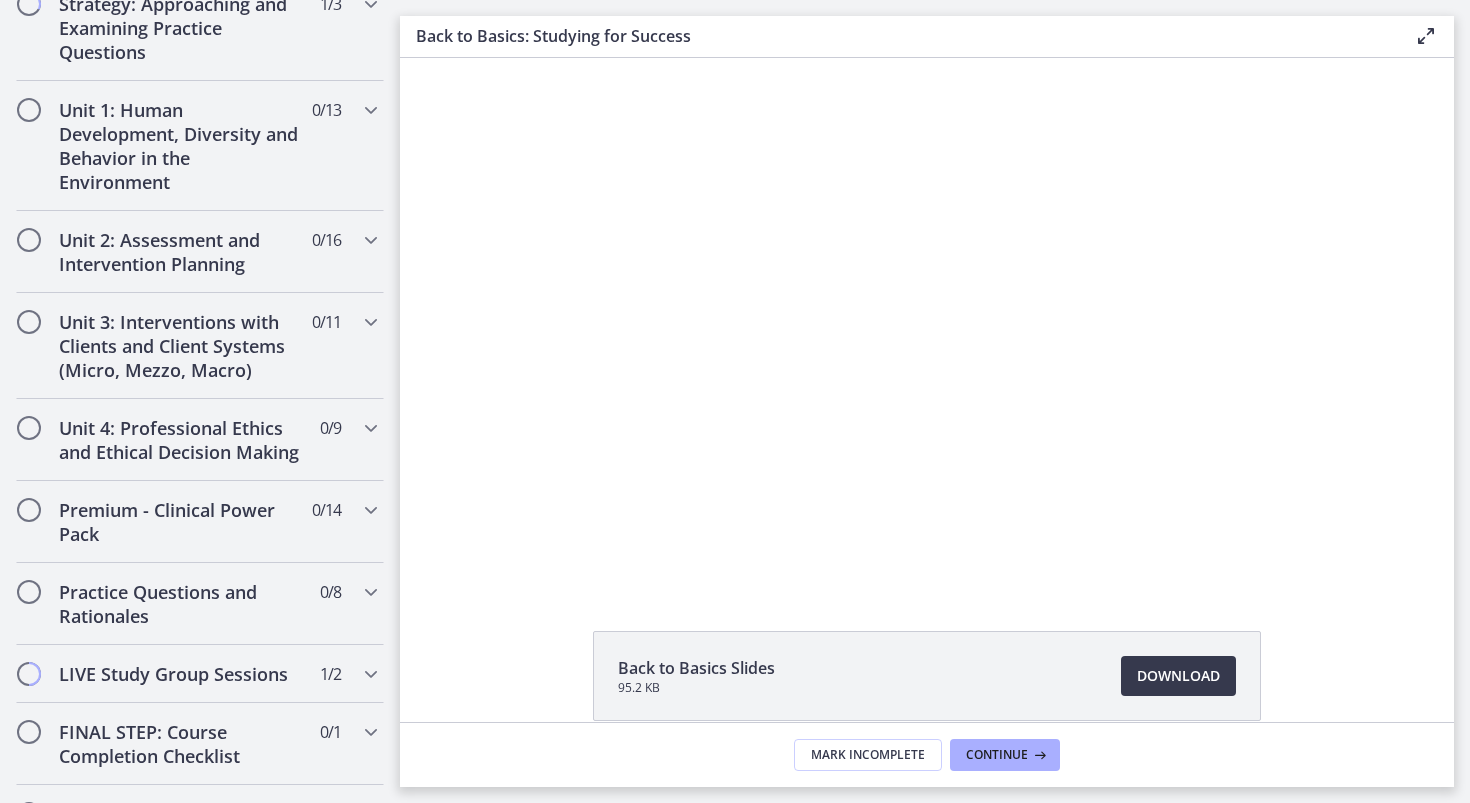 scroll, scrollTop: 1281, scrollLeft: 0, axis: vertical 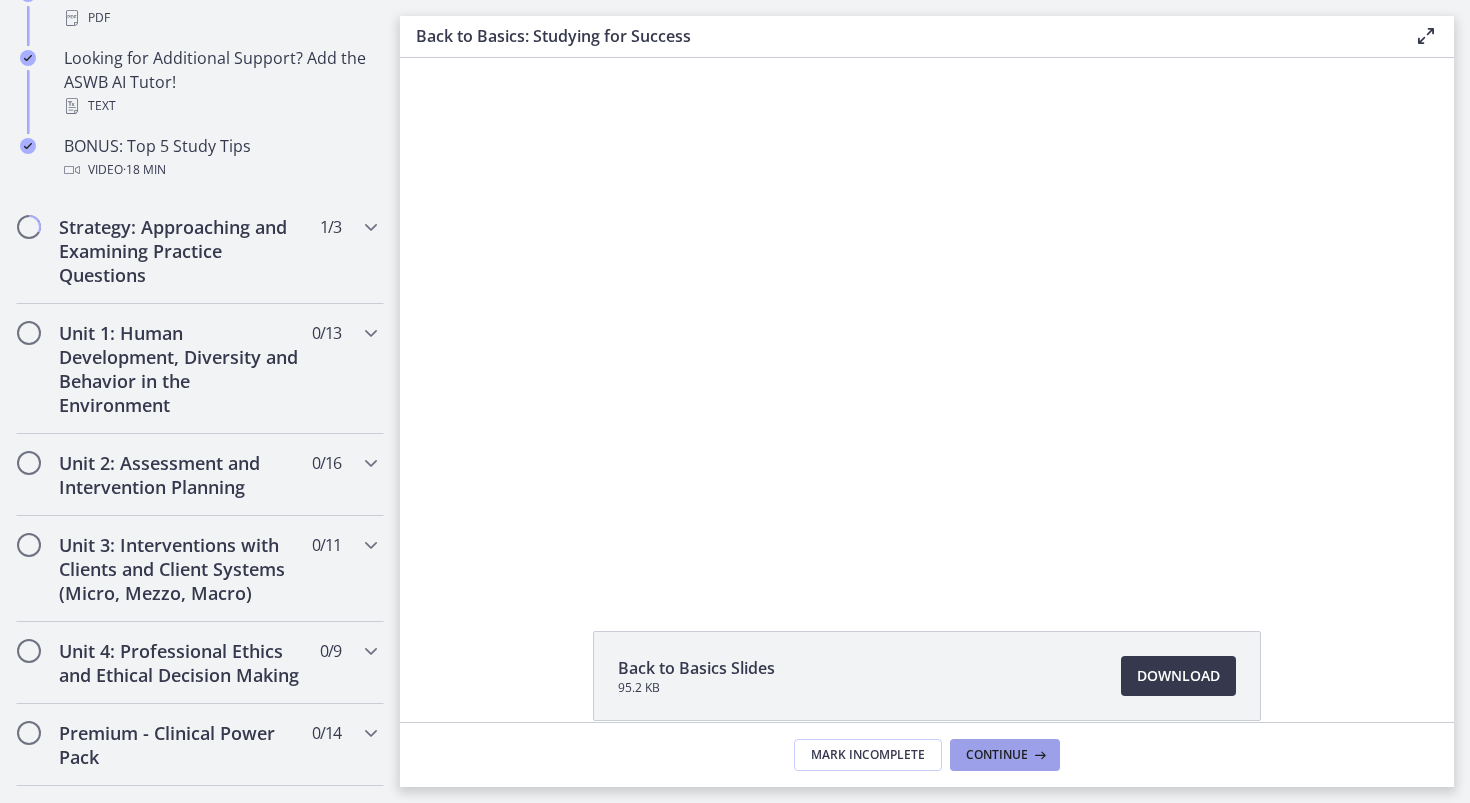 click on "Continue" at bounding box center (997, 755) 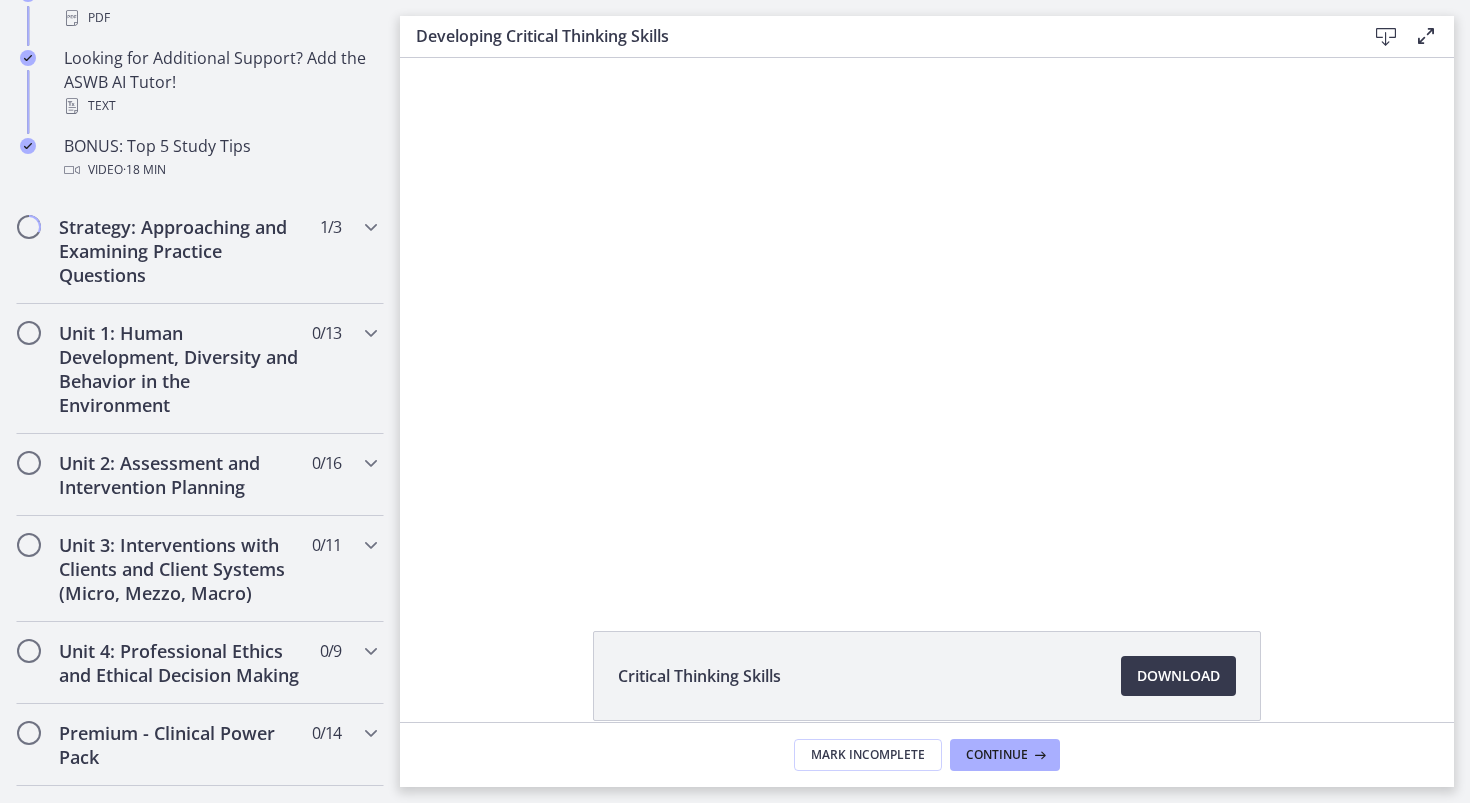 scroll, scrollTop: 0, scrollLeft: 0, axis: both 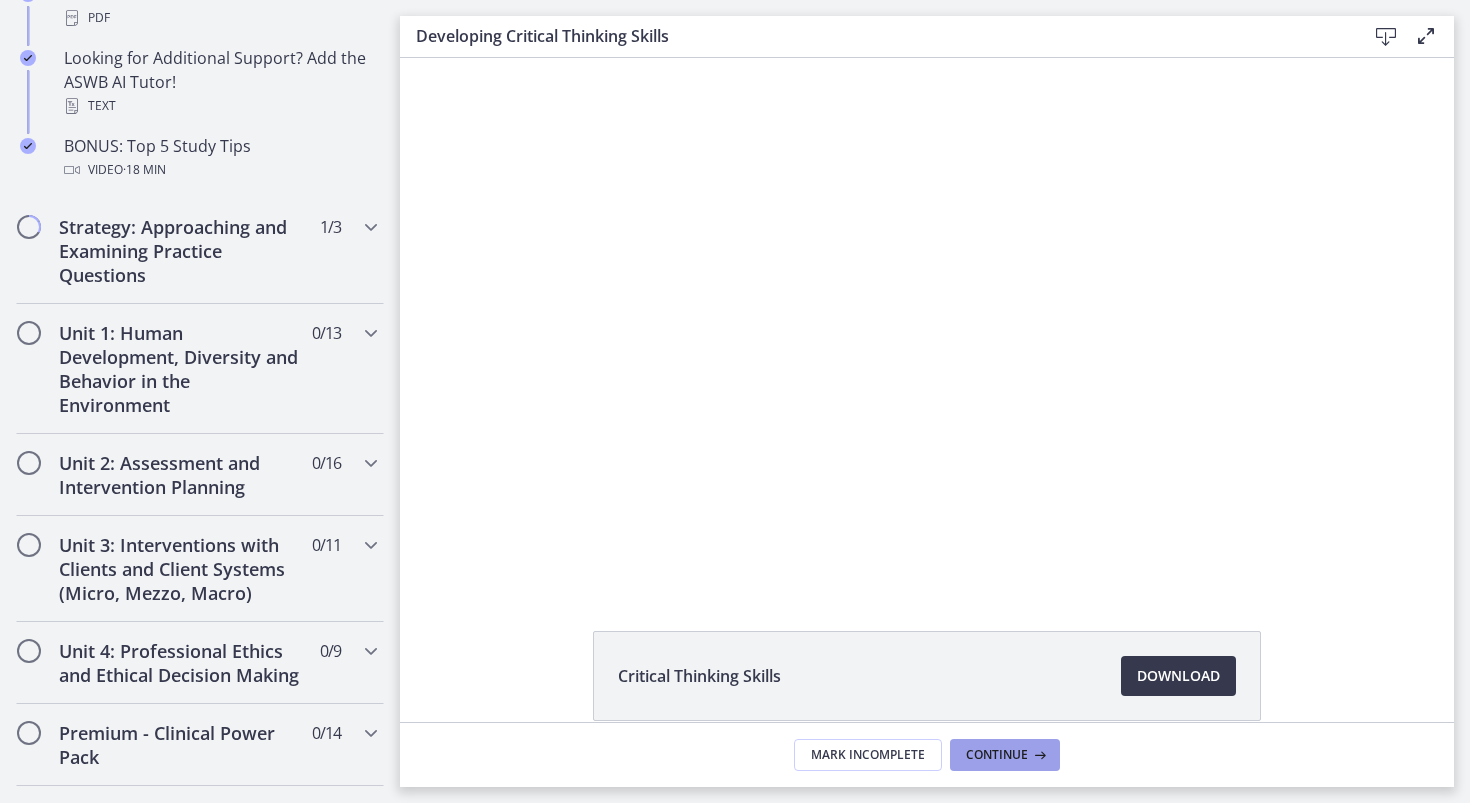click on "Continue" at bounding box center [997, 755] 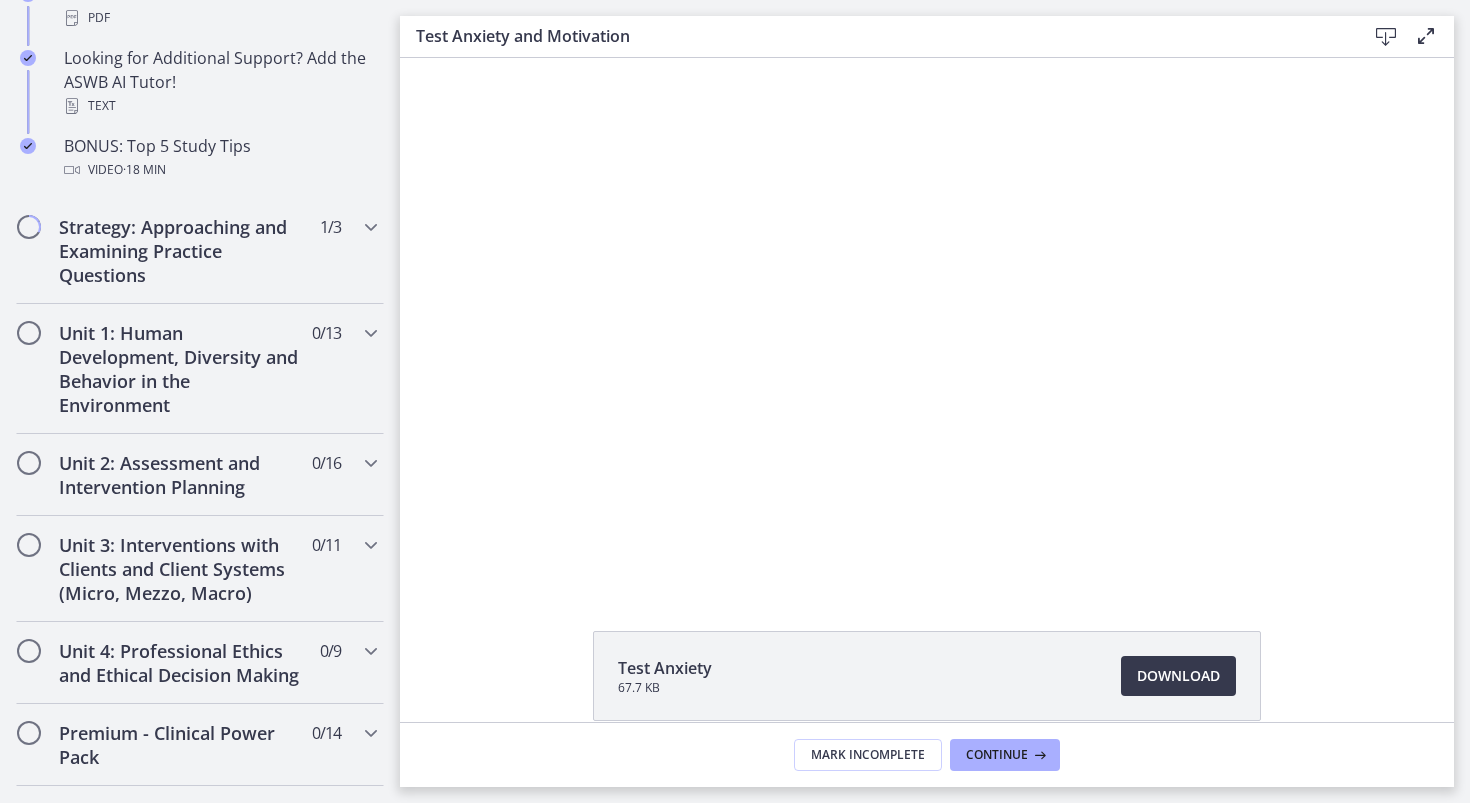 scroll, scrollTop: 0, scrollLeft: 0, axis: both 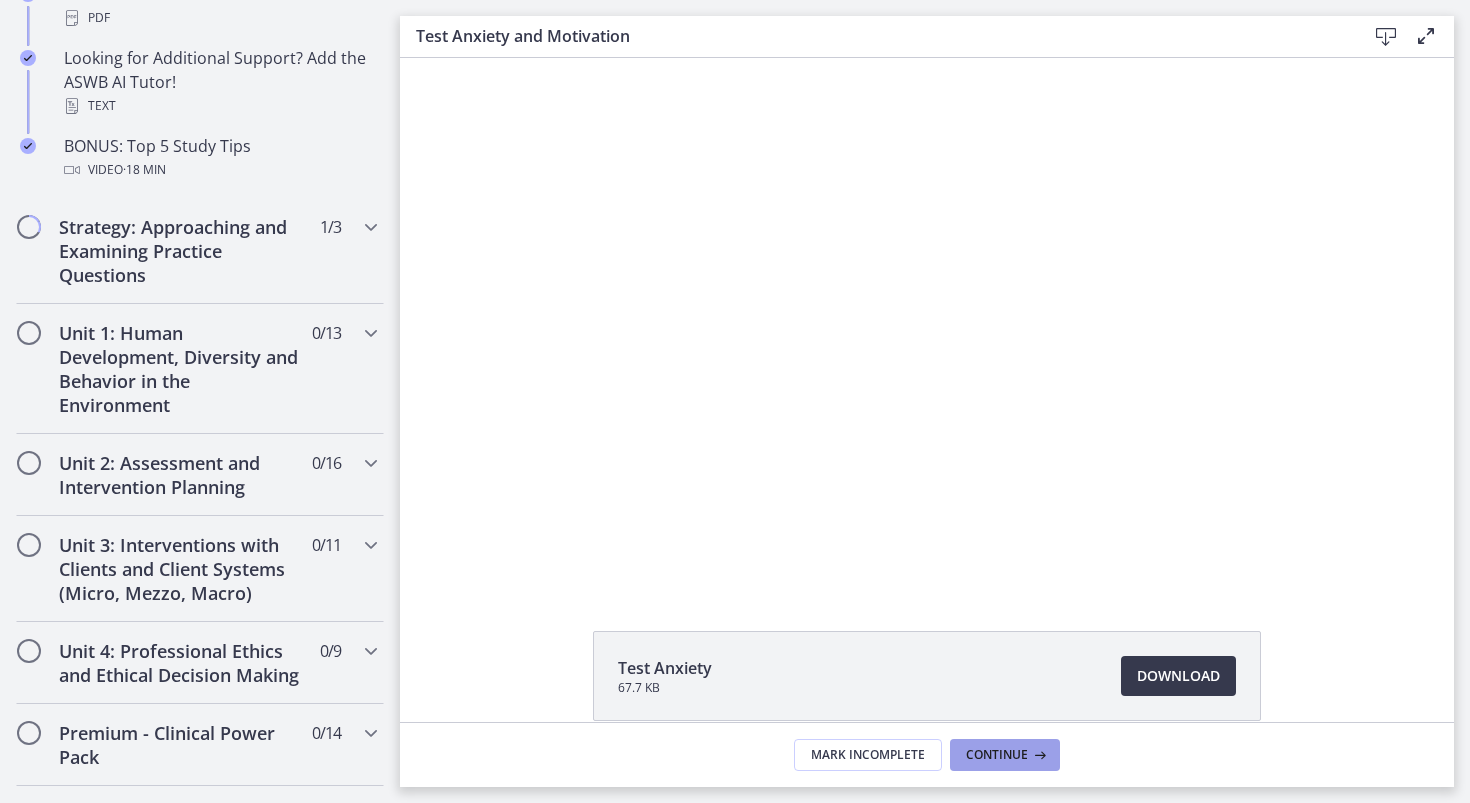 click on "Continue" at bounding box center (997, 755) 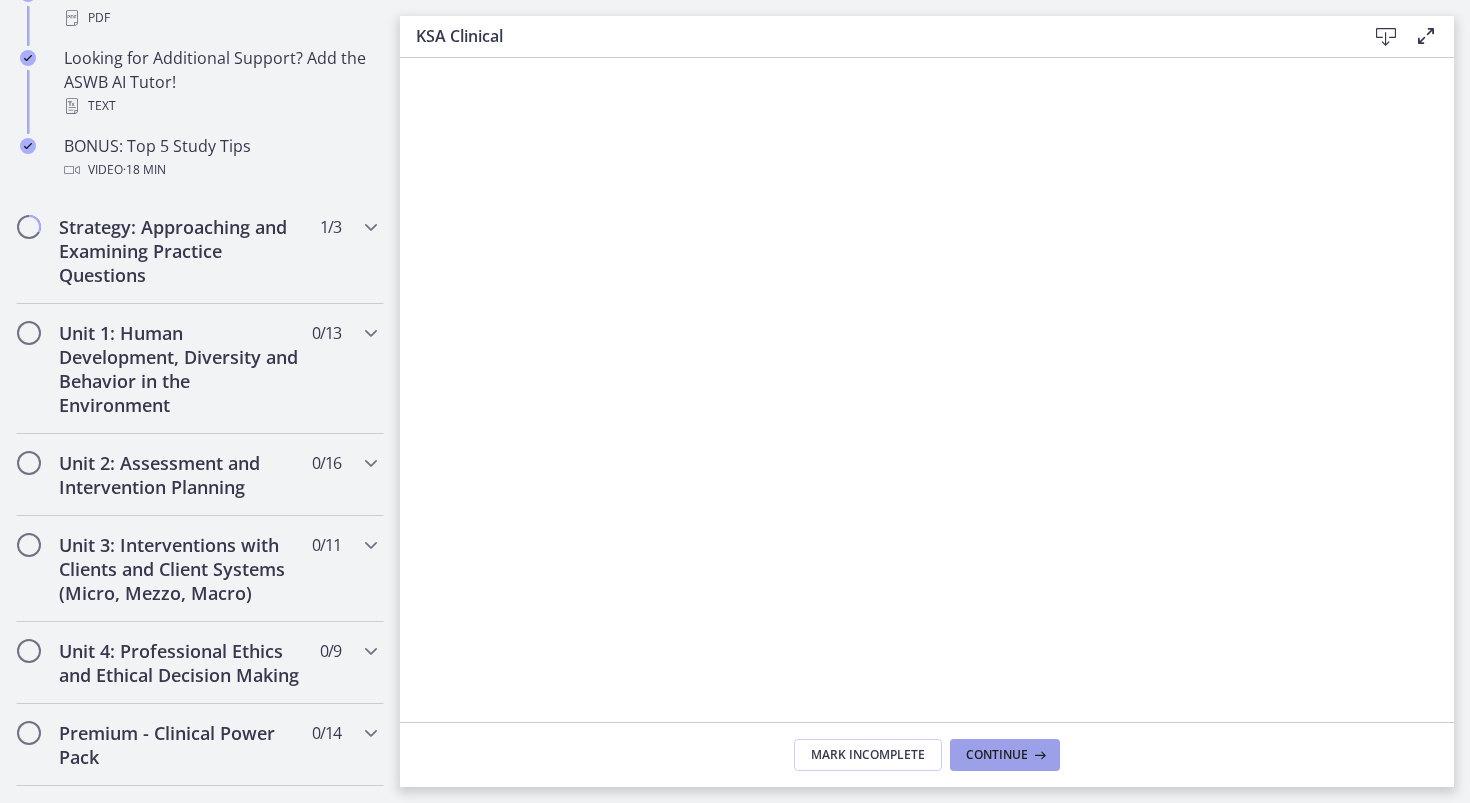 click on "Continue" at bounding box center (997, 755) 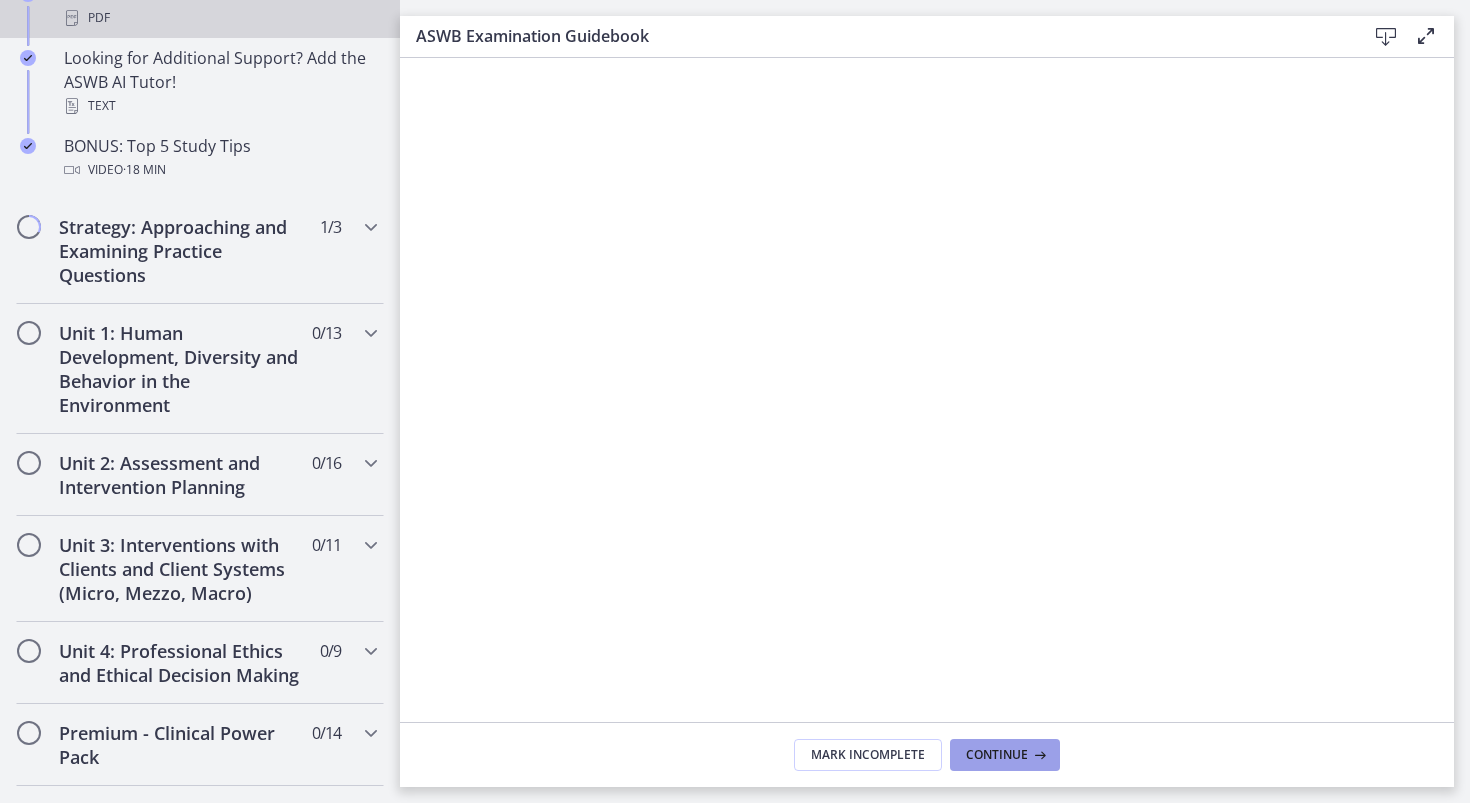 click on "Continue" at bounding box center (997, 755) 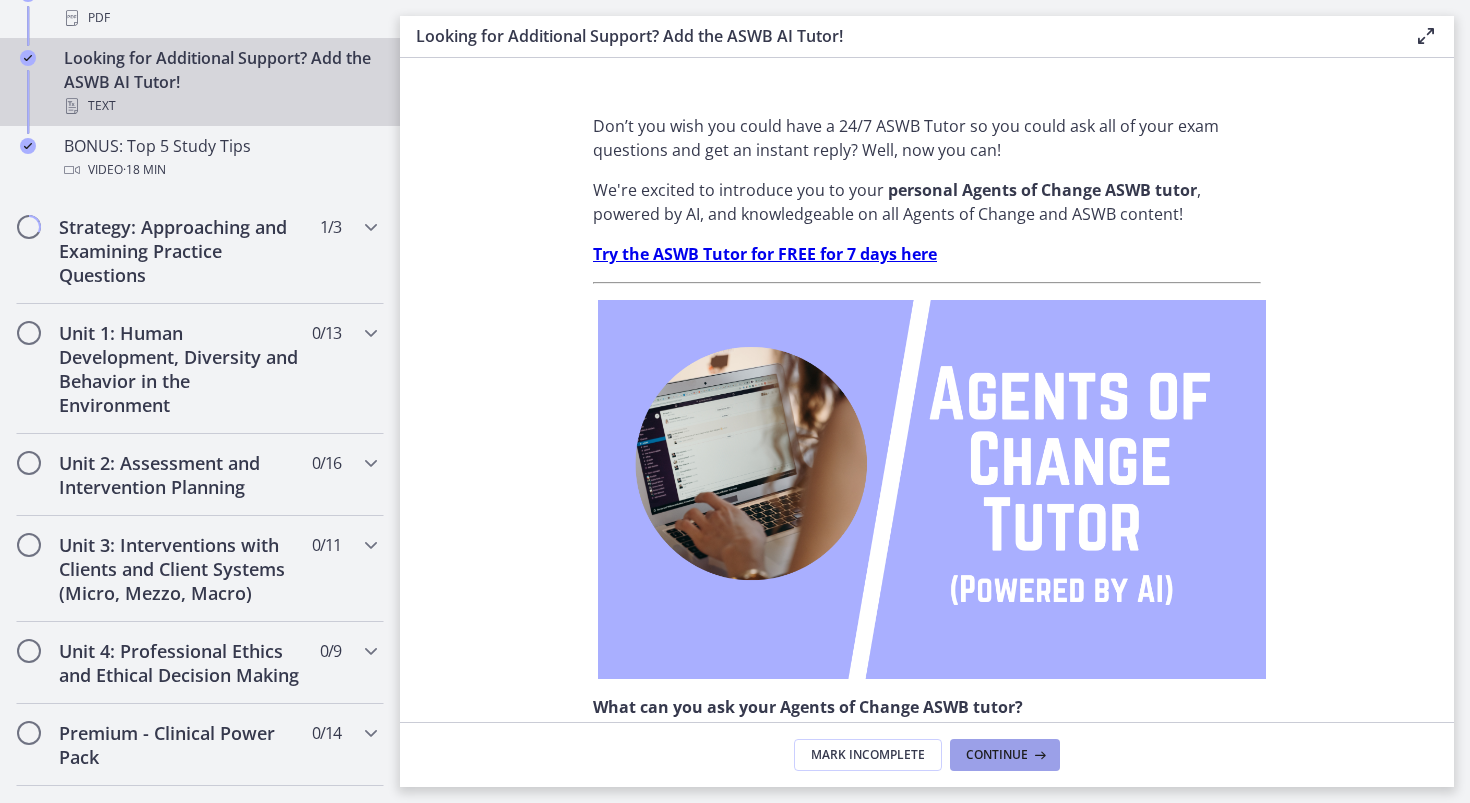 click on "Continue" at bounding box center [997, 755] 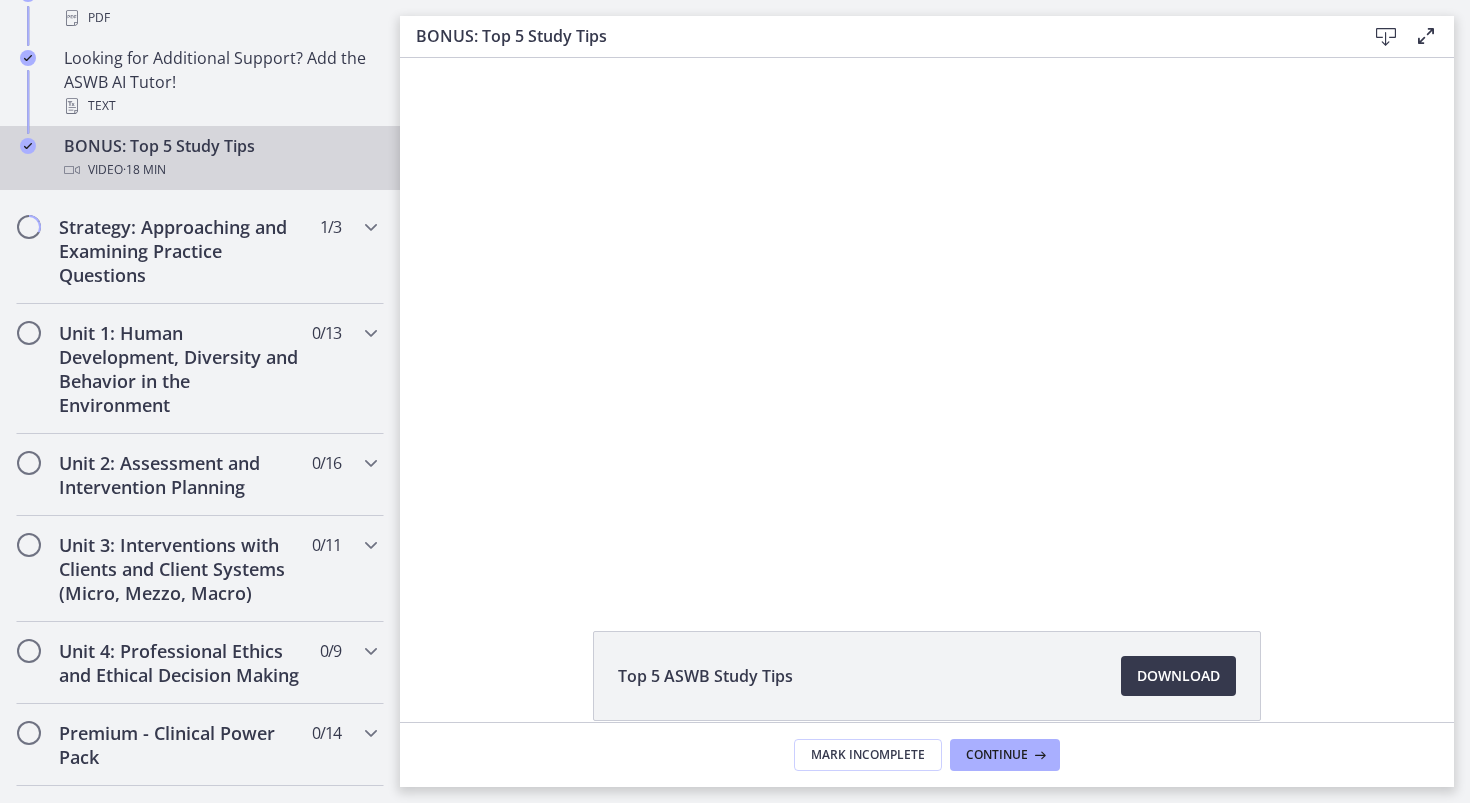 scroll, scrollTop: 0, scrollLeft: 0, axis: both 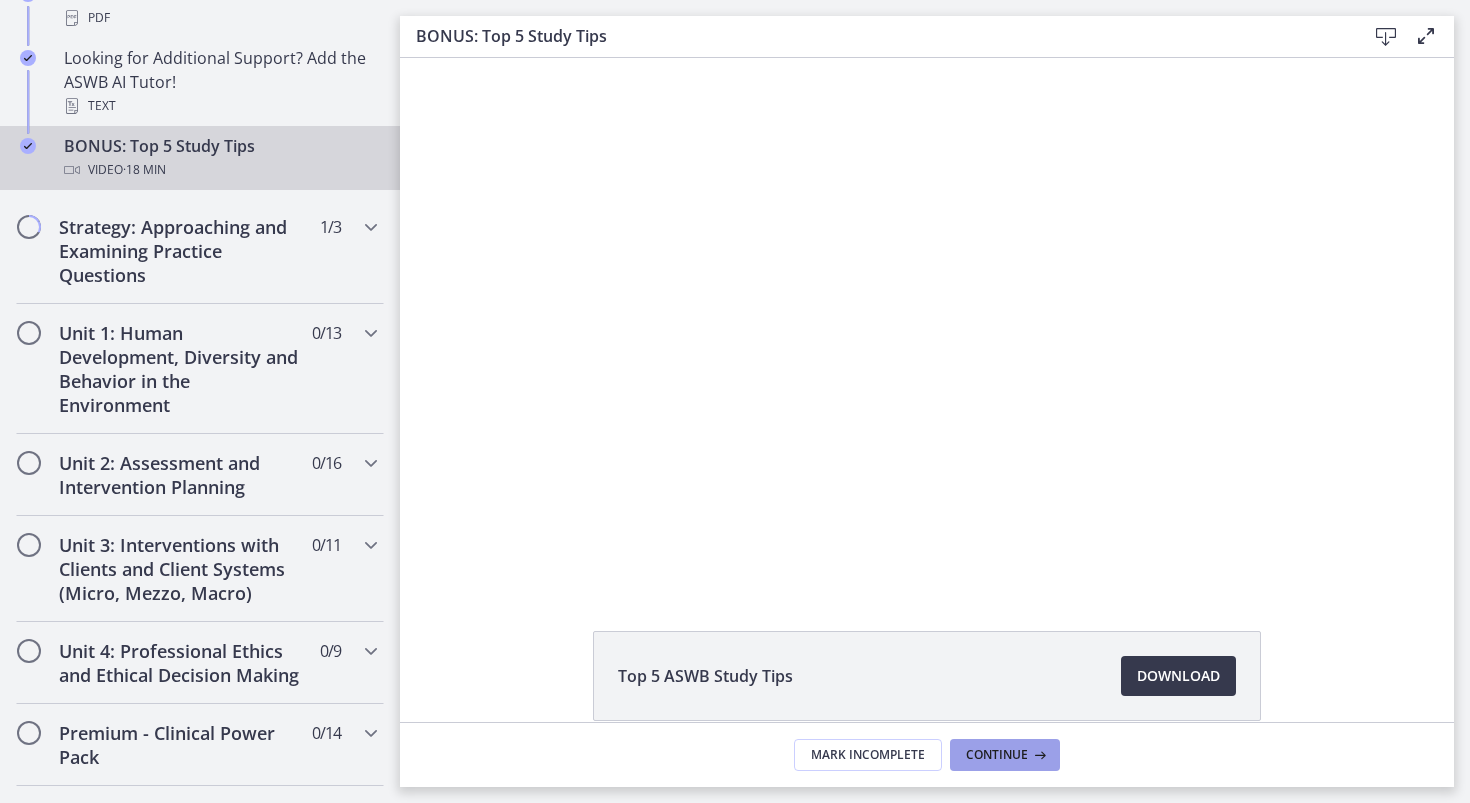 click on "Continue" at bounding box center (997, 755) 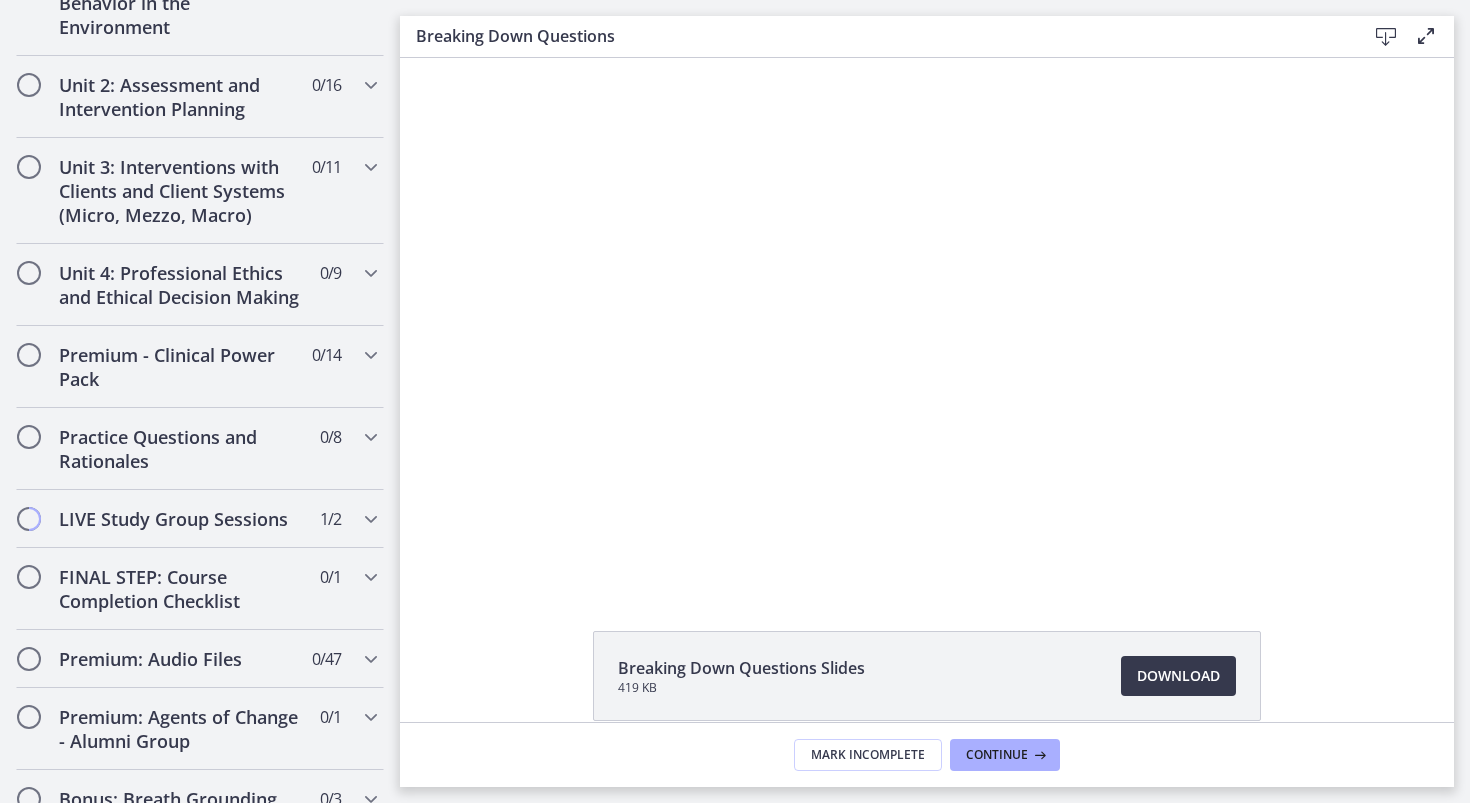 scroll, scrollTop: 1053, scrollLeft: 0, axis: vertical 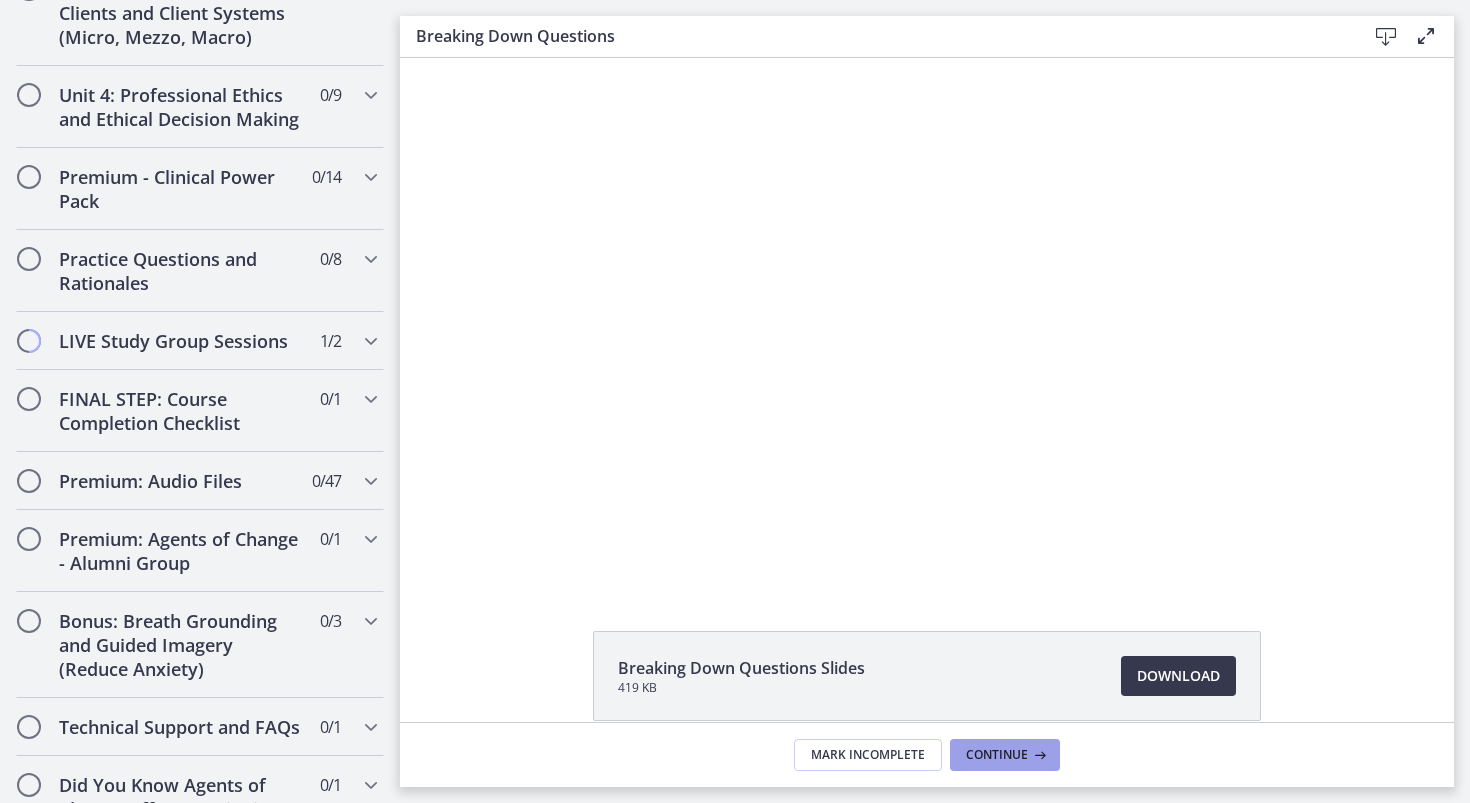 click on "Continue" at bounding box center (997, 755) 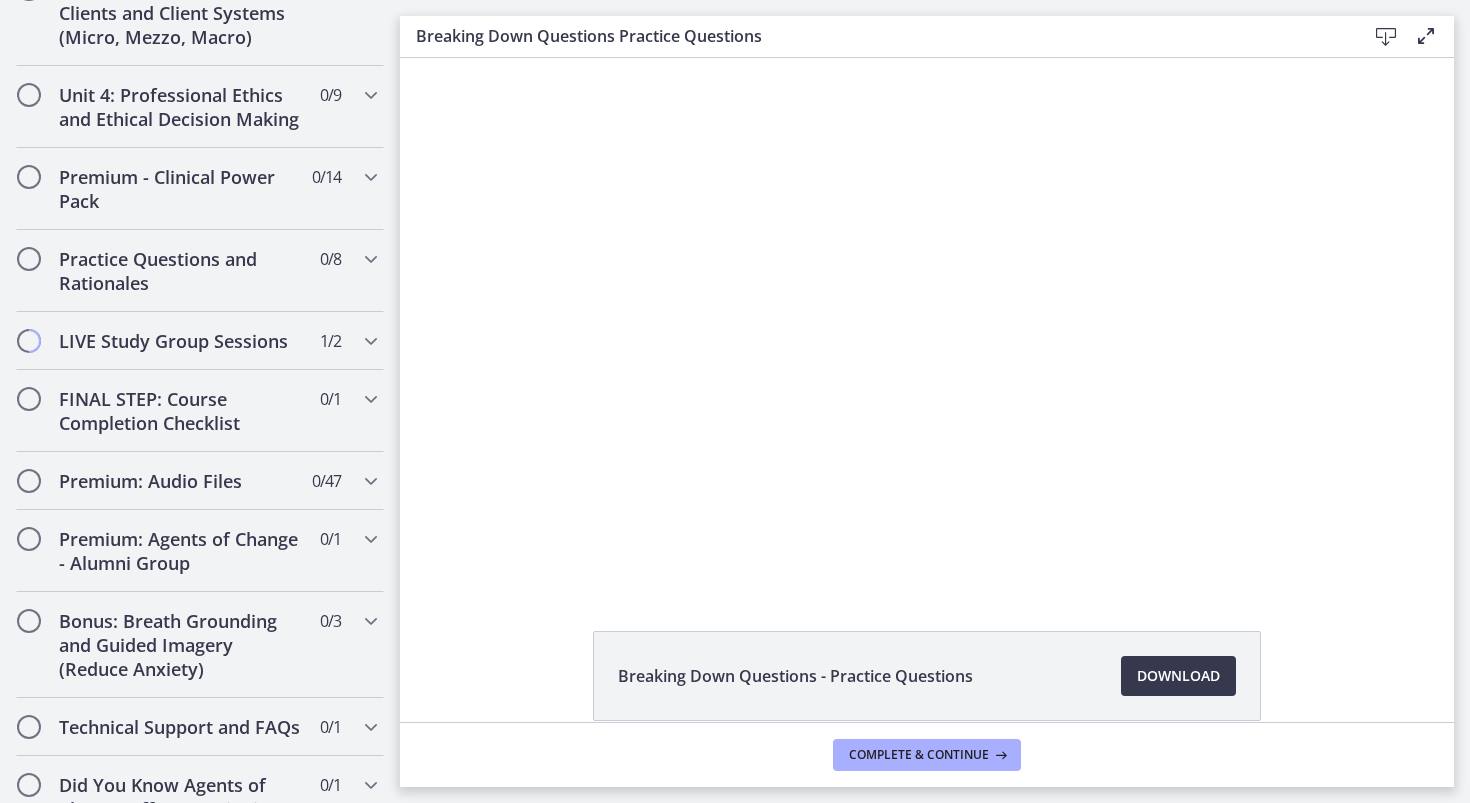 scroll, scrollTop: 0, scrollLeft: 0, axis: both 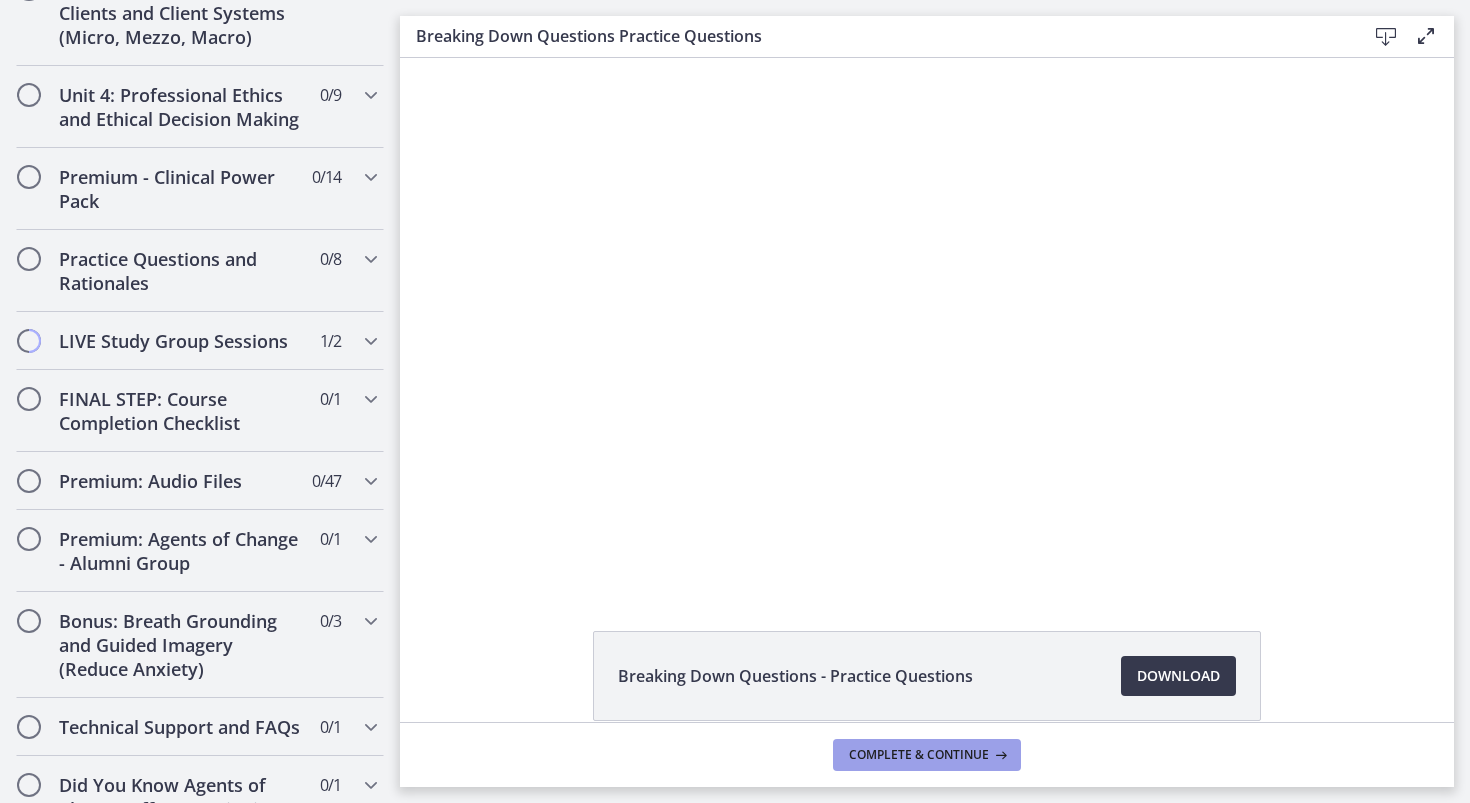 click on "Complete & continue" at bounding box center (927, 755) 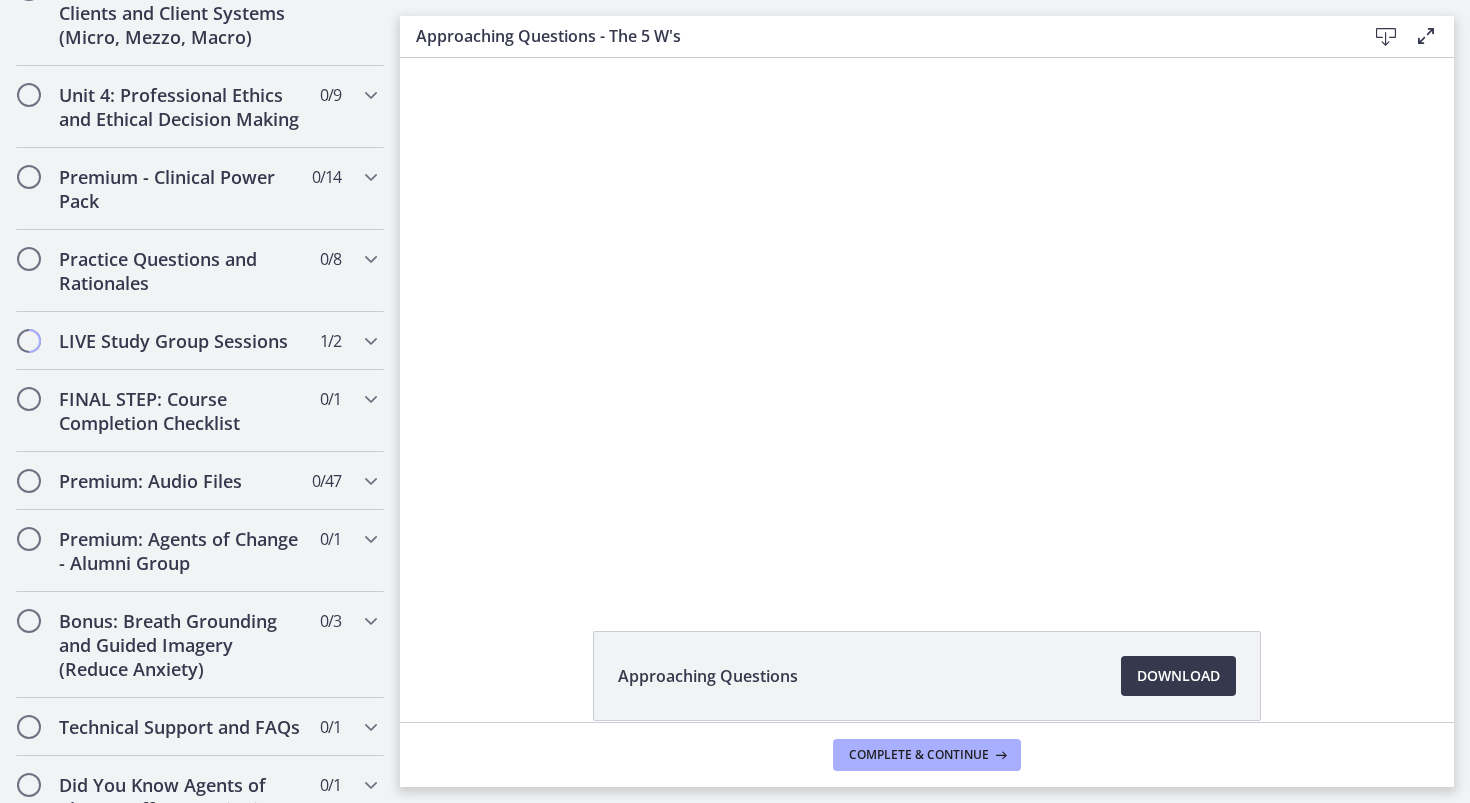 scroll, scrollTop: 0, scrollLeft: 0, axis: both 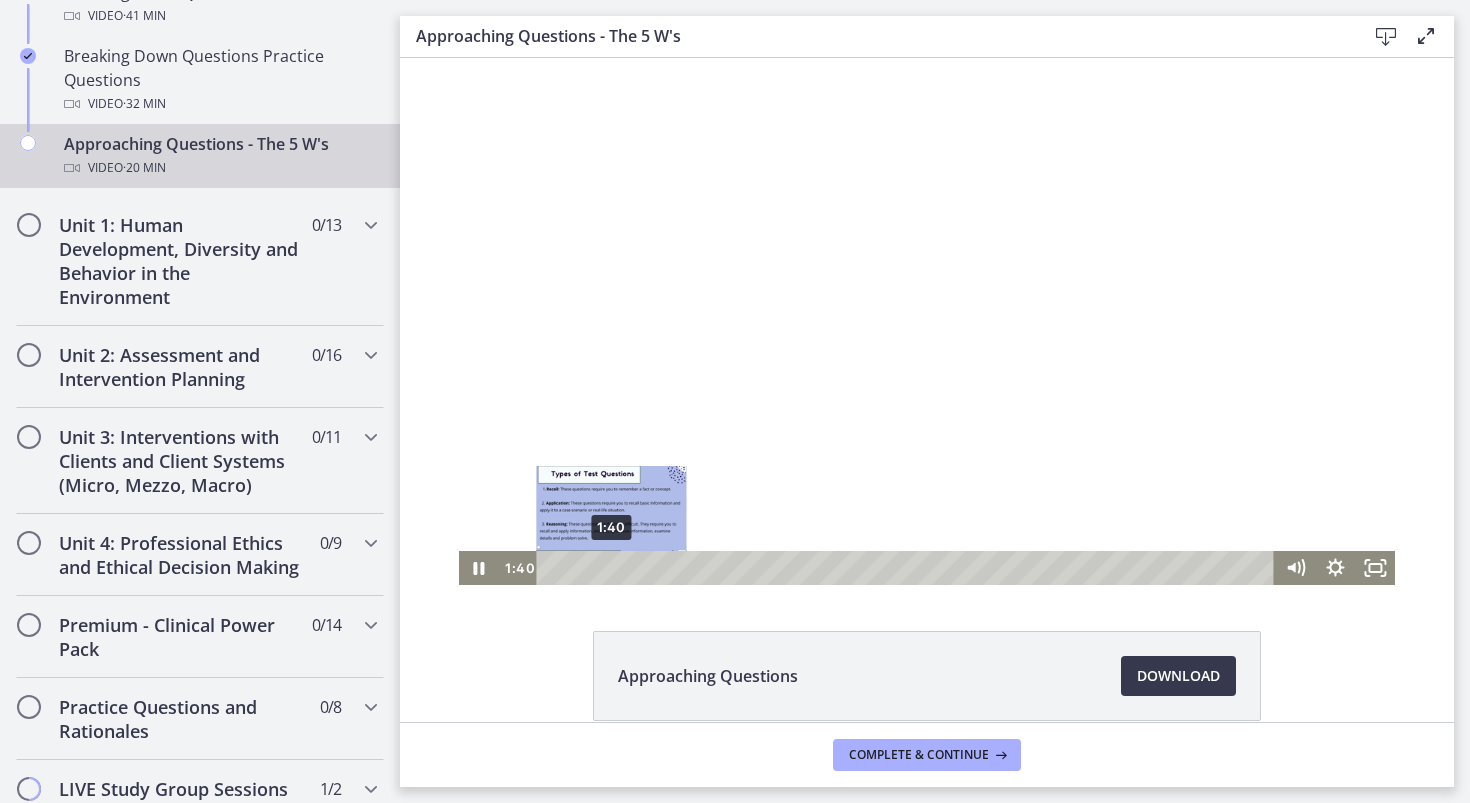 click on "1:40" at bounding box center [909, 568] 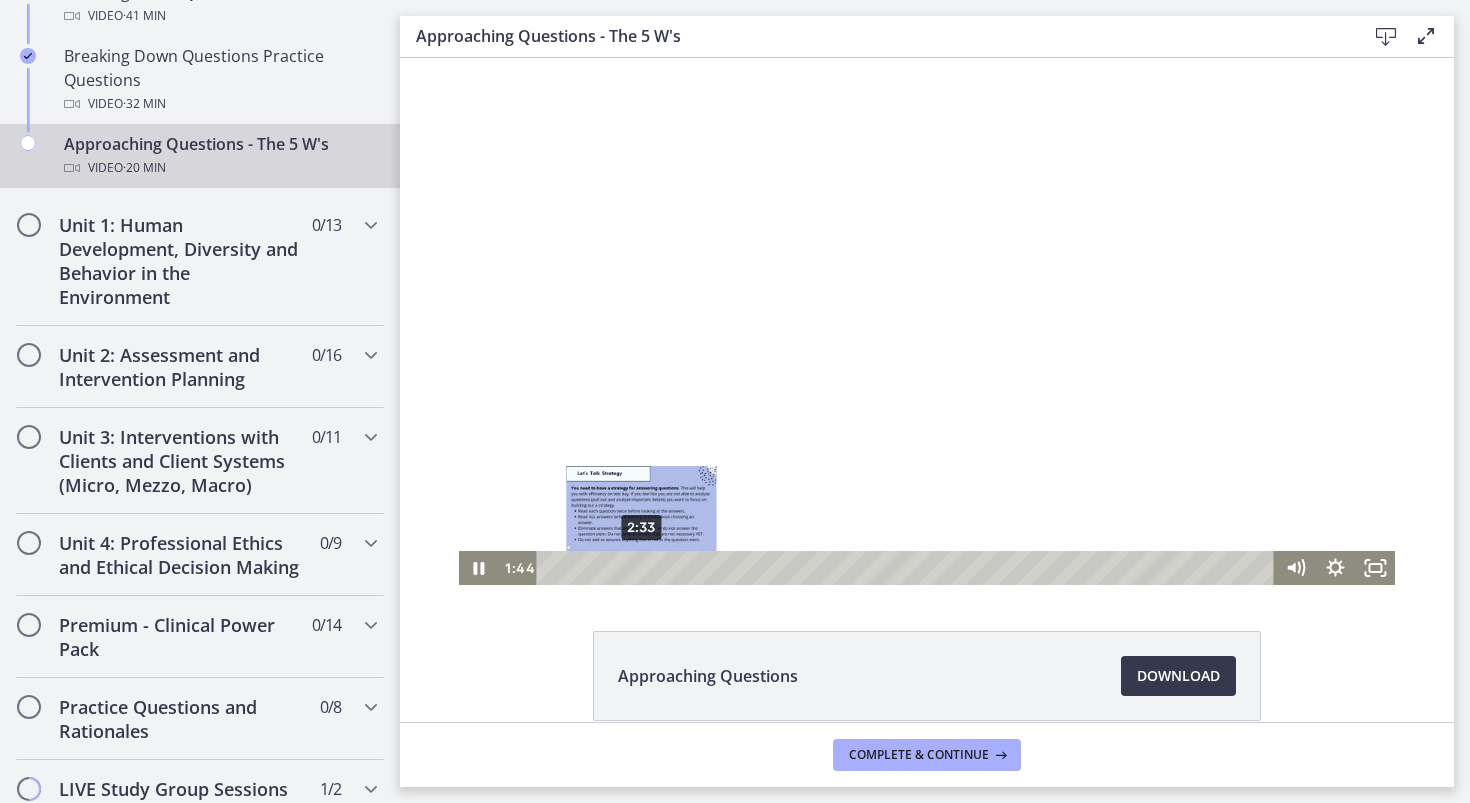 click on "2:33" at bounding box center [909, 568] 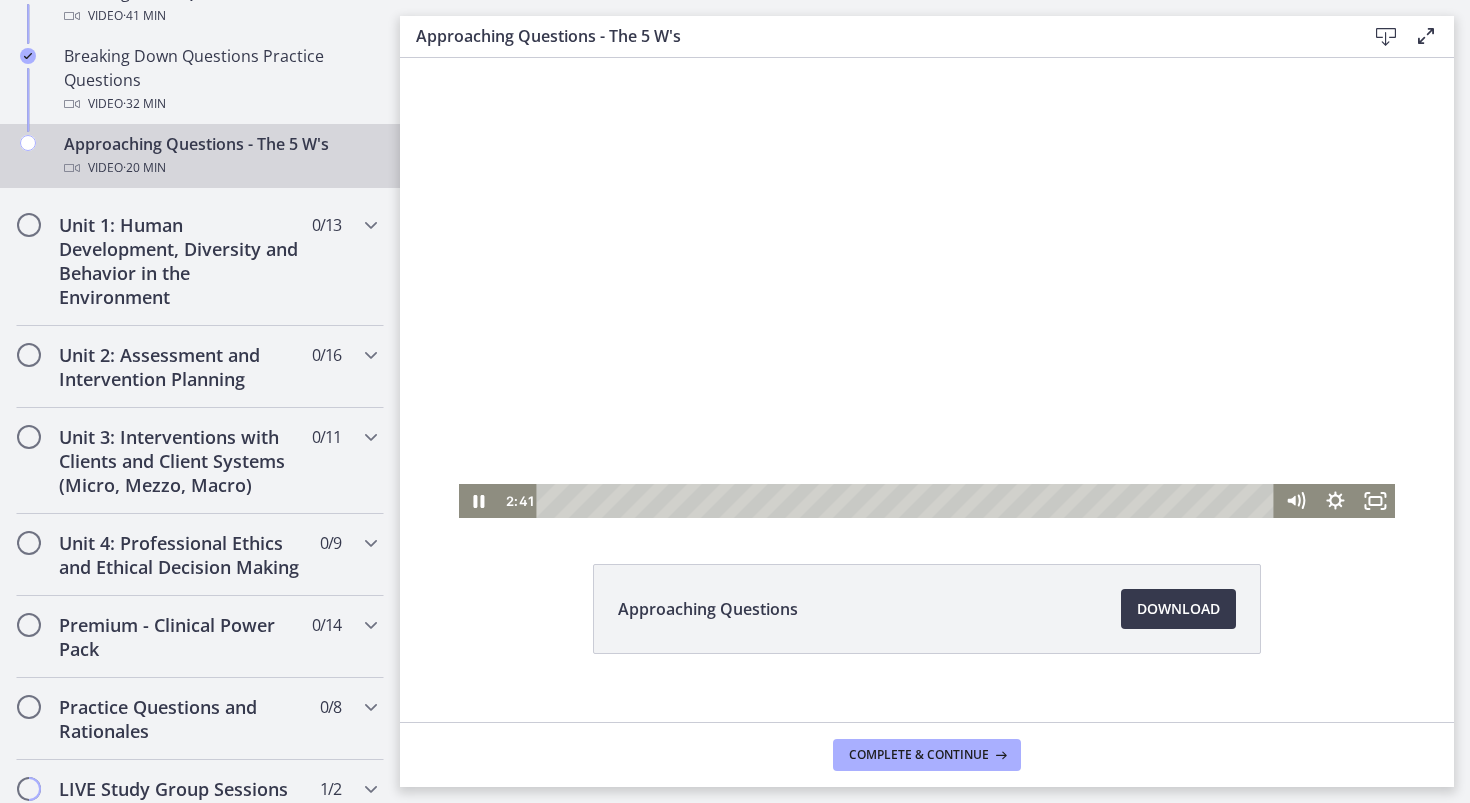 scroll, scrollTop: 95, scrollLeft: 0, axis: vertical 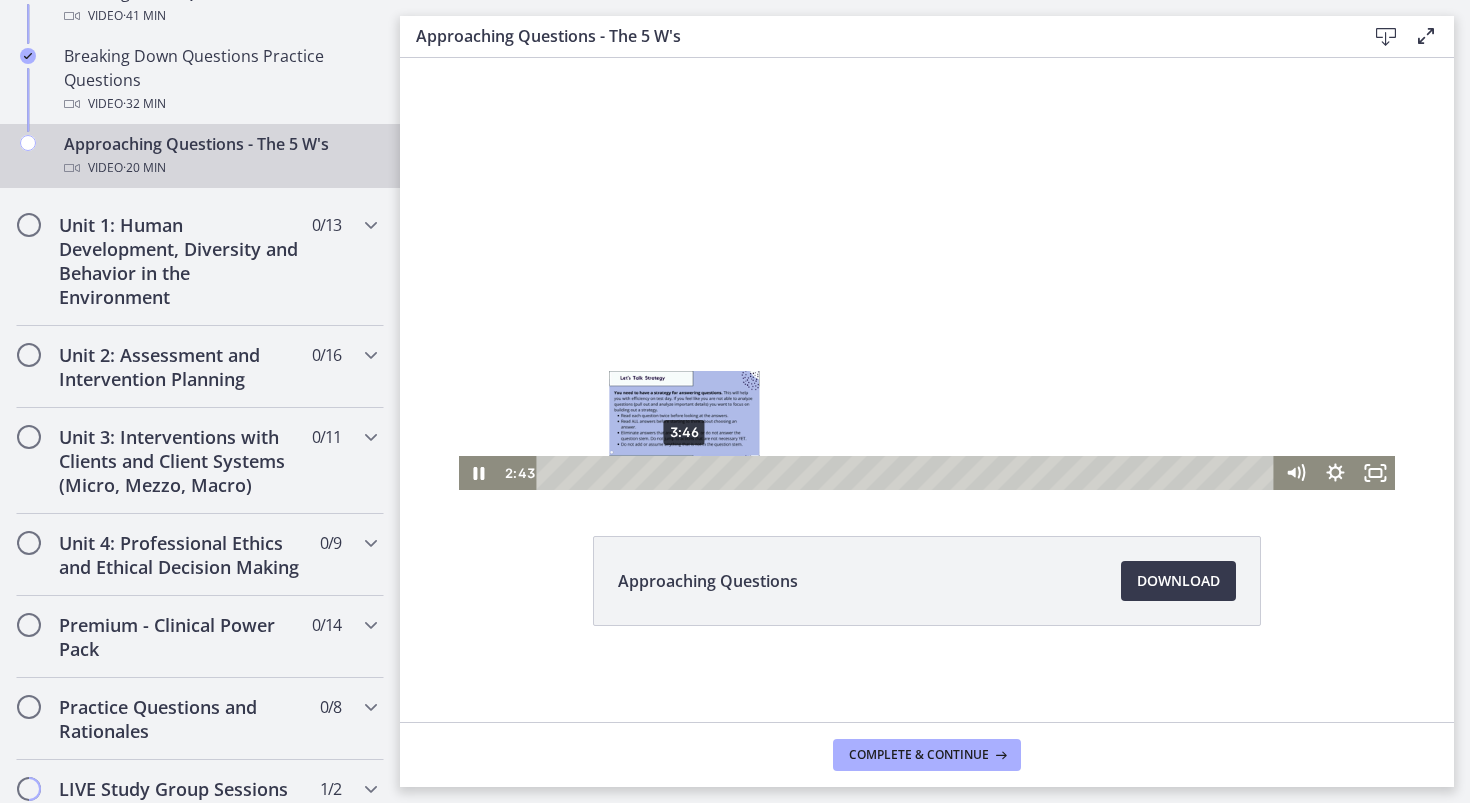 click on "3:46" at bounding box center (909, 473) 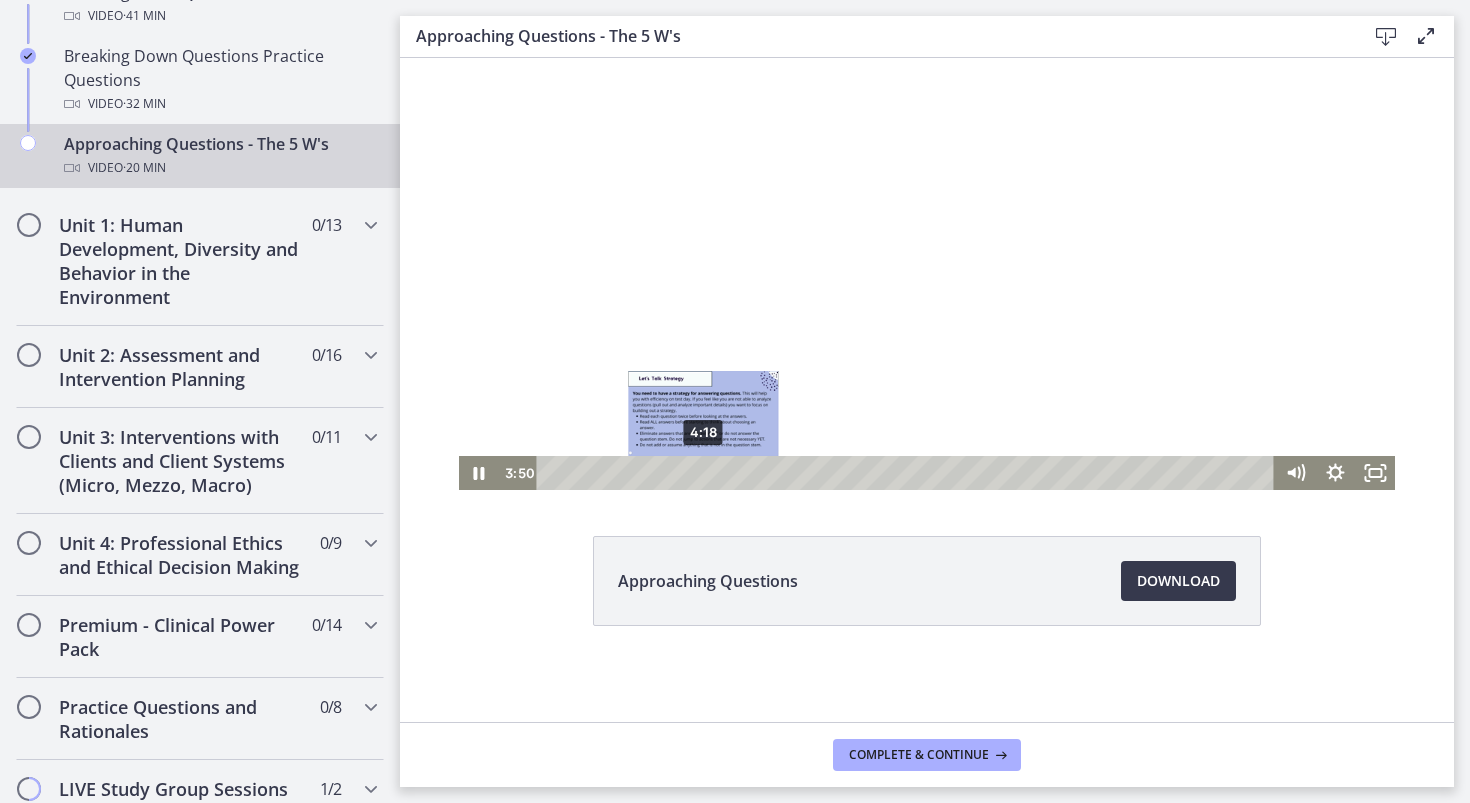 click on "4:18" at bounding box center [909, 473] 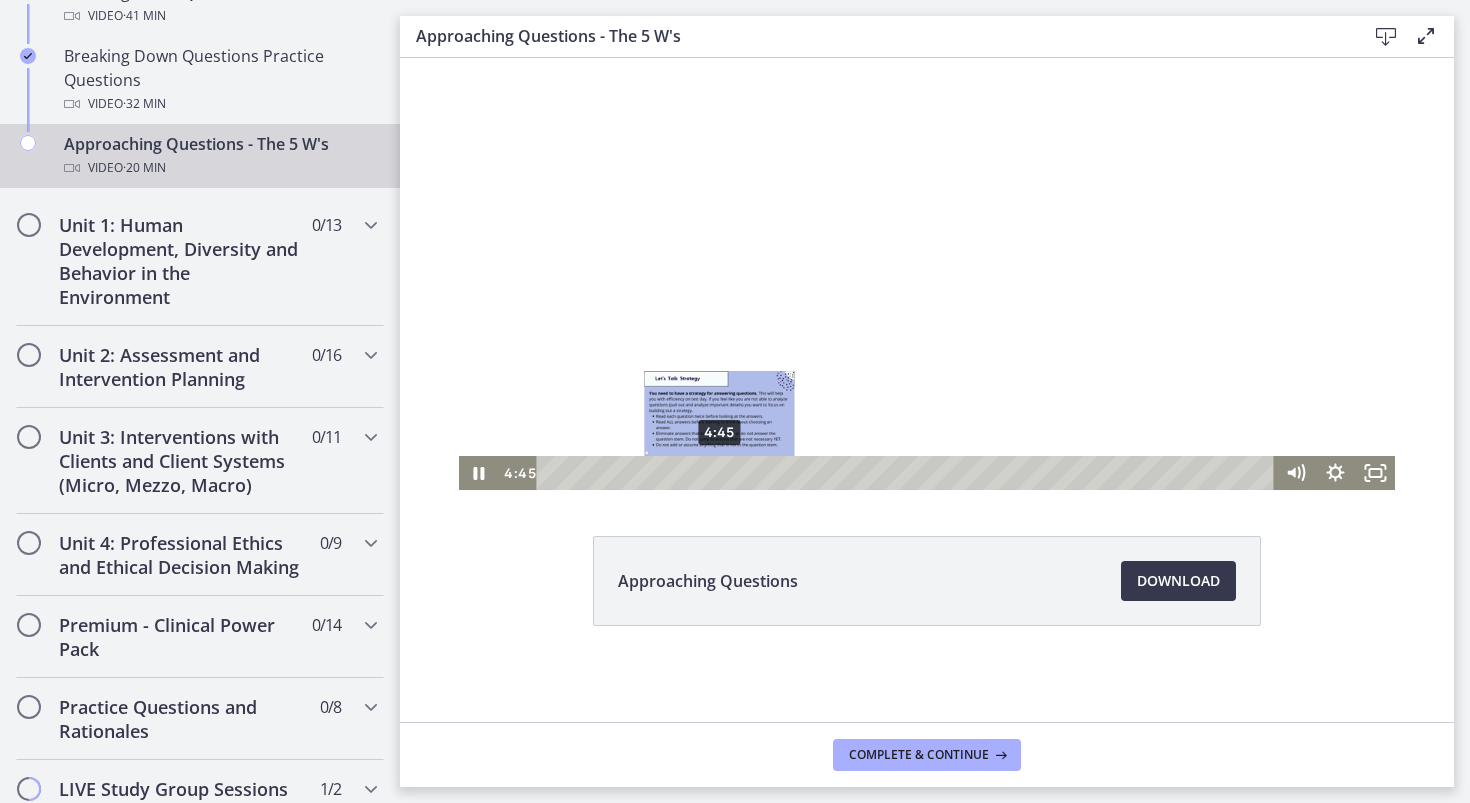drag, startPoint x: 706, startPoint y: 473, endPoint x: 720, endPoint y: 471, distance: 14.142136 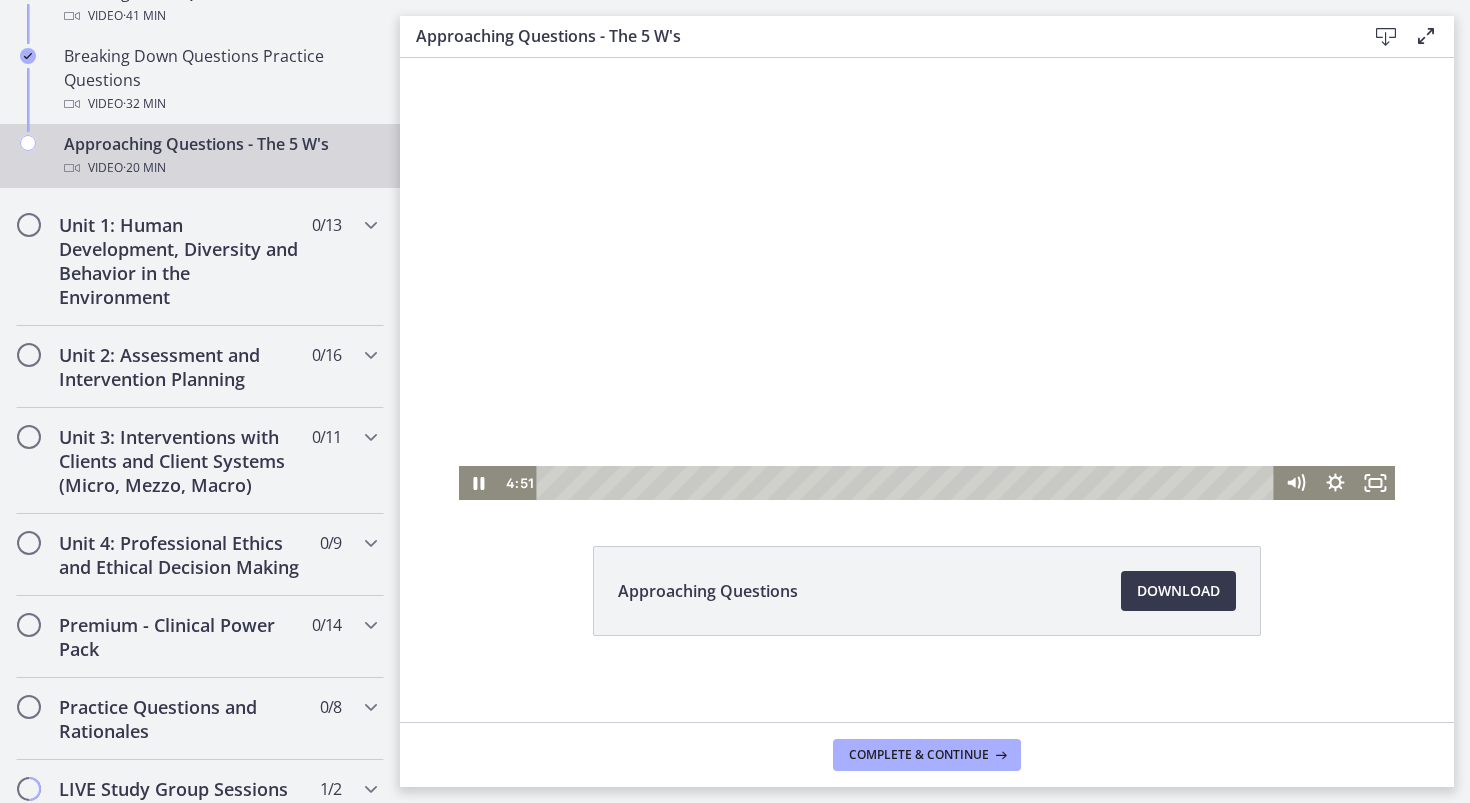 scroll, scrollTop: 95, scrollLeft: 0, axis: vertical 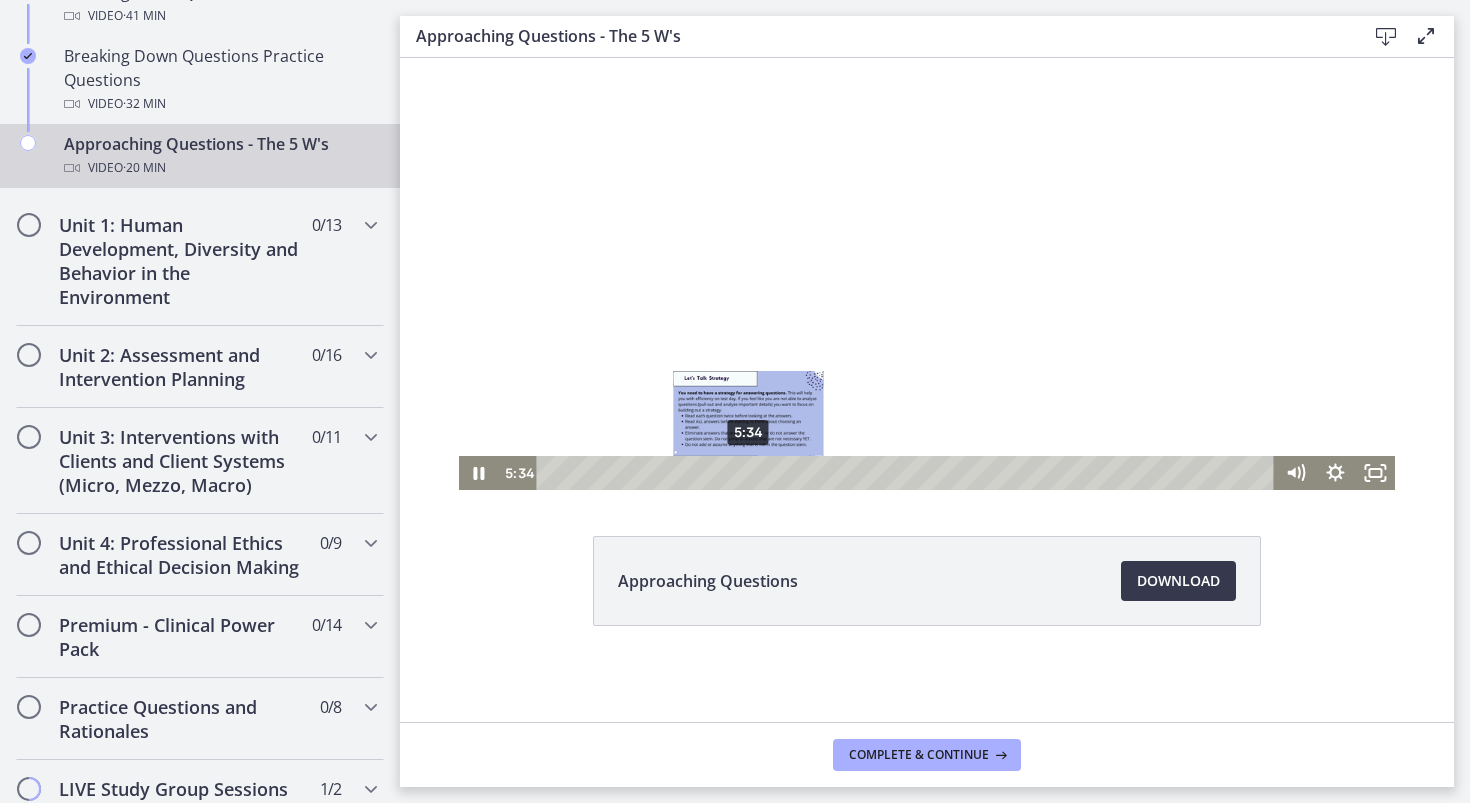 click on "5:34" at bounding box center (909, 473) 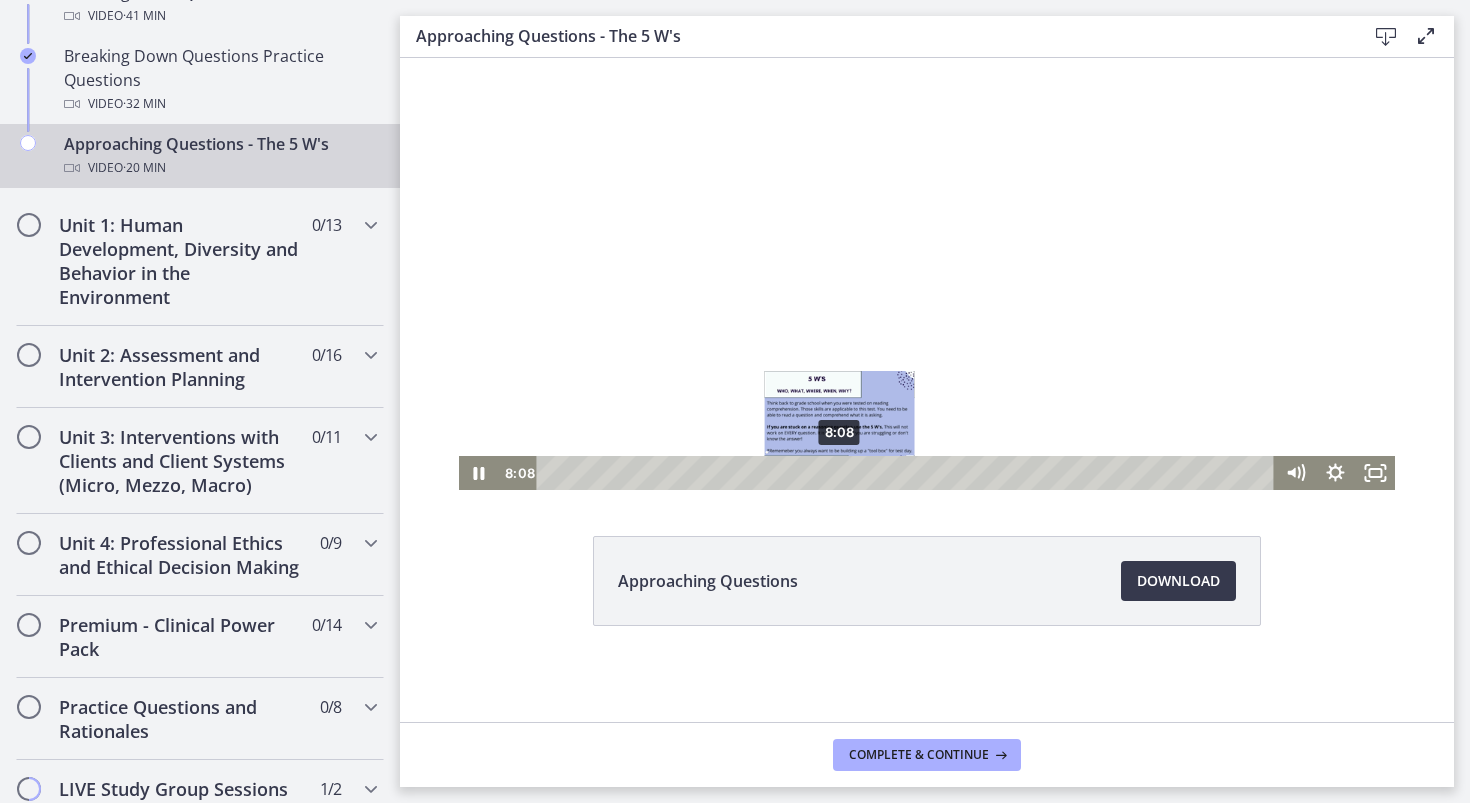 click on "8:08" at bounding box center [909, 473] 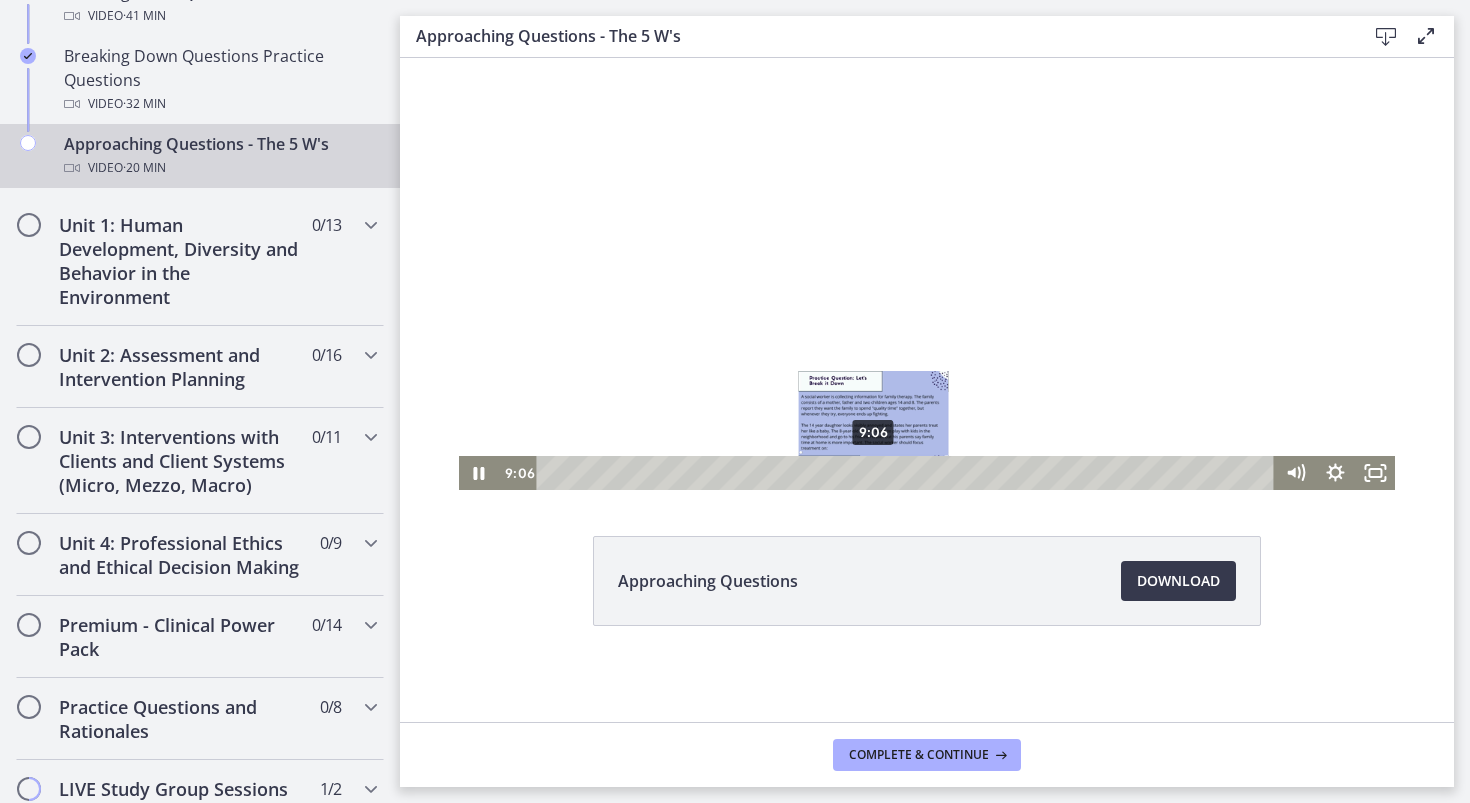 drag, startPoint x: 840, startPoint y: 472, endPoint x: 874, endPoint y: 470, distance: 34.058773 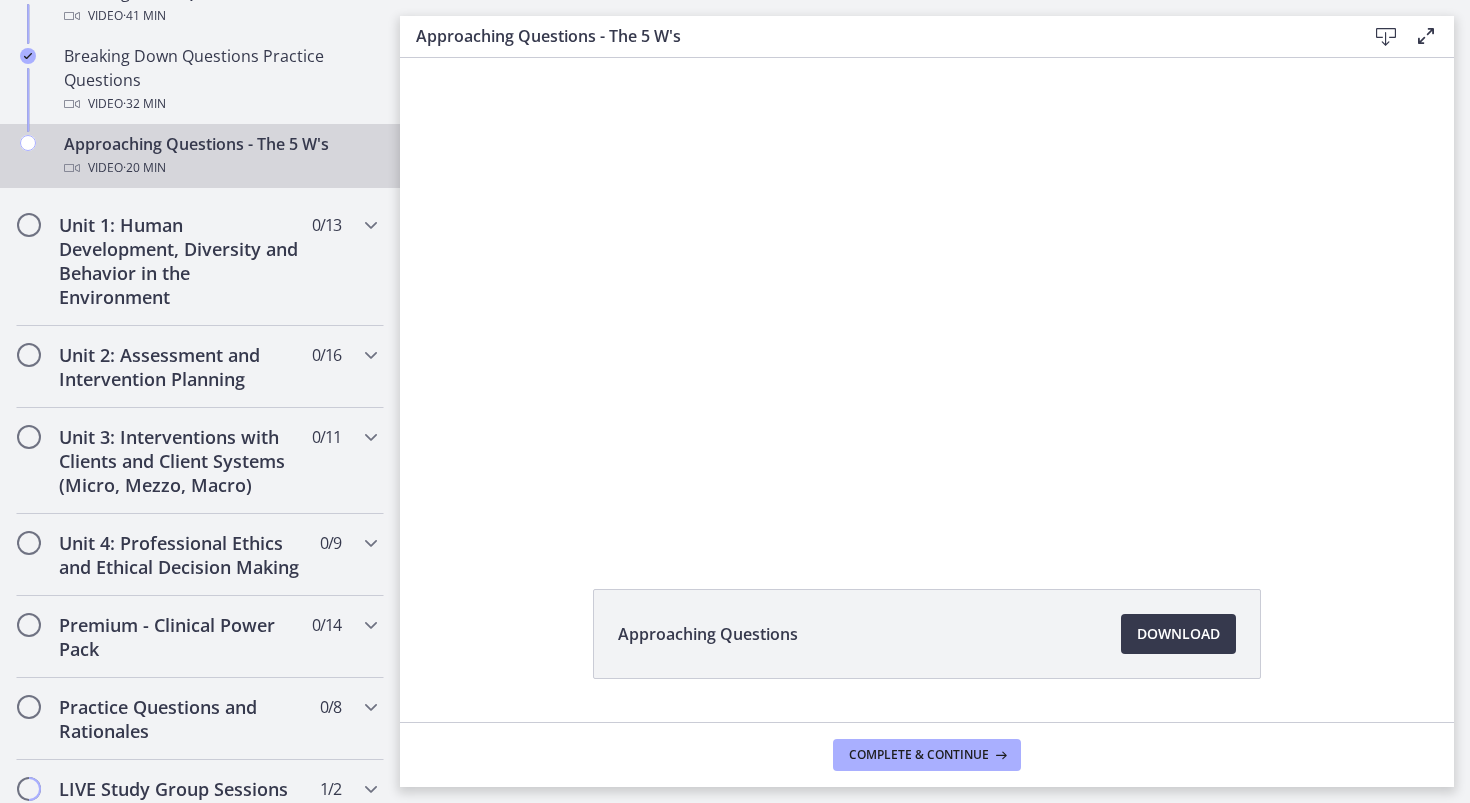 scroll, scrollTop: 23, scrollLeft: 0, axis: vertical 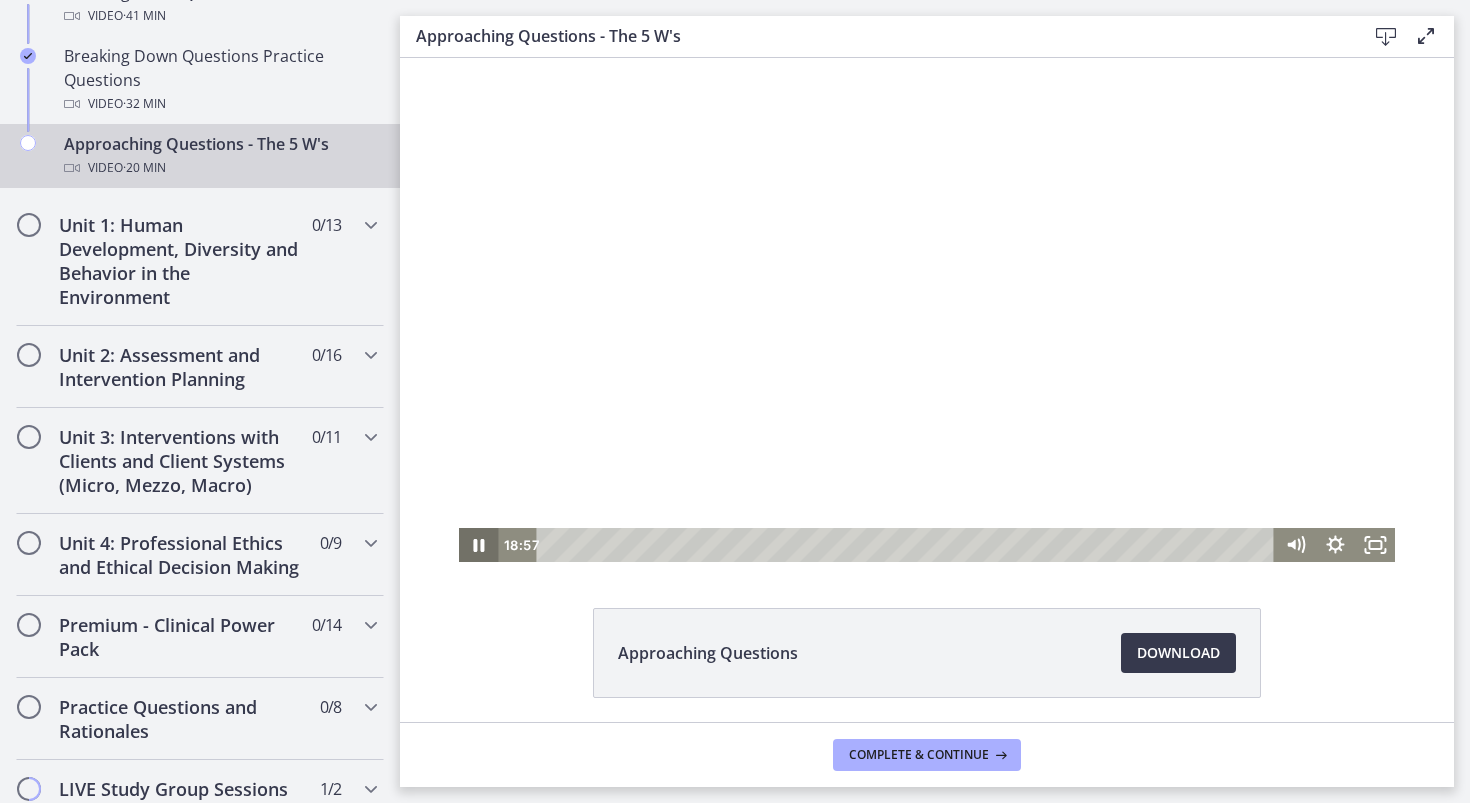 click 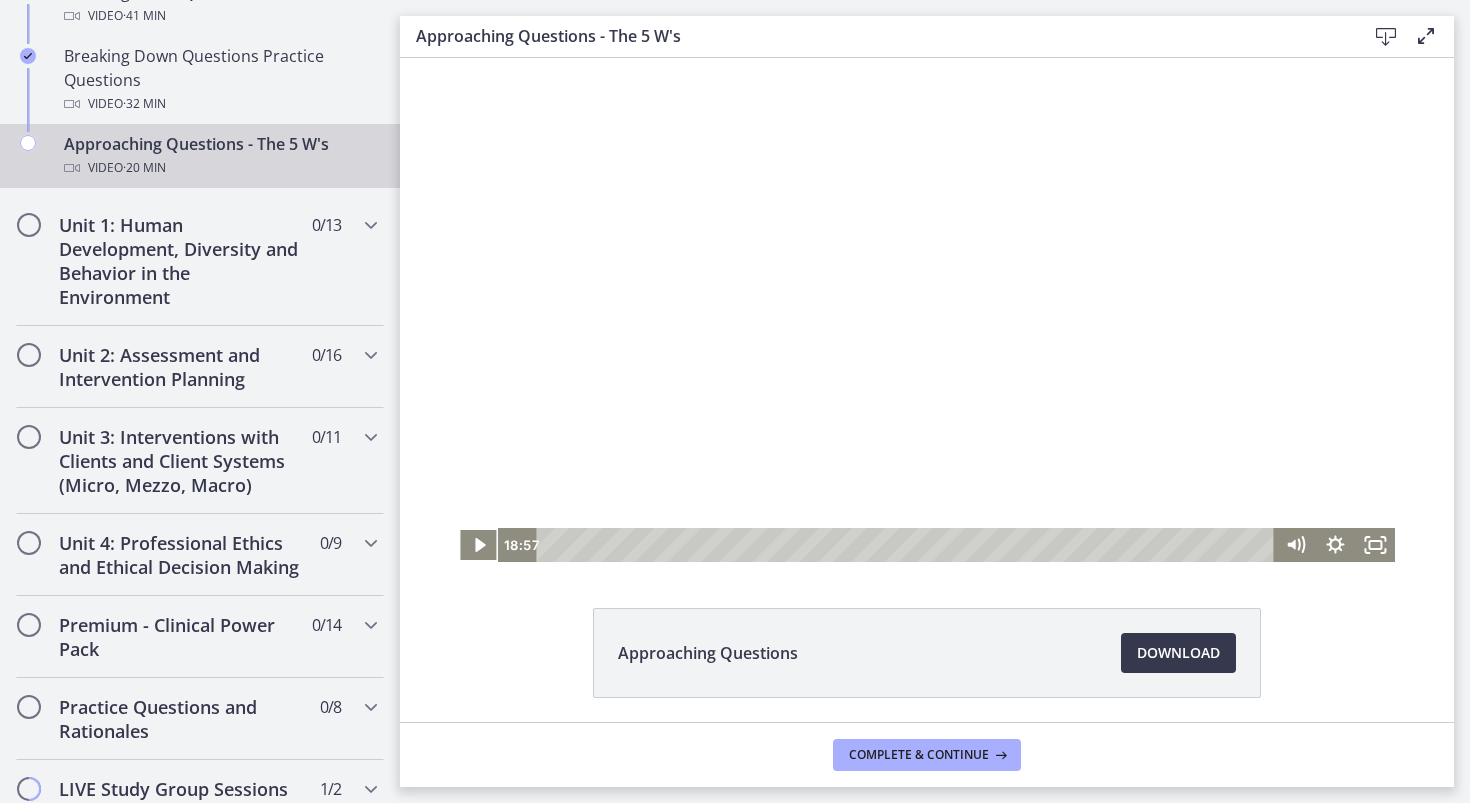 click at bounding box center (927, 298) 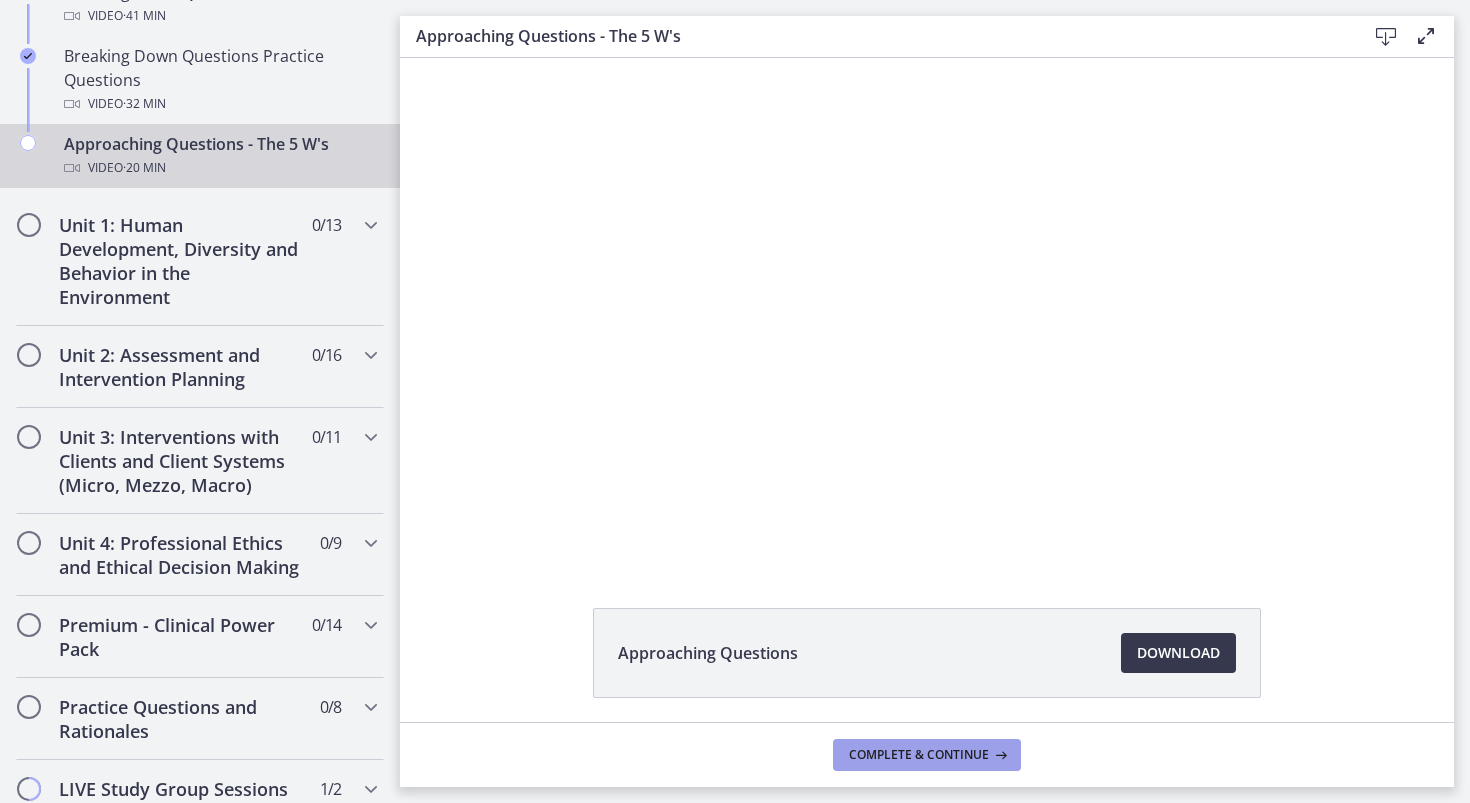 click on "Complete & continue" at bounding box center [927, 755] 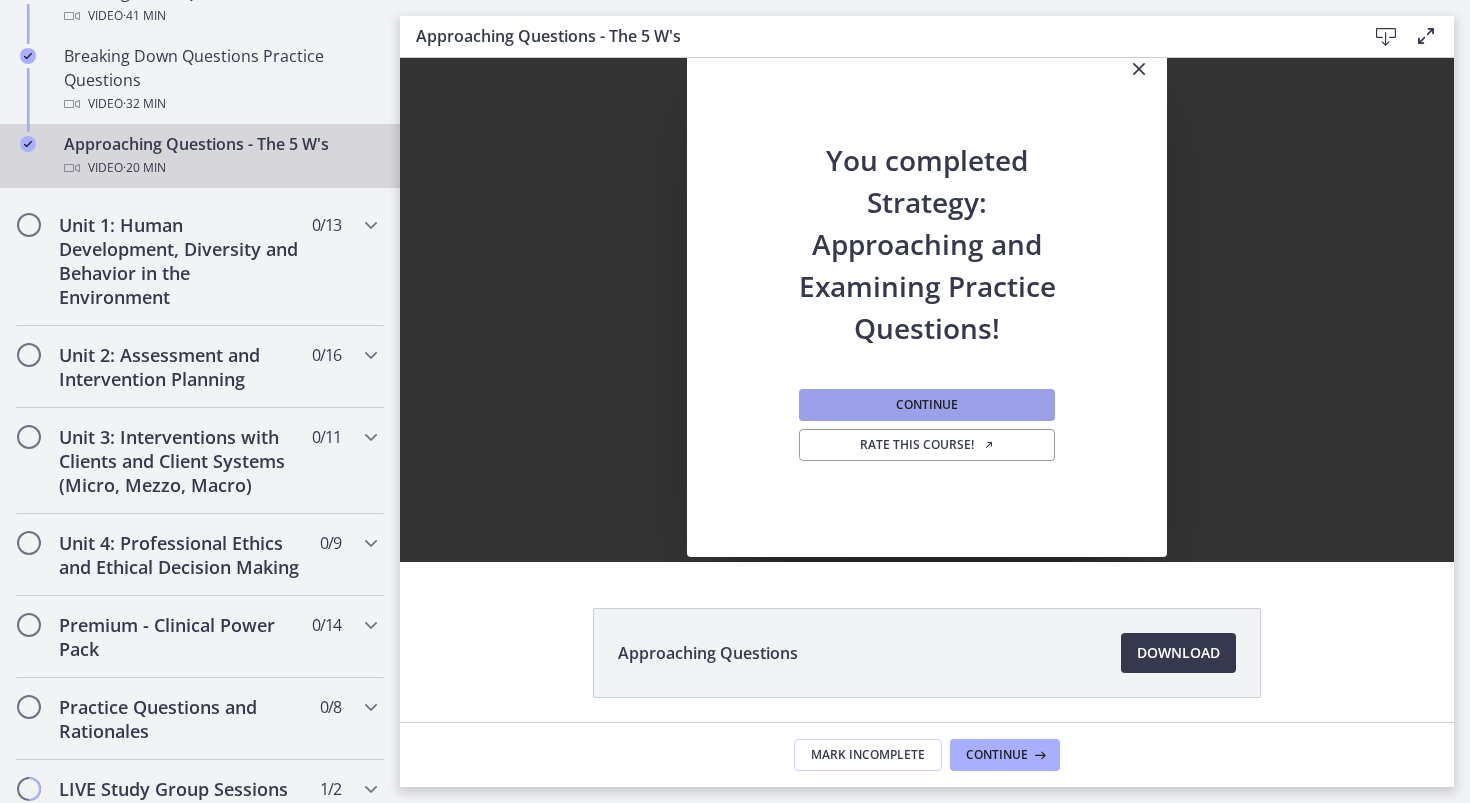 click on "Continue" at bounding box center [927, 405] 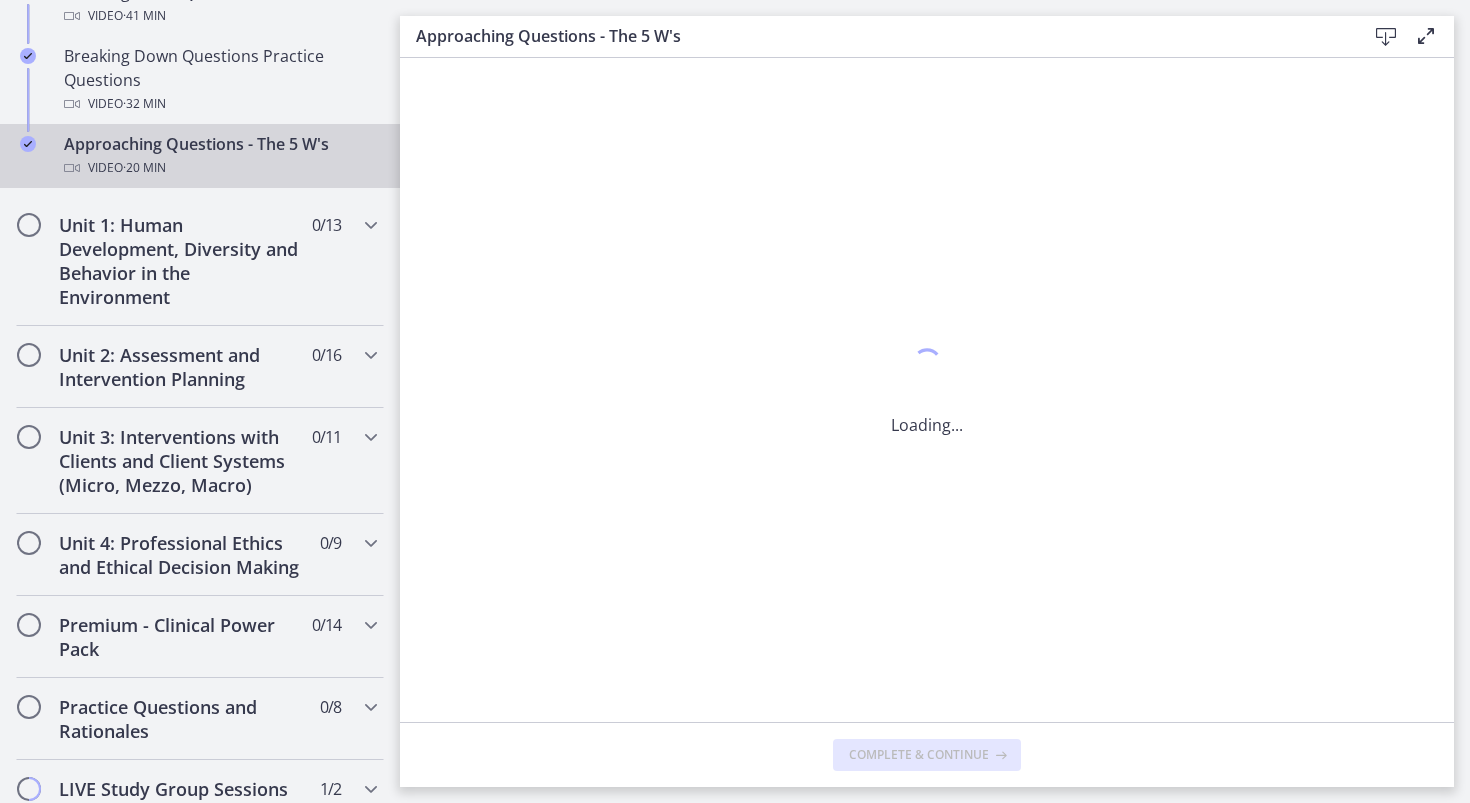 scroll, scrollTop: 0, scrollLeft: 0, axis: both 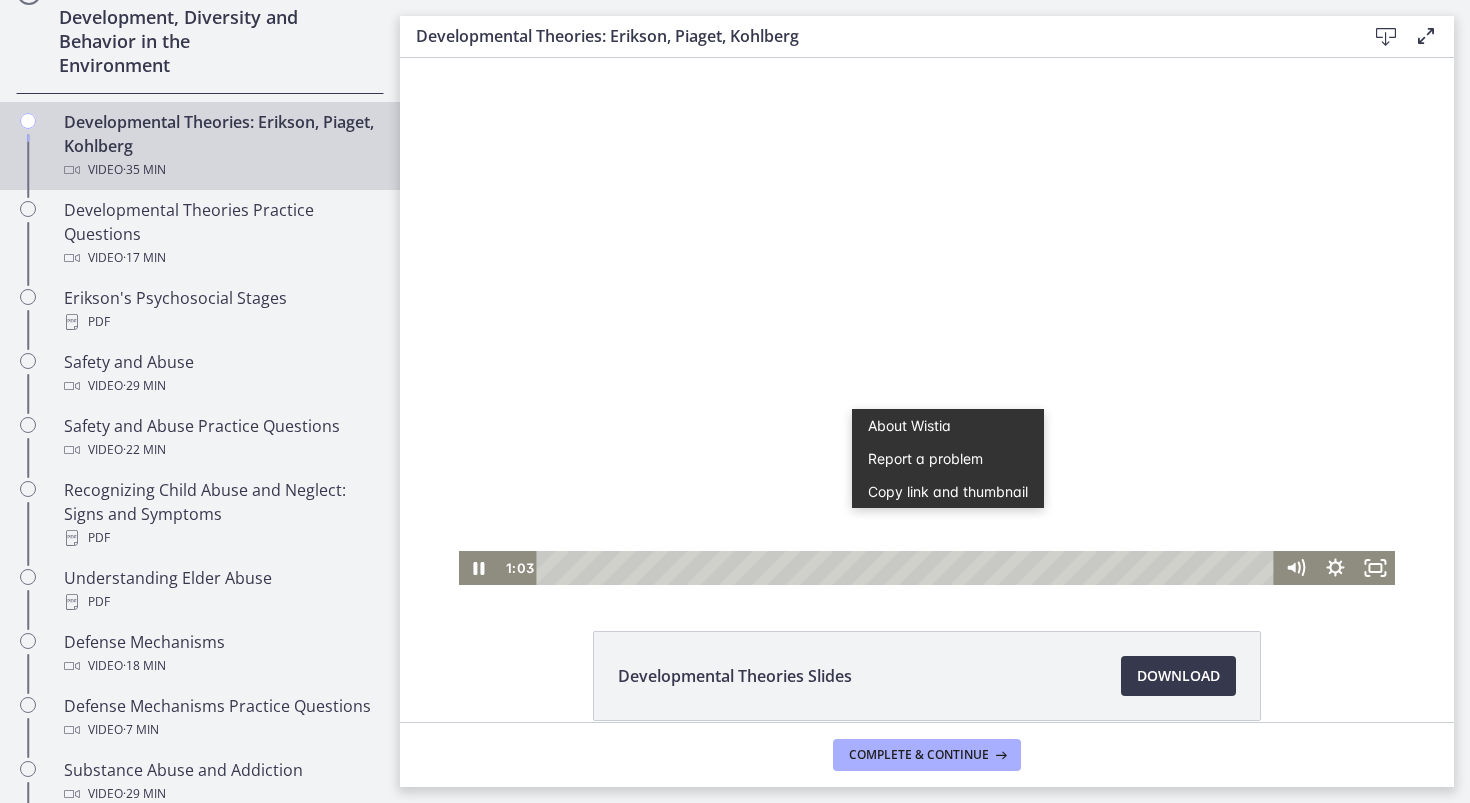 click at bounding box center [927, 321] 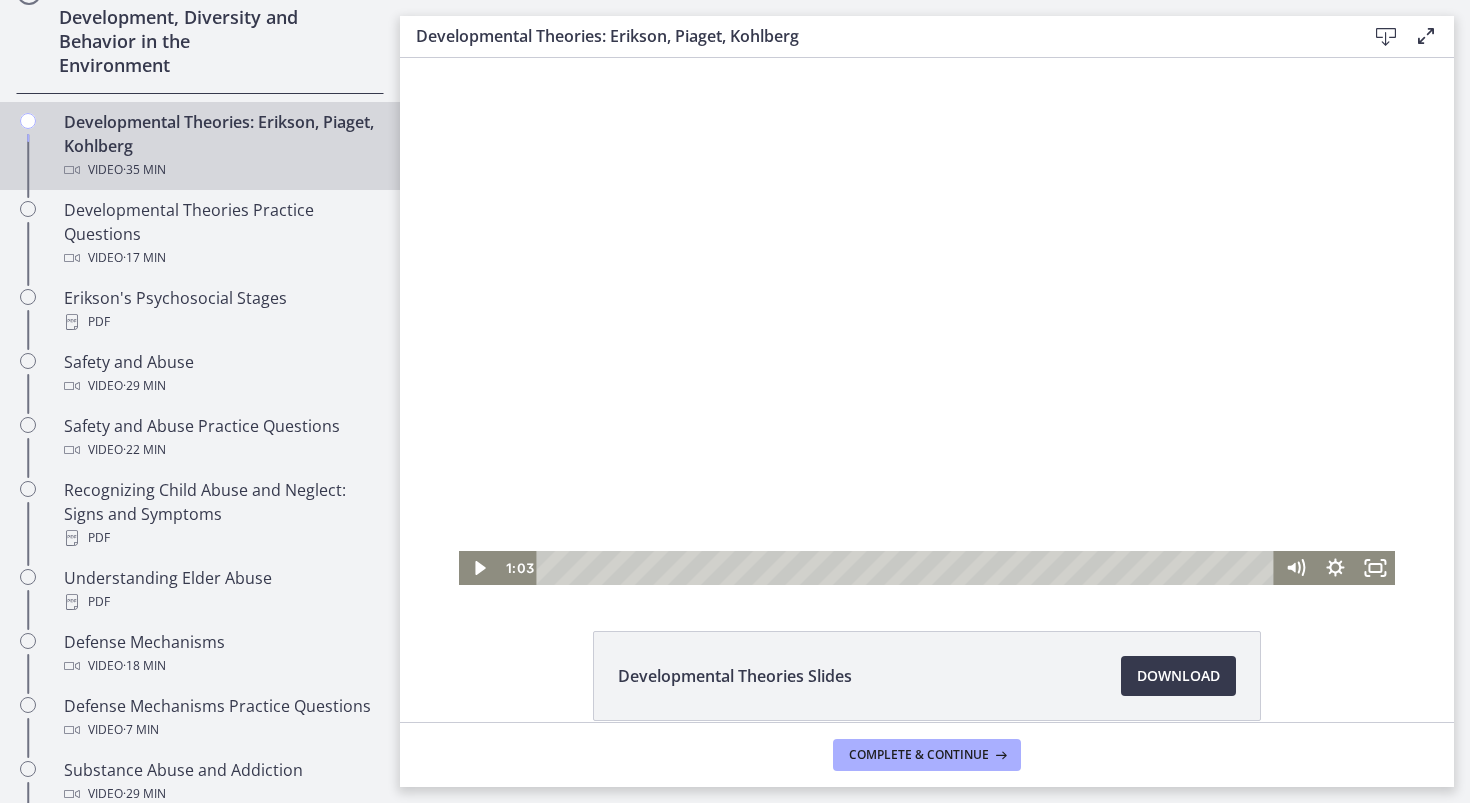 click at bounding box center [927, 321] 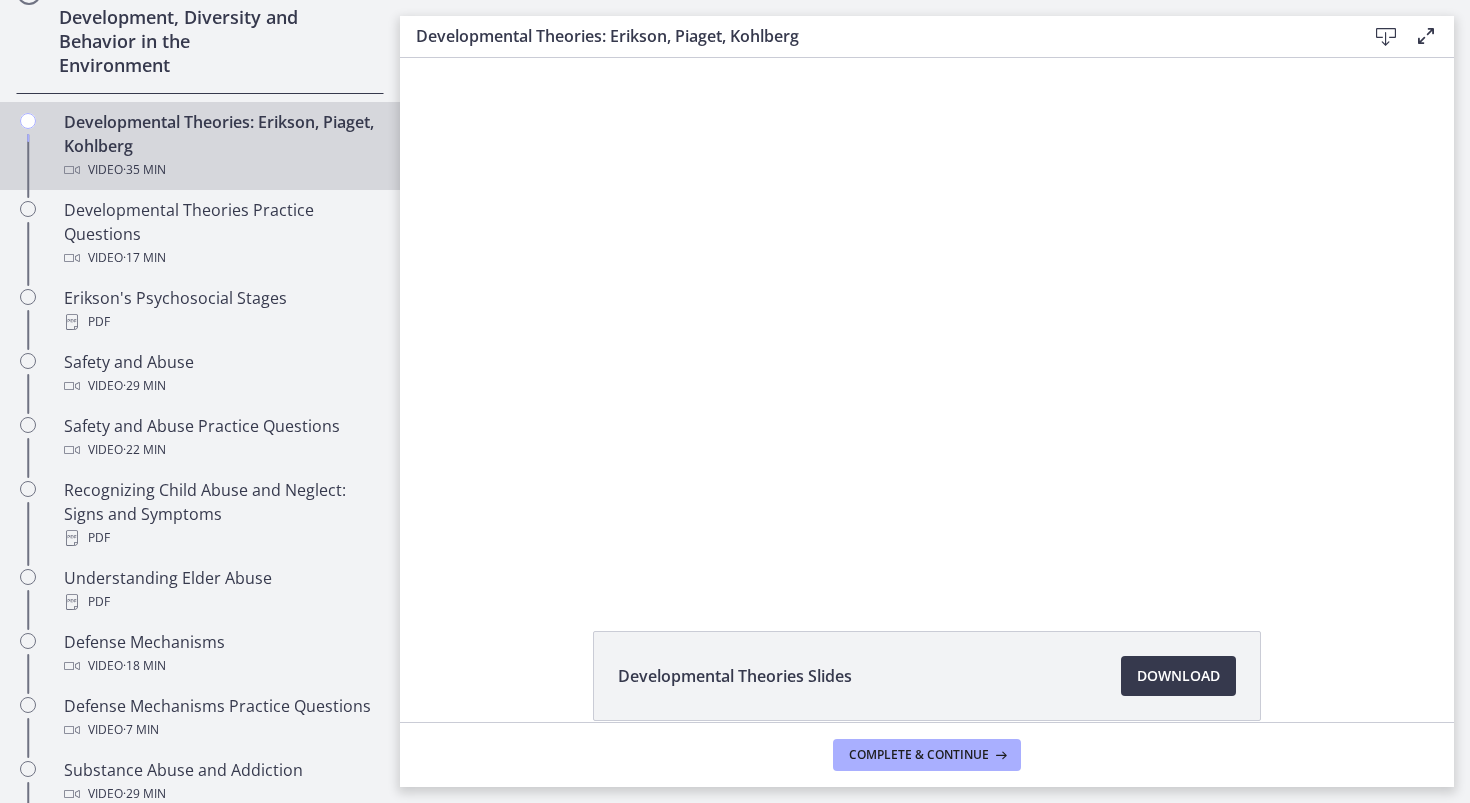 type 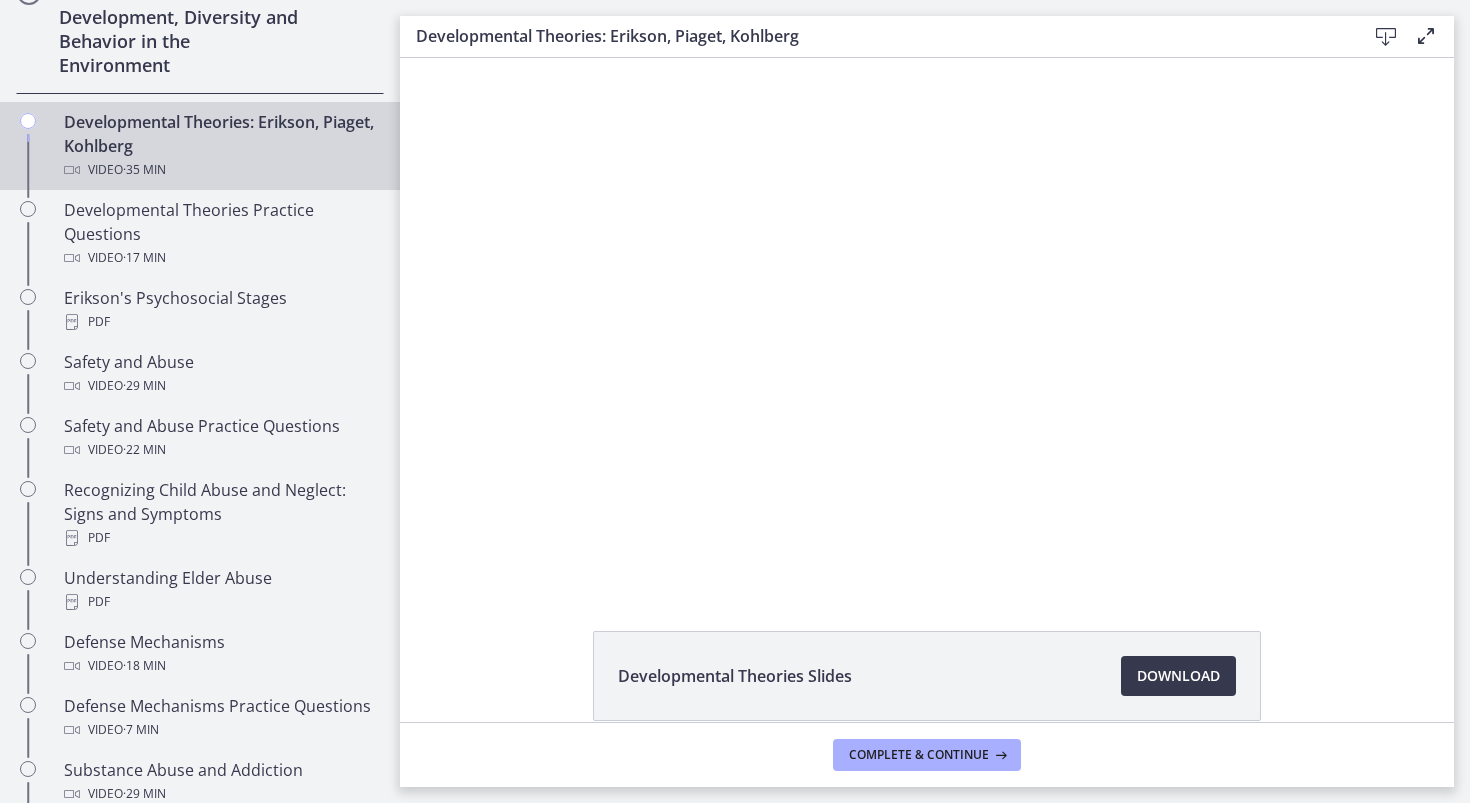 click at bounding box center (927, 321) 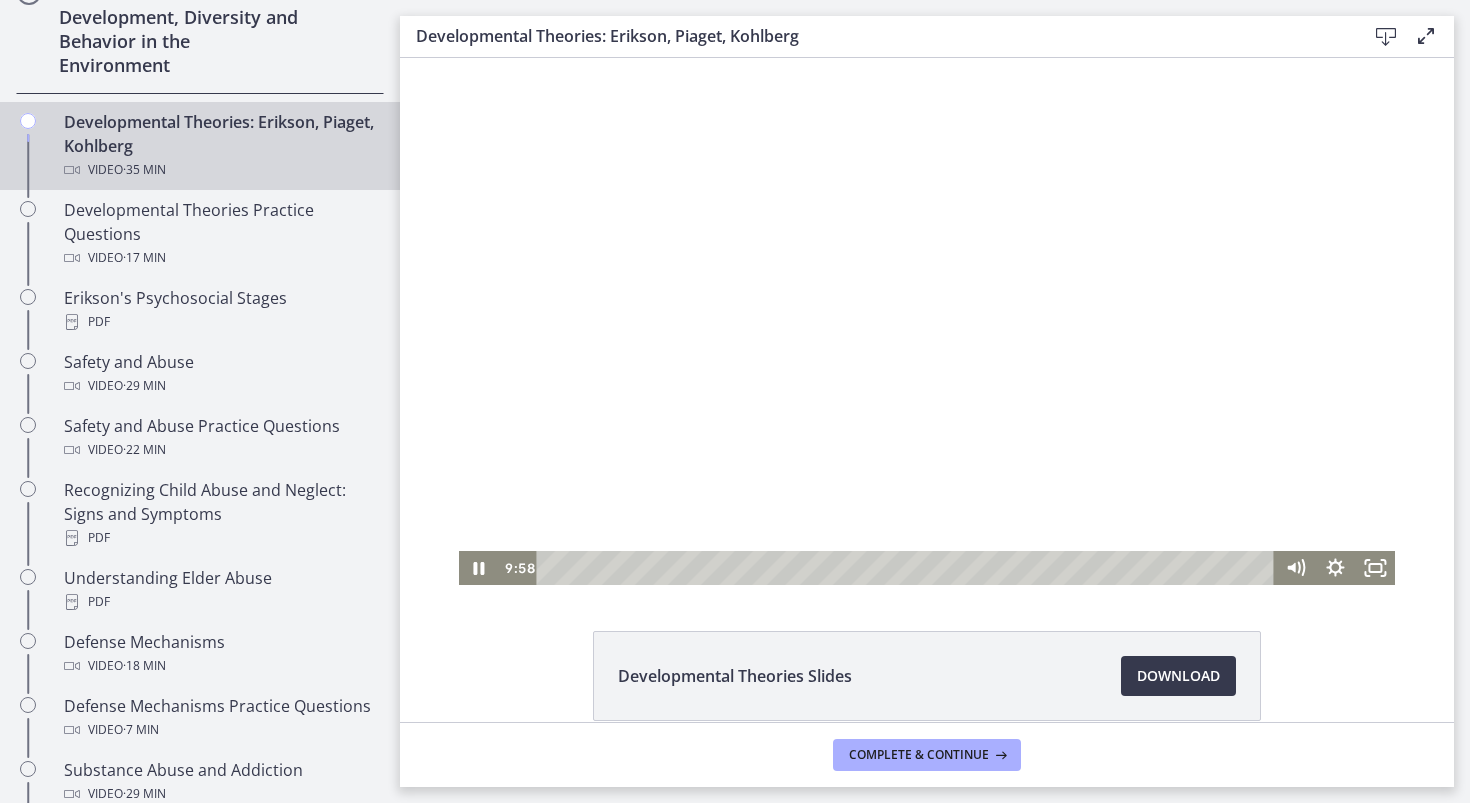 click at bounding box center (909, 568) 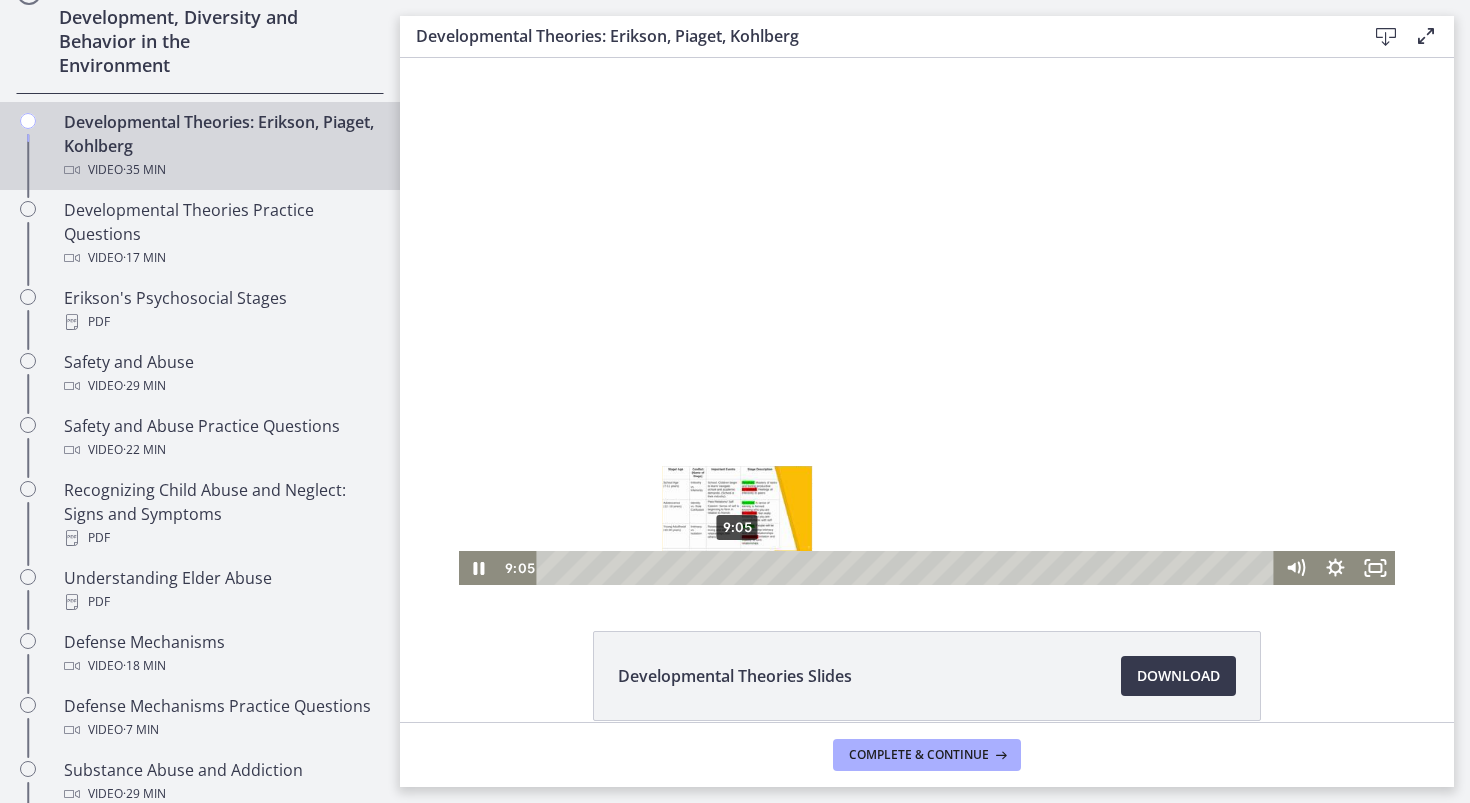 drag, startPoint x: 757, startPoint y: 566, endPoint x: 739, endPoint y: 565, distance: 18.027756 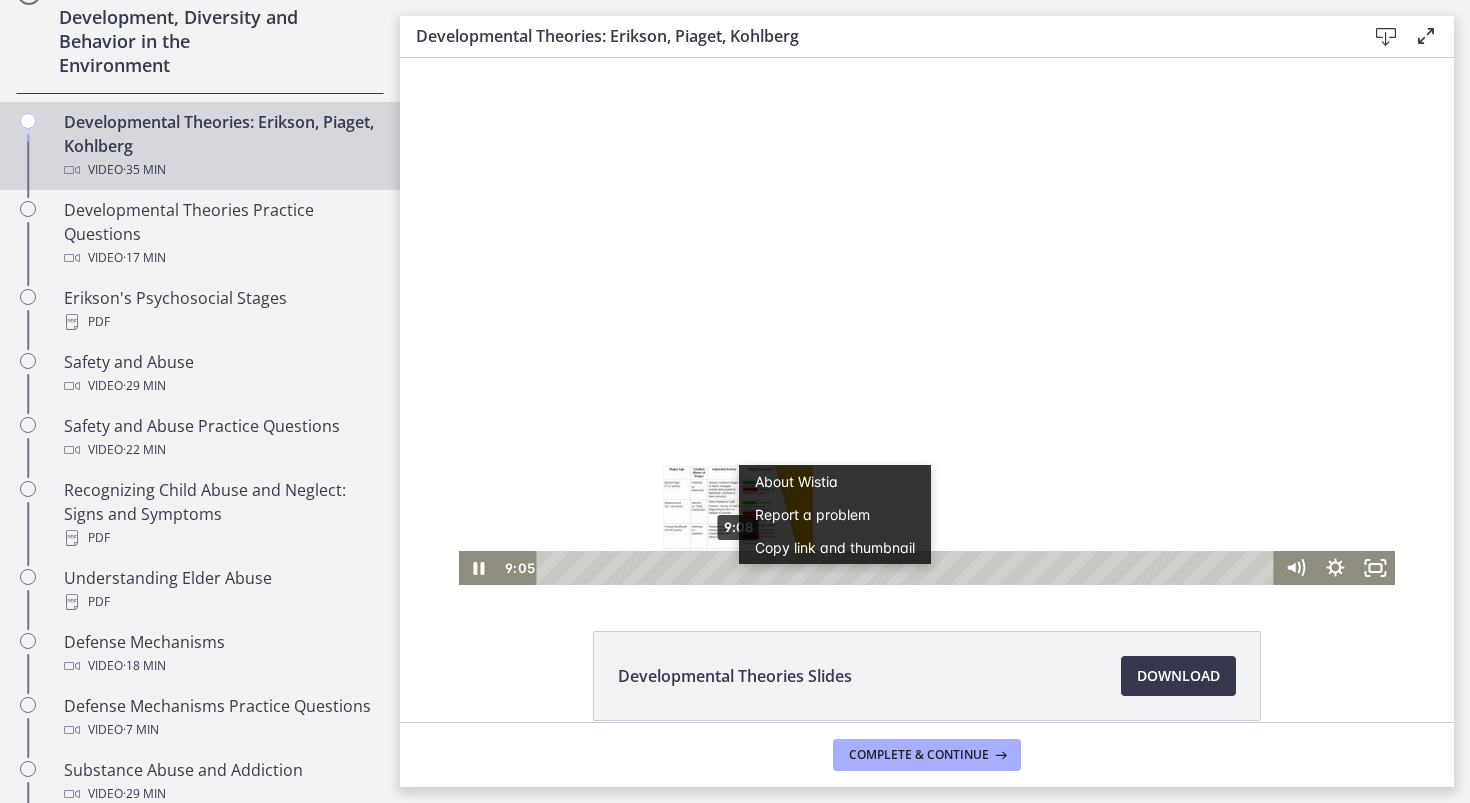 scroll, scrollTop: 0, scrollLeft: 0, axis: both 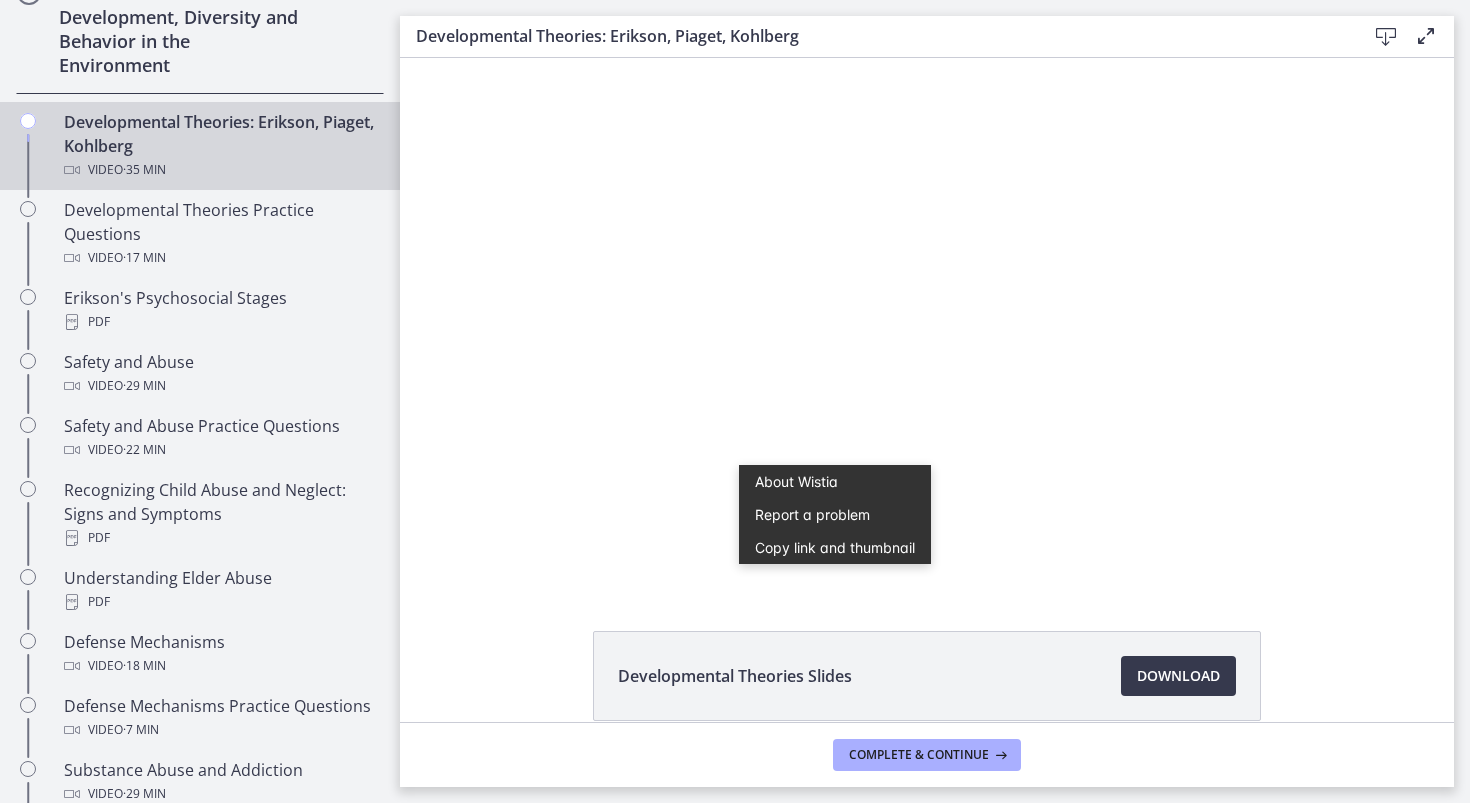 click on "Developmental Theories Slides
Download
Opens in a new window" at bounding box center [927, 724] 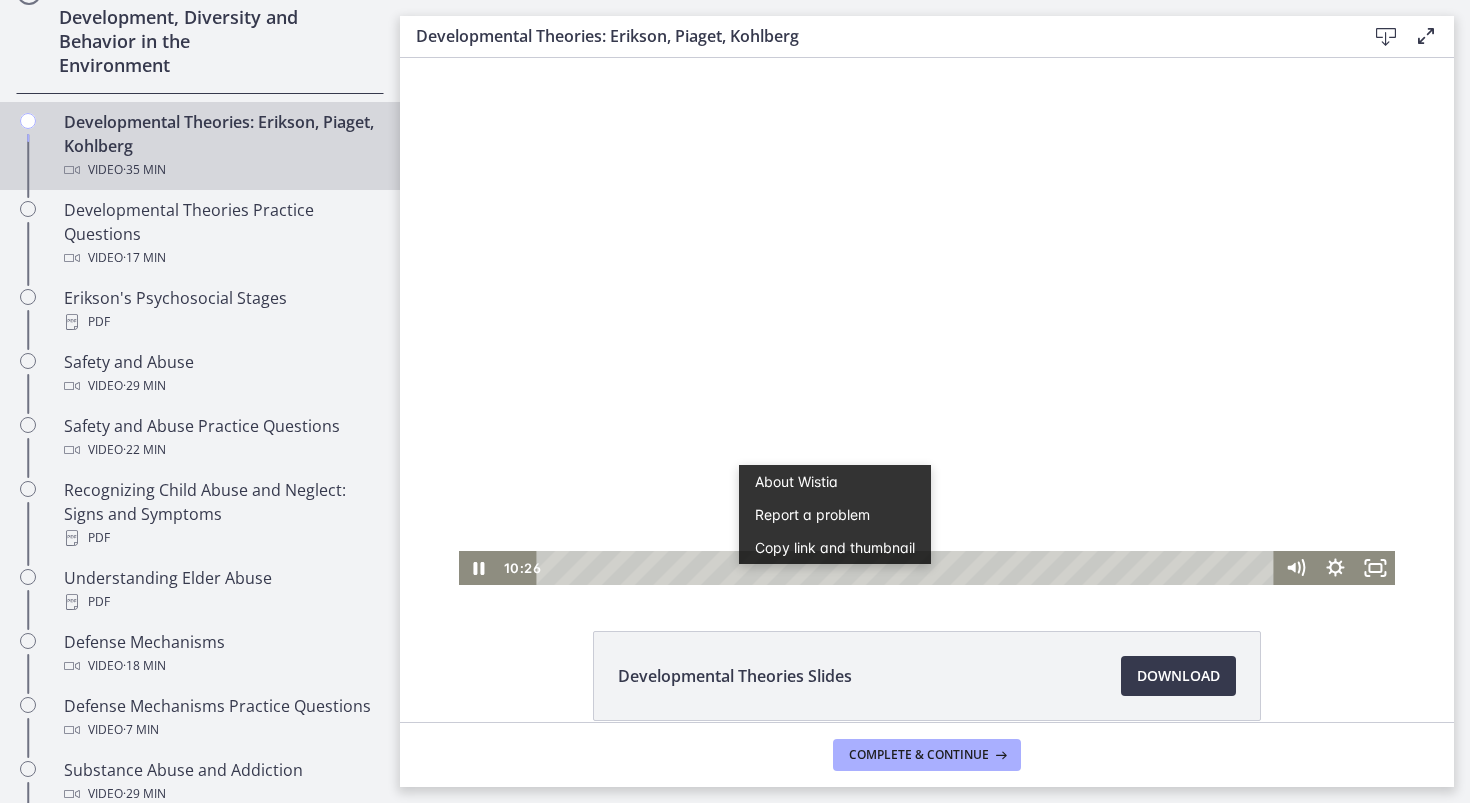 click at bounding box center [927, 321] 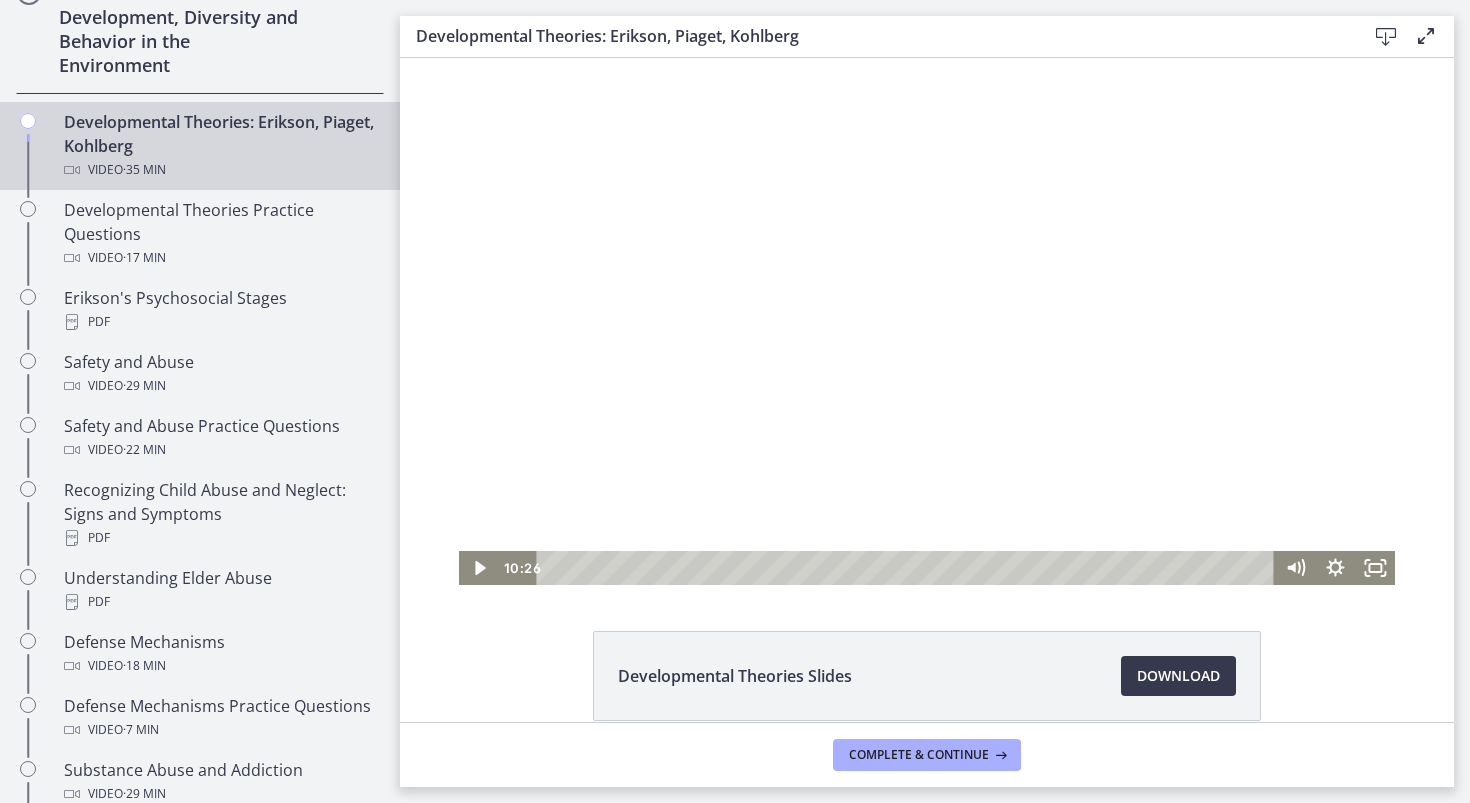 click at bounding box center (927, 321) 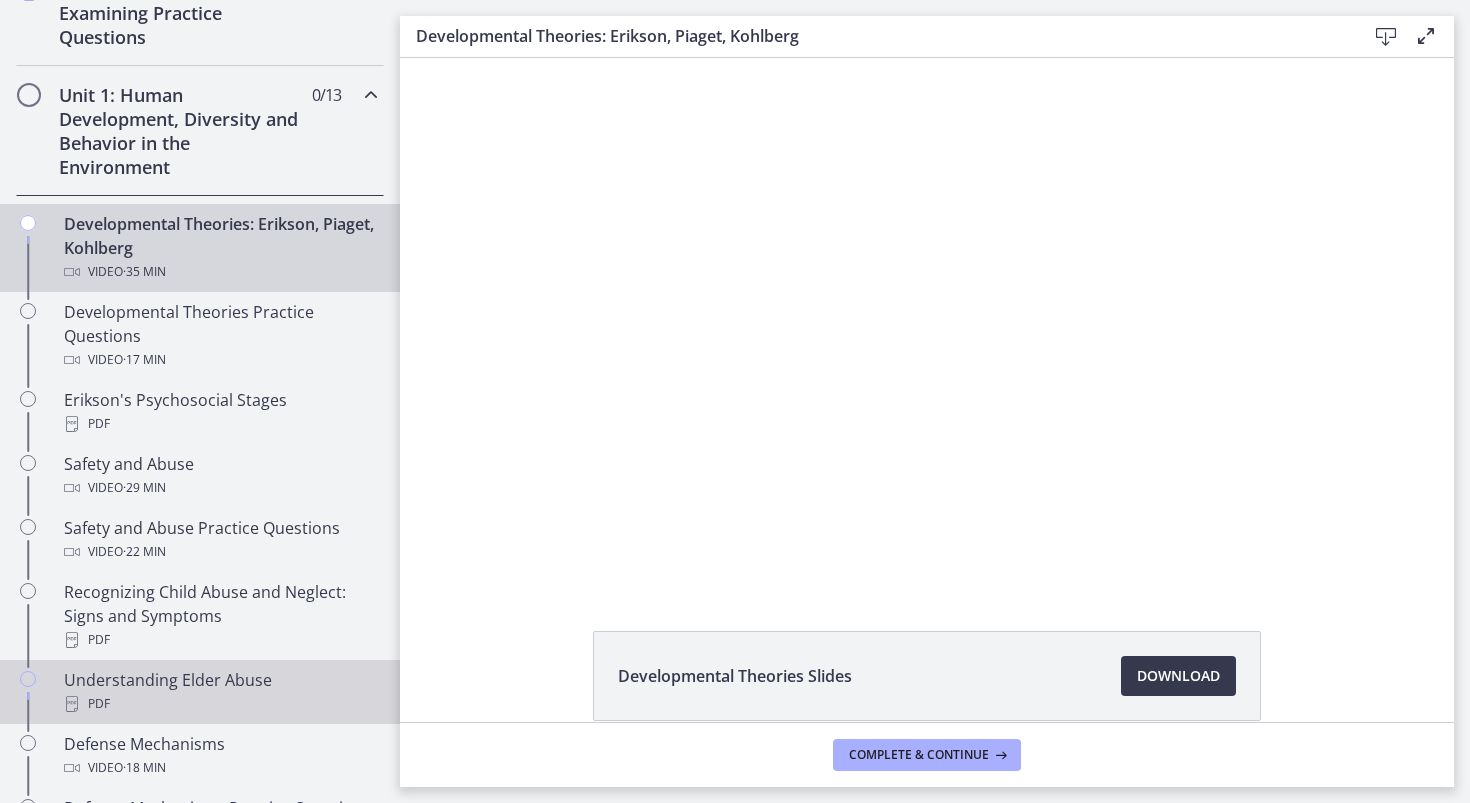 scroll, scrollTop: 489, scrollLeft: 0, axis: vertical 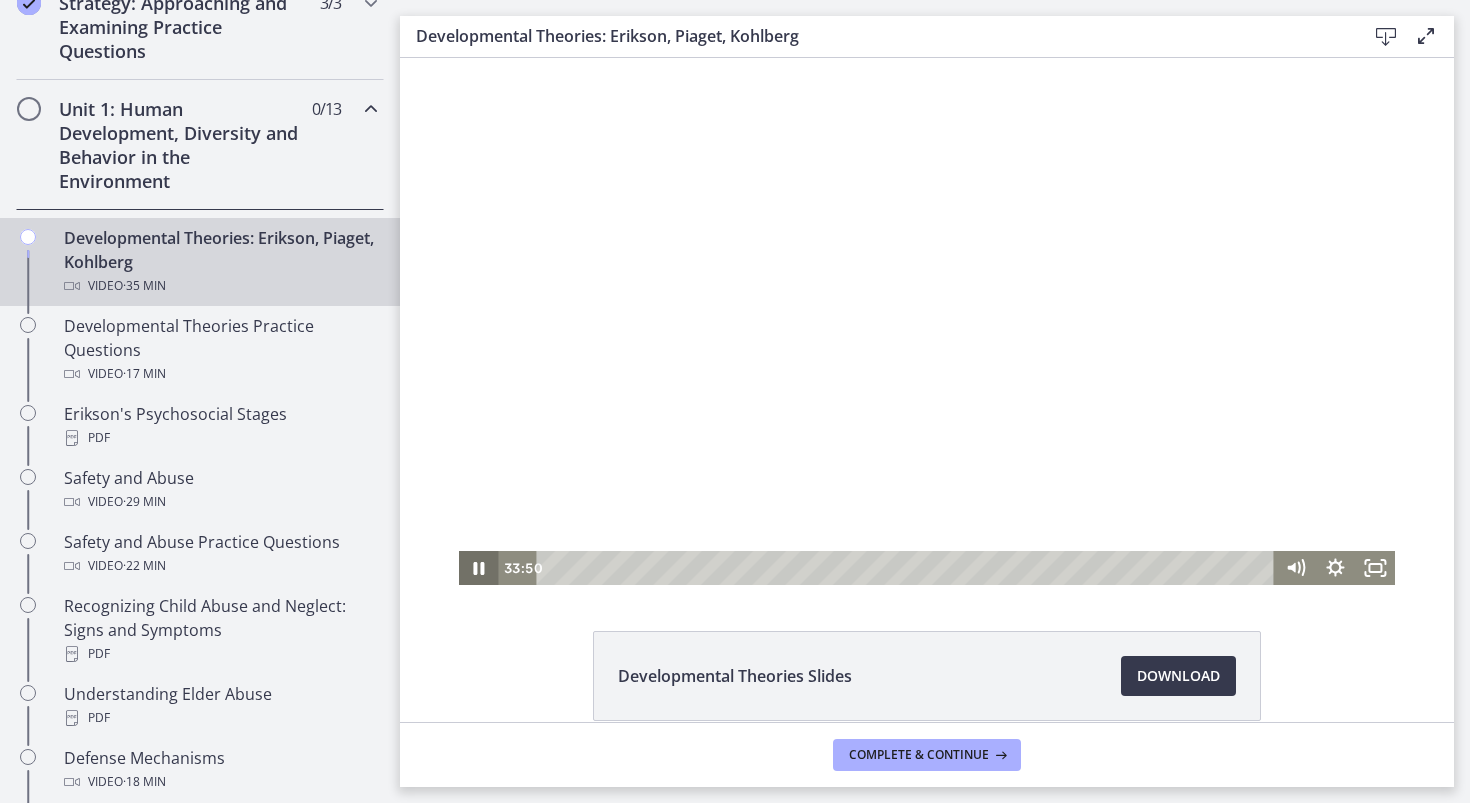 click 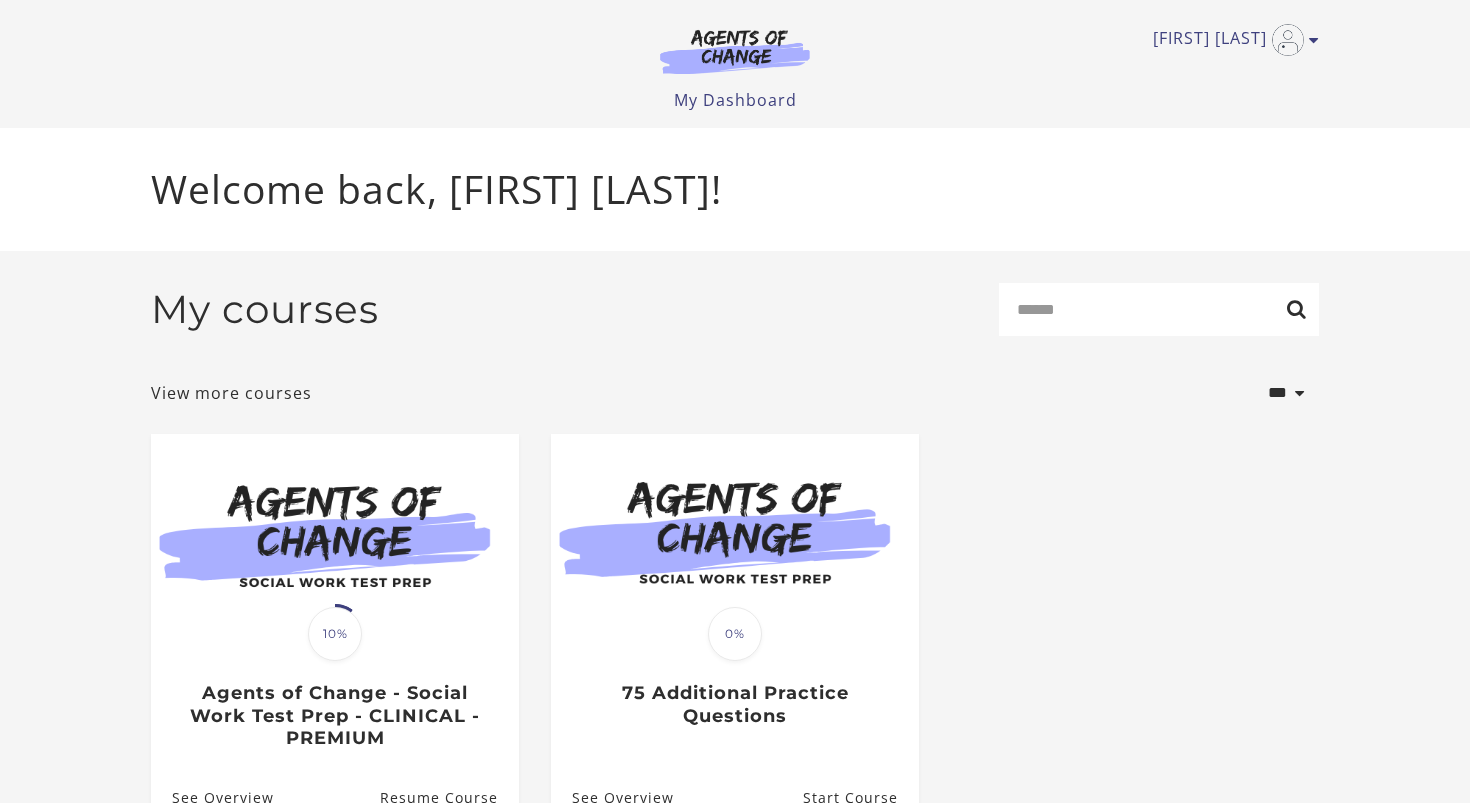 scroll, scrollTop: 0, scrollLeft: 0, axis: both 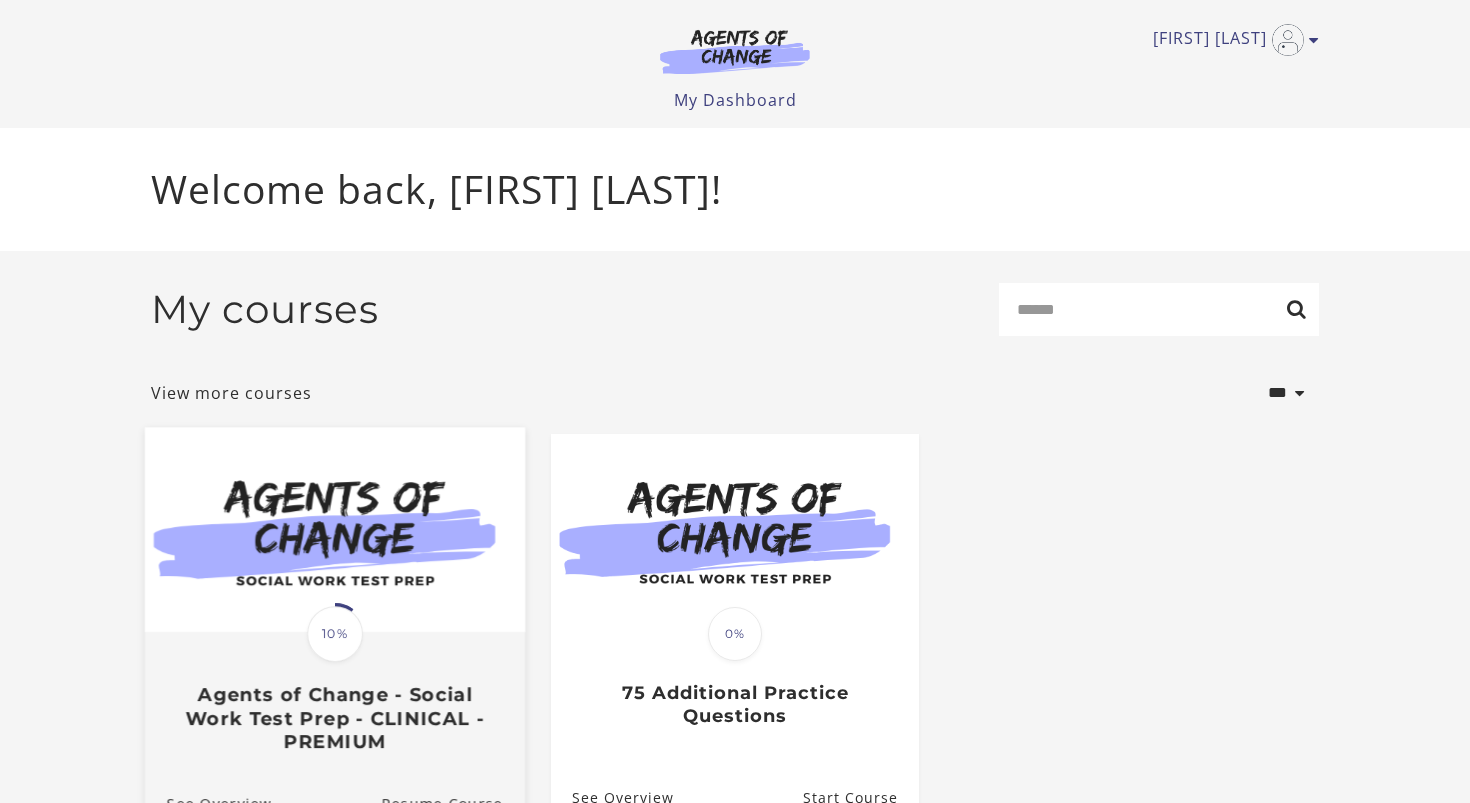 click on "10%" at bounding box center (335, 634) 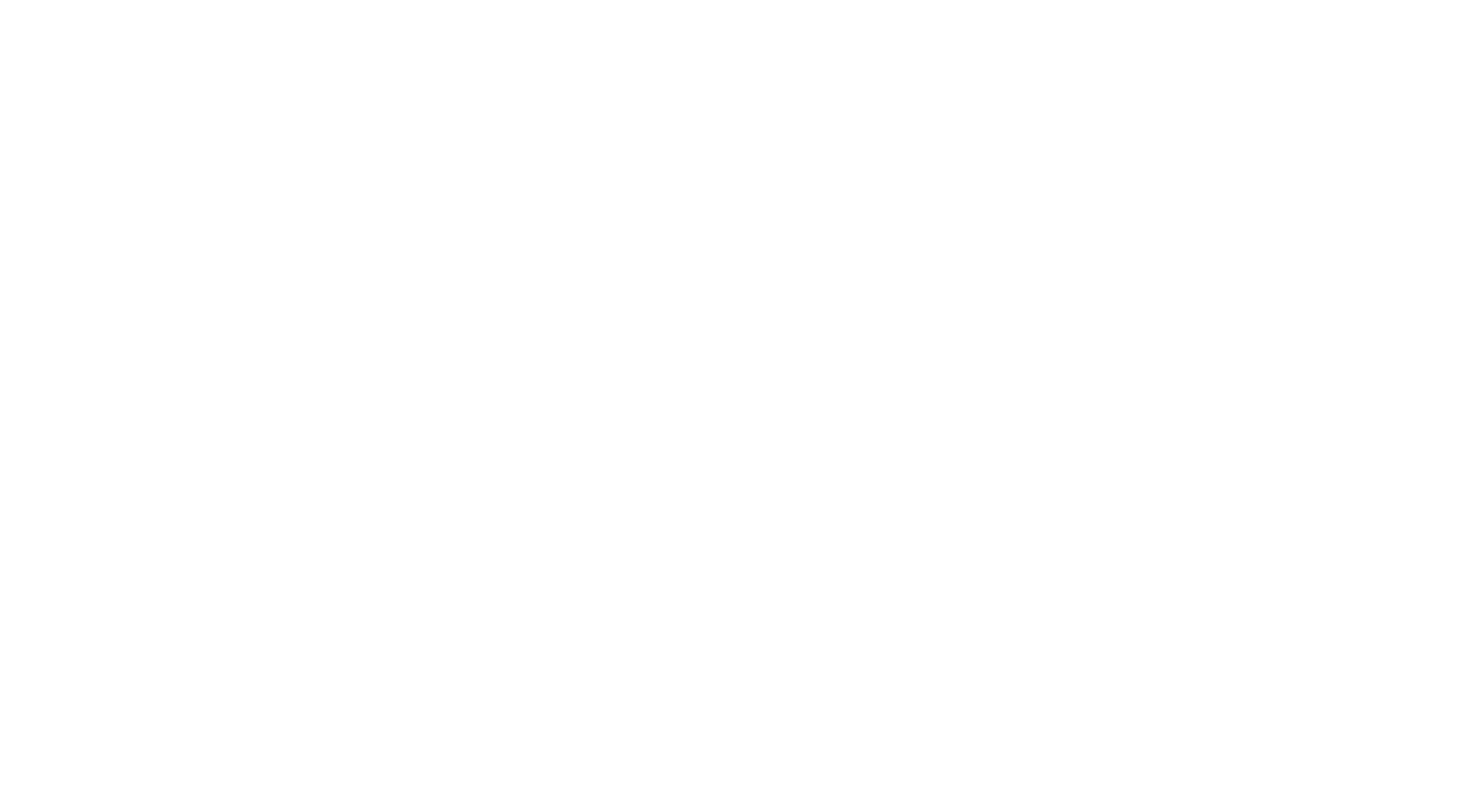 scroll, scrollTop: 0, scrollLeft: 0, axis: both 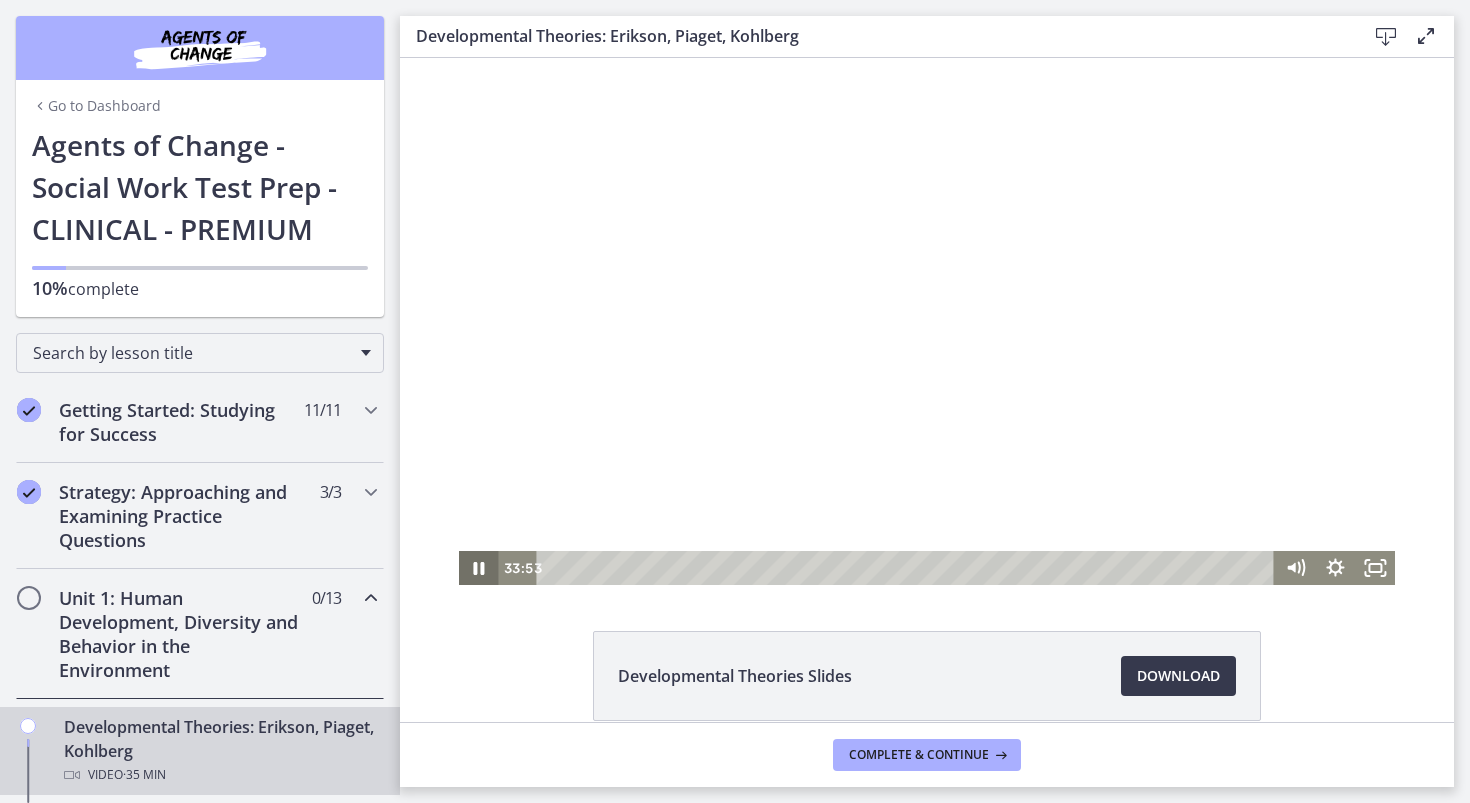 click 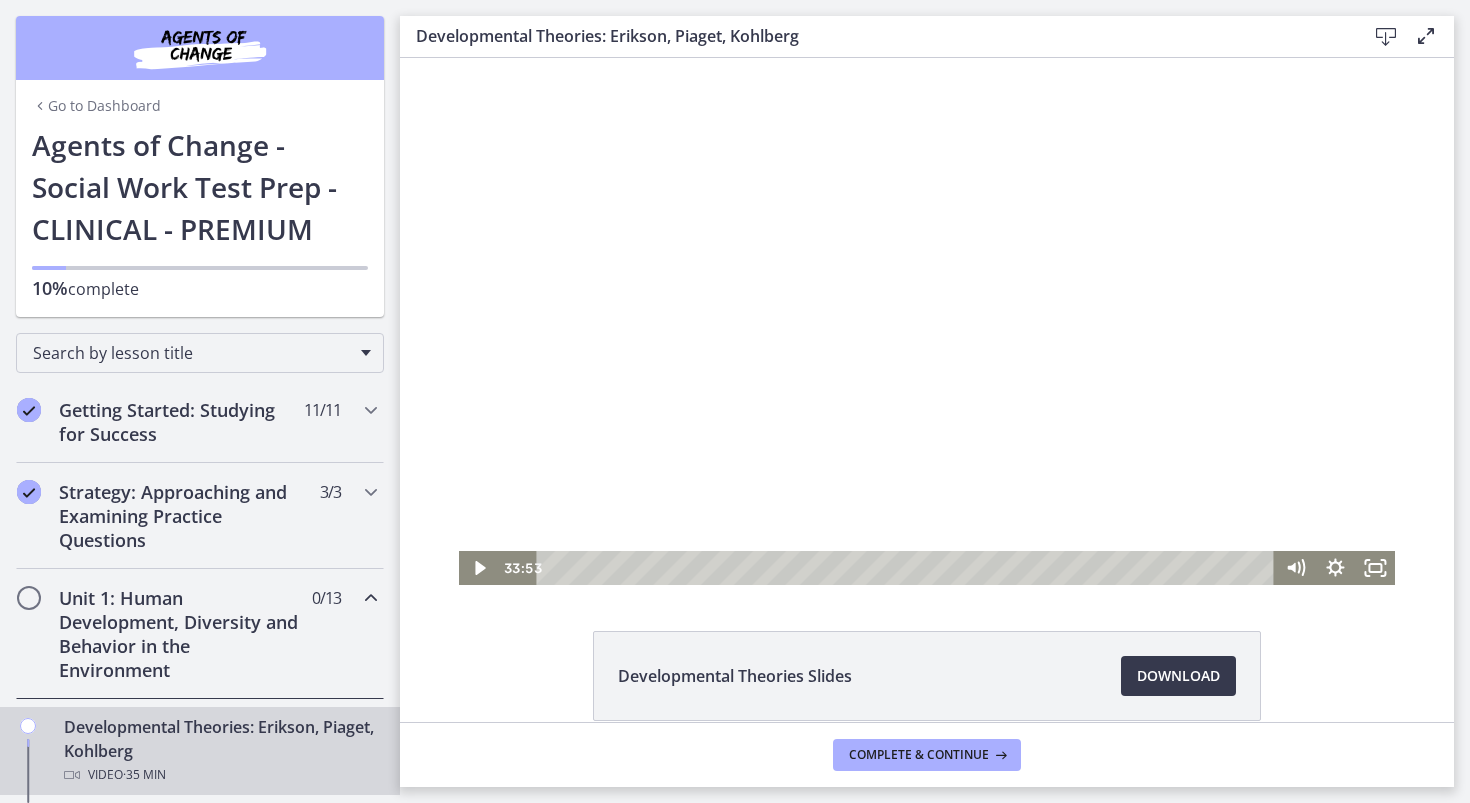 click at bounding box center (927, 321) 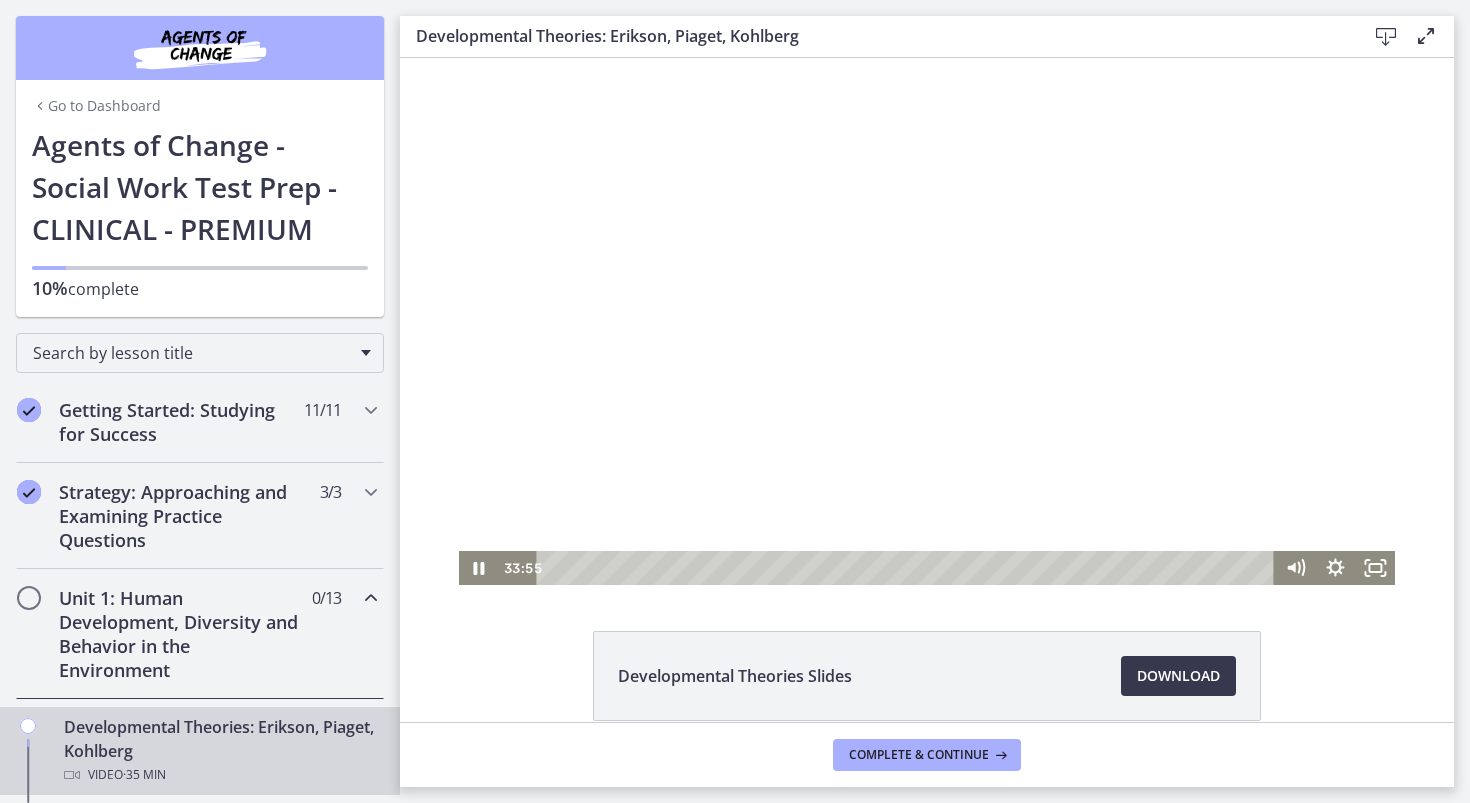 drag, startPoint x: 488, startPoint y: 93, endPoint x: 695, endPoint y: 150, distance: 214.70445 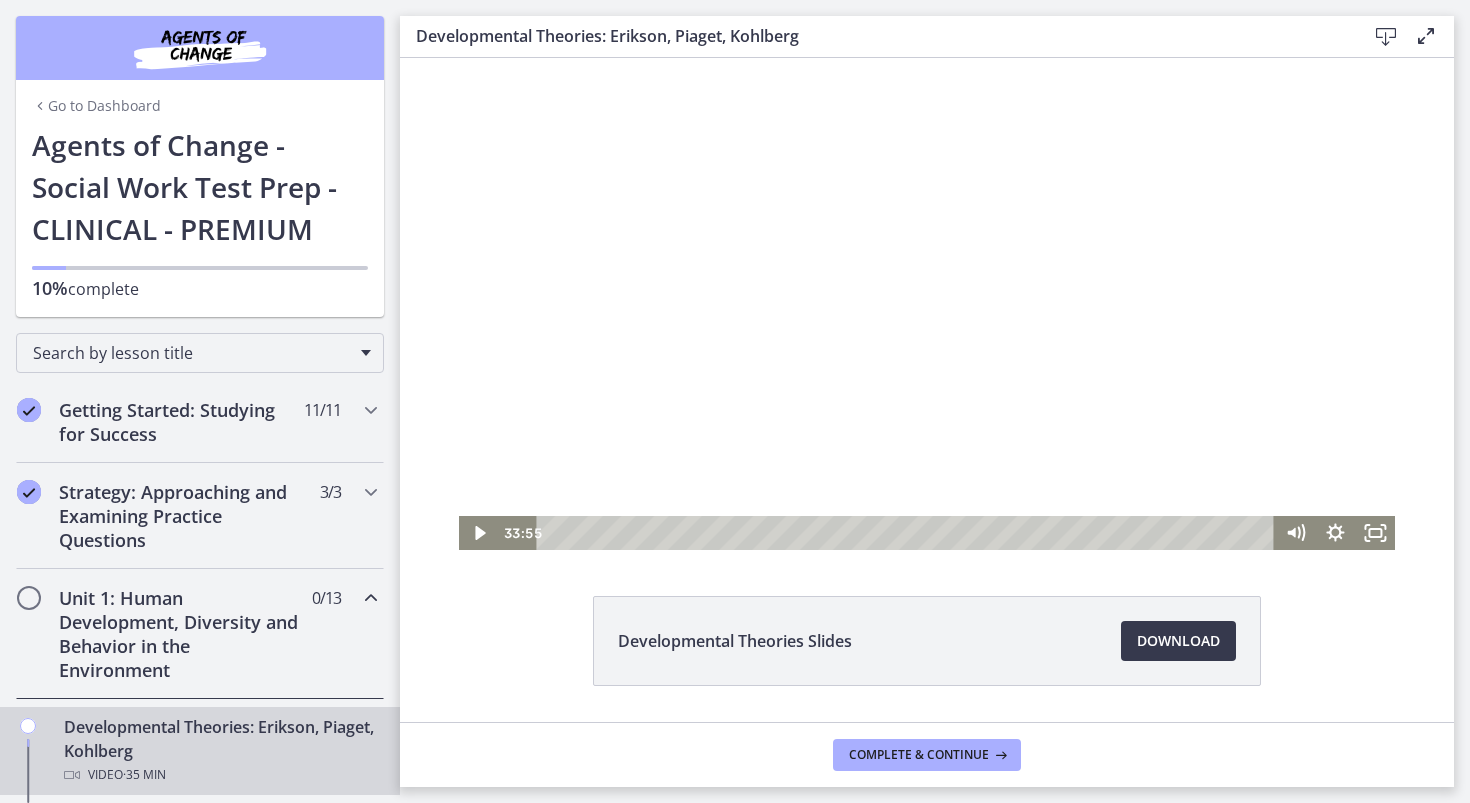 scroll, scrollTop: 0, scrollLeft: 0, axis: both 